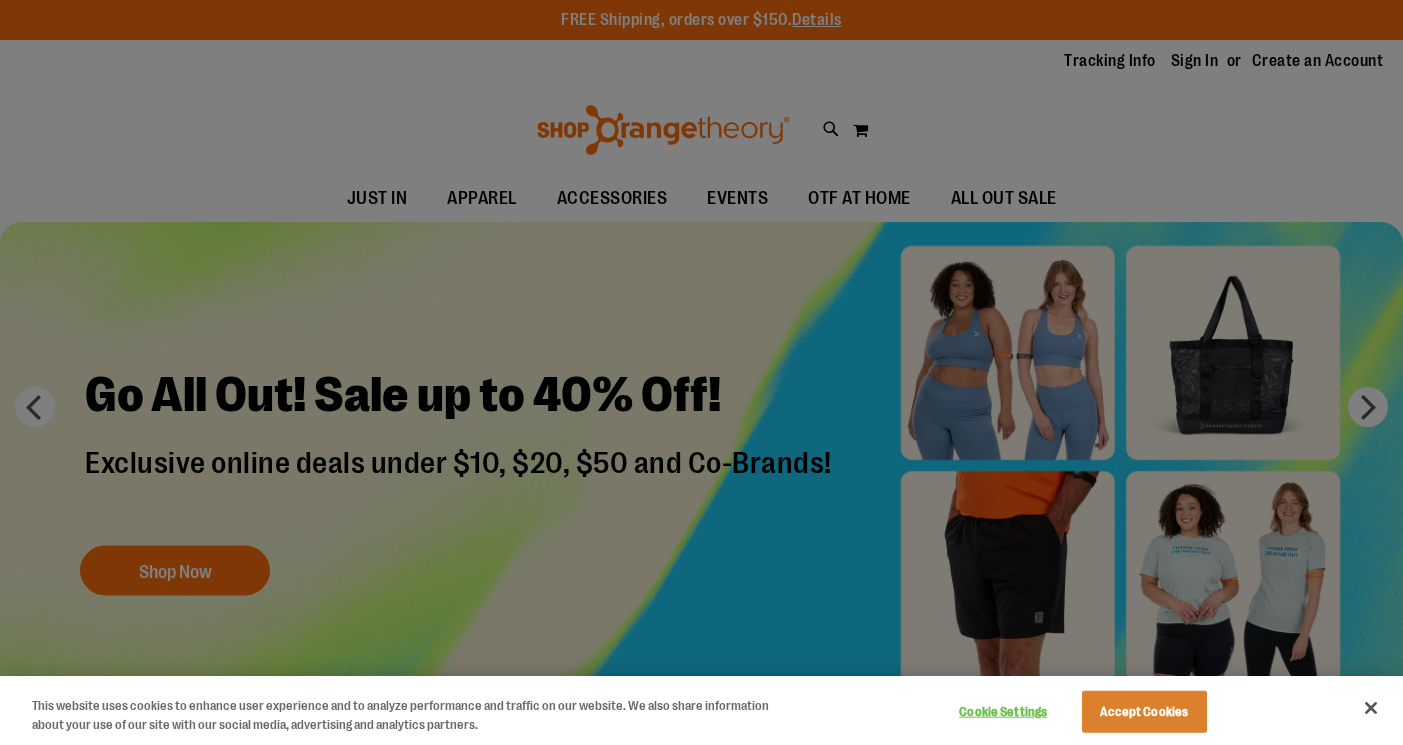 scroll, scrollTop: 0, scrollLeft: 0, axis: both 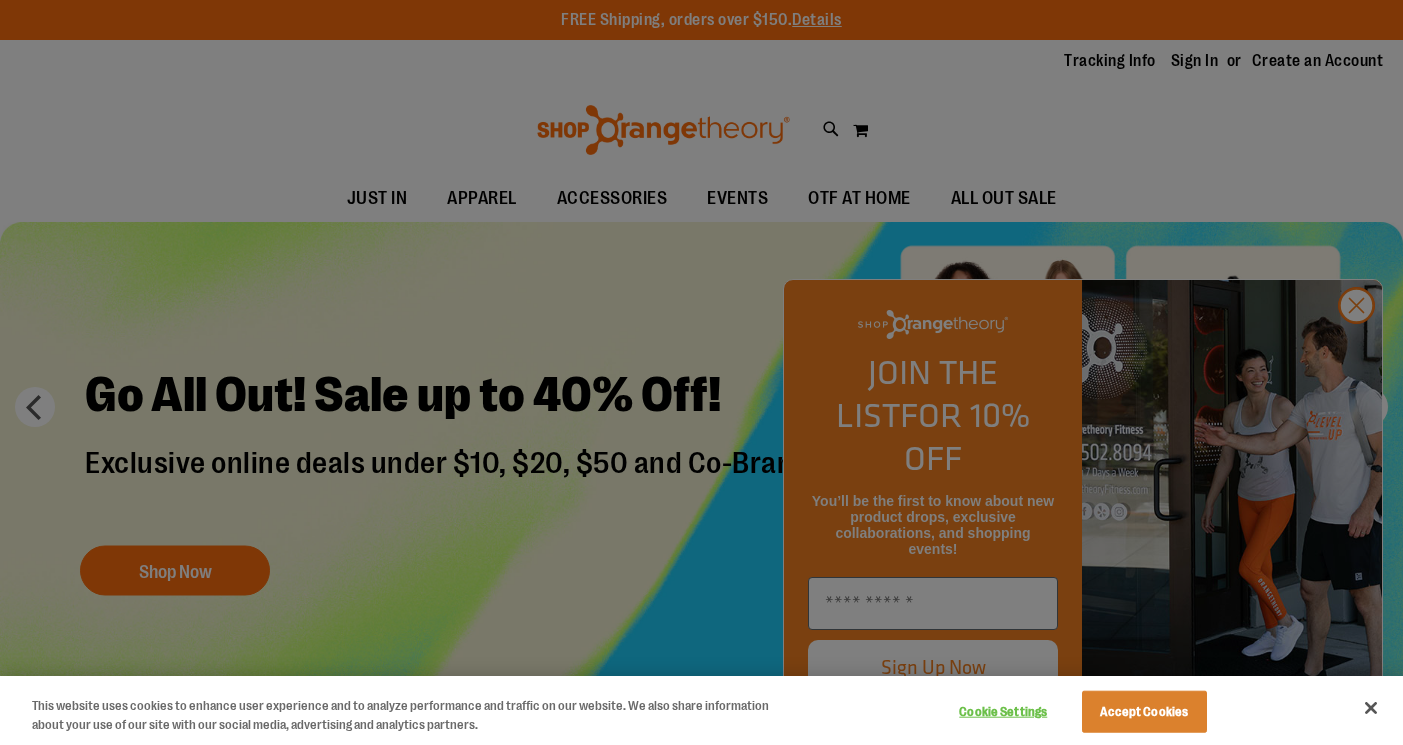 click at bounding box center [701, 372] 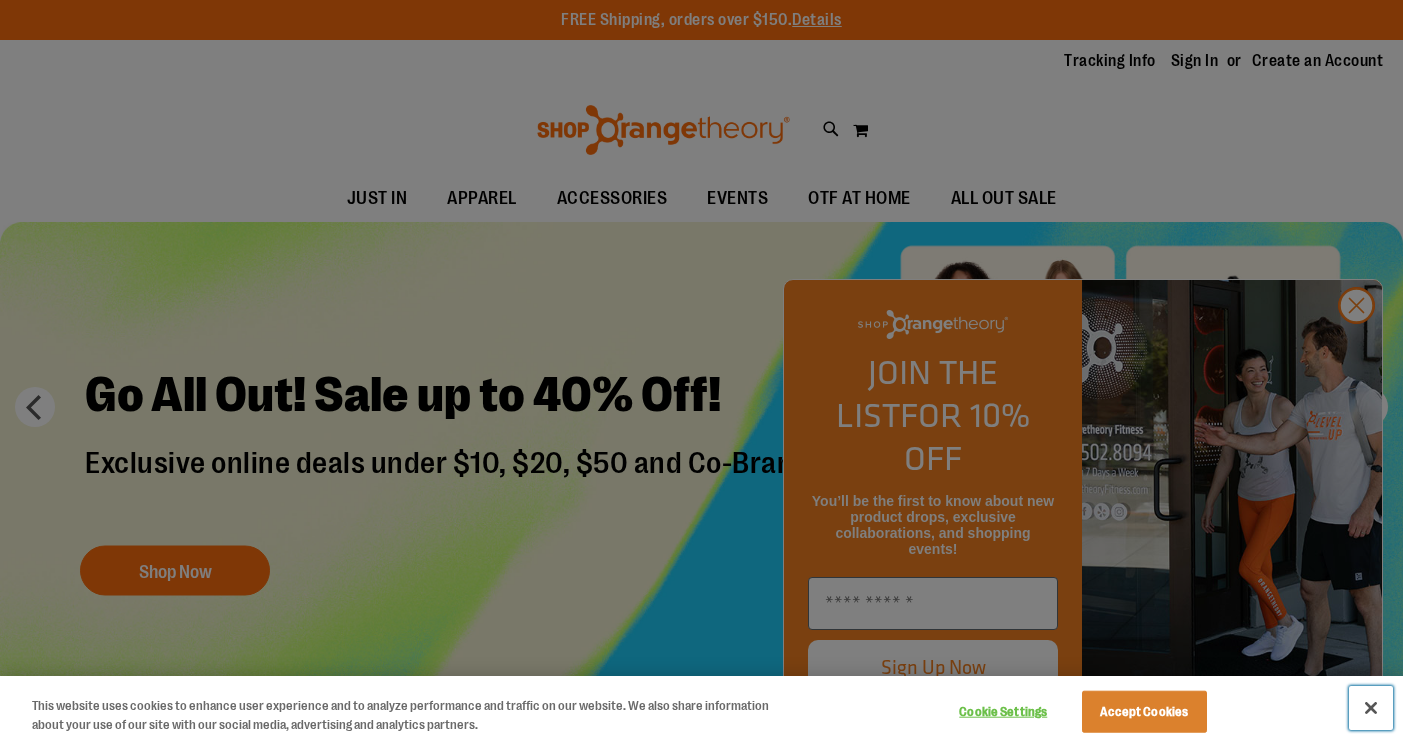 click at bounding box center (1371, 708) 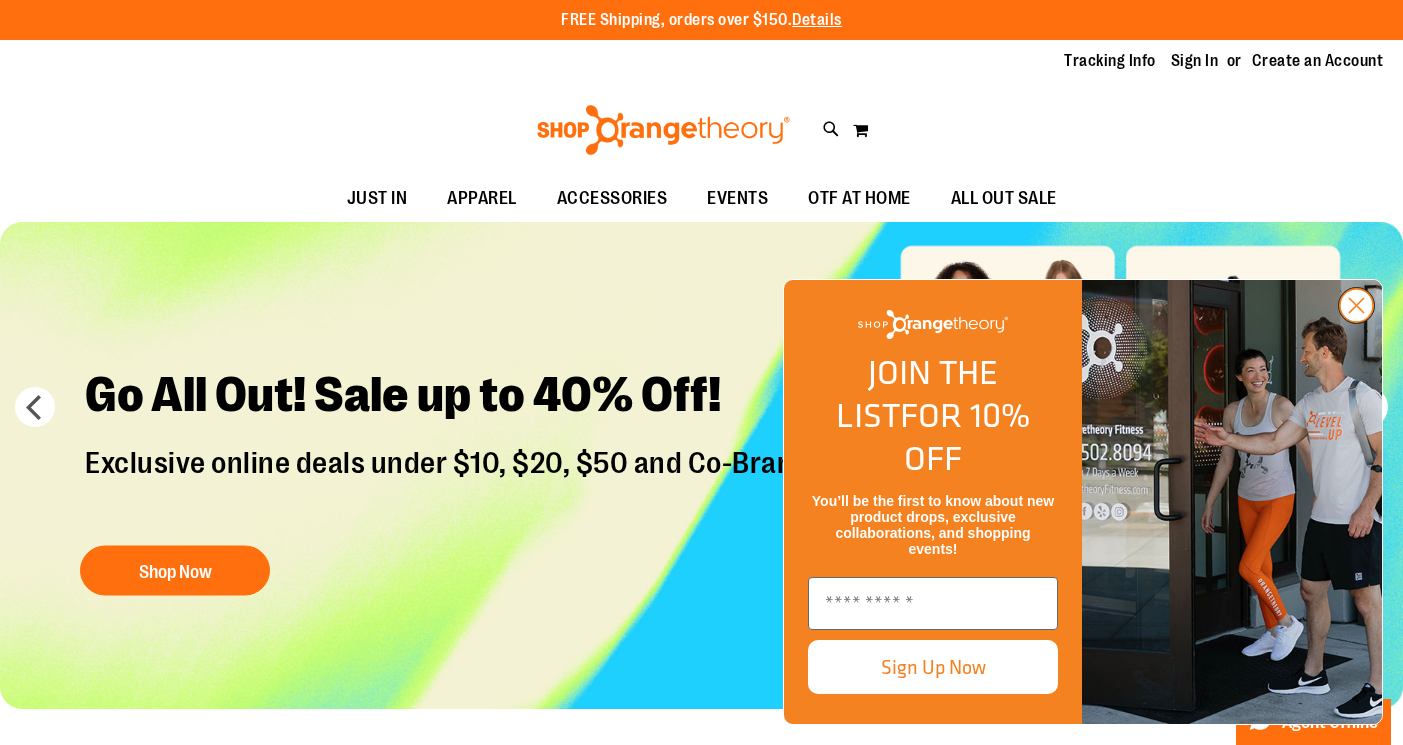 click 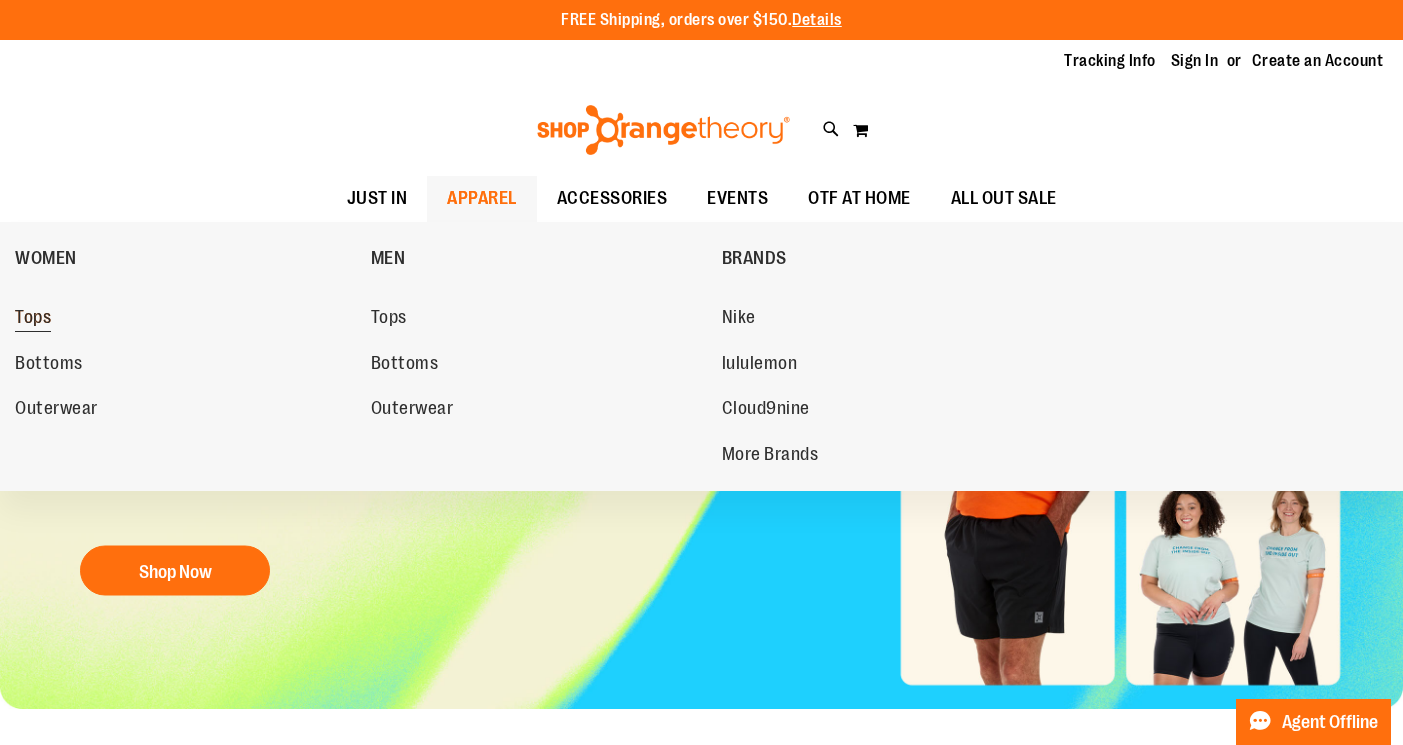 click on "Tops" at bounding box center [33, 319] 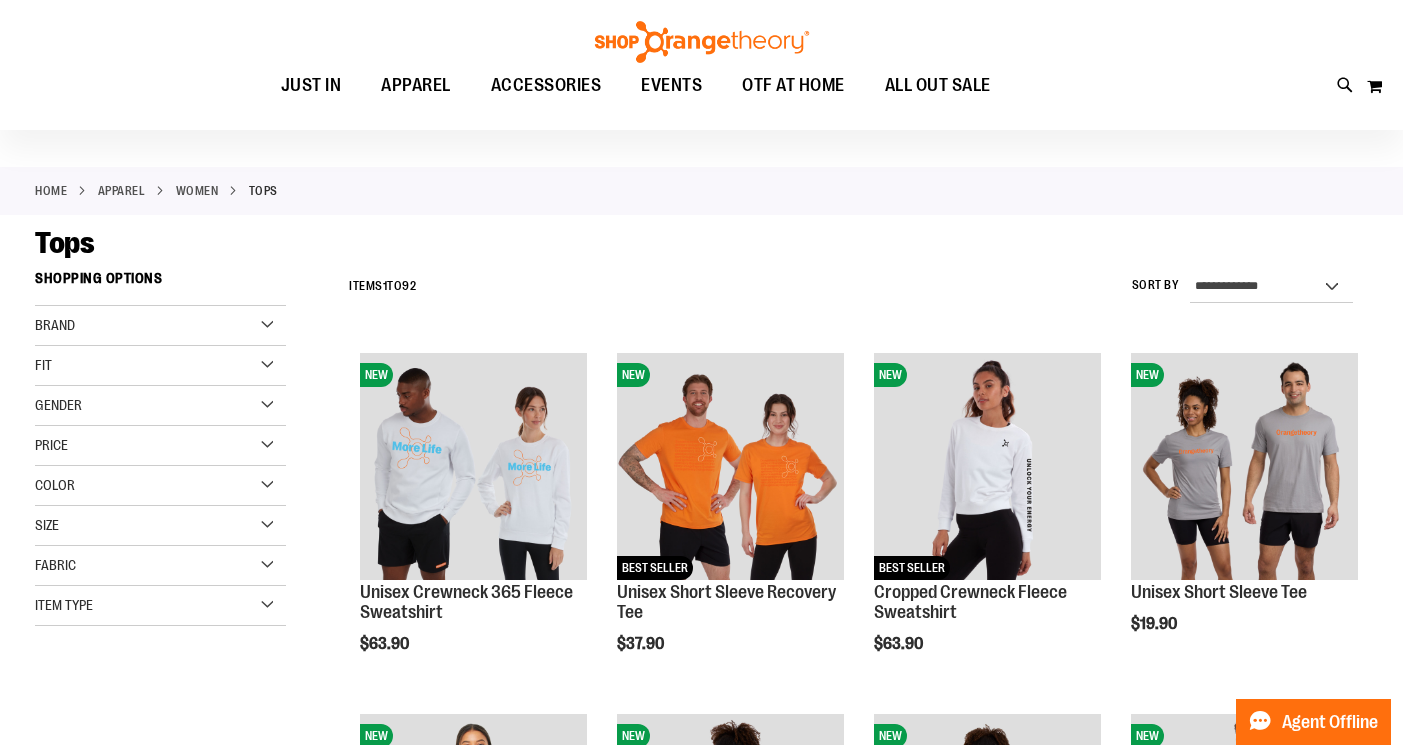 scroll, scrollTop: 121, scrollLeft: 0, axis: vertical 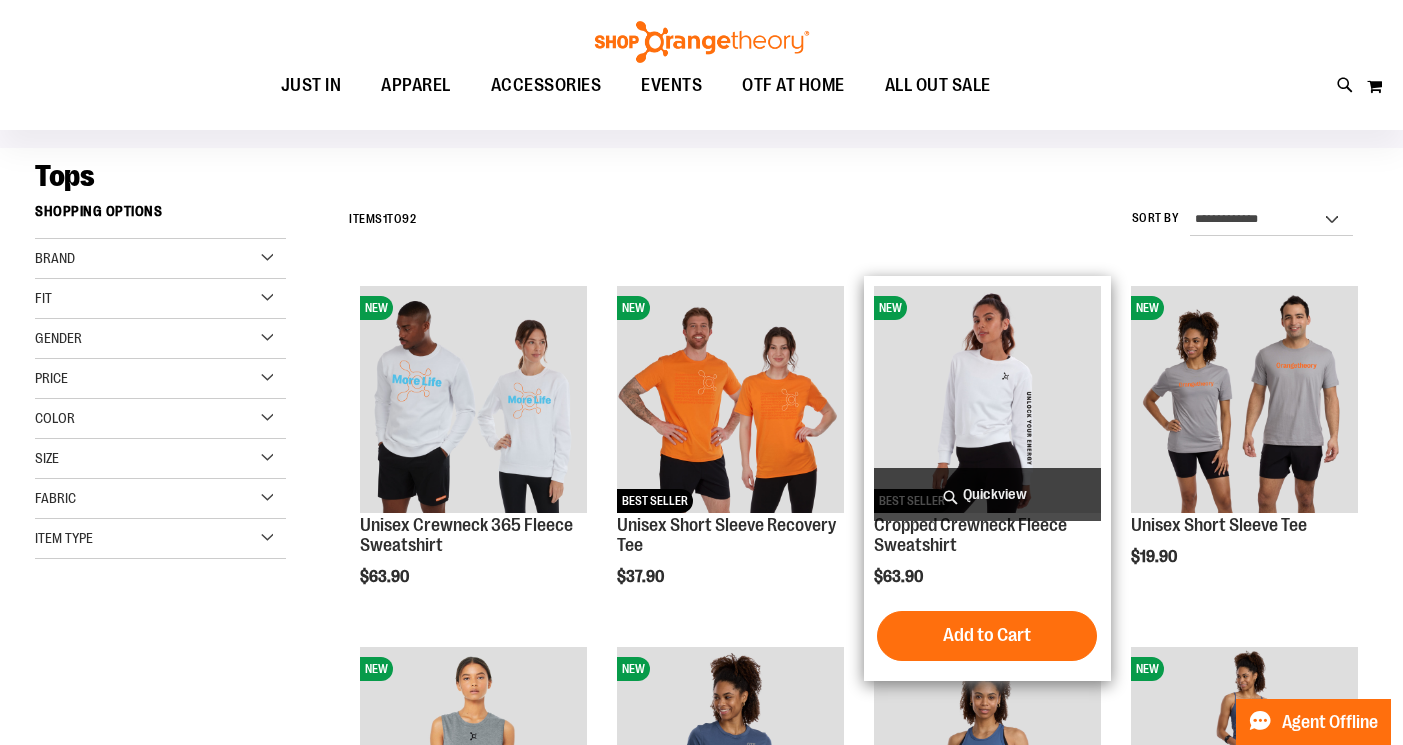 click at bounding box center [987, 399] 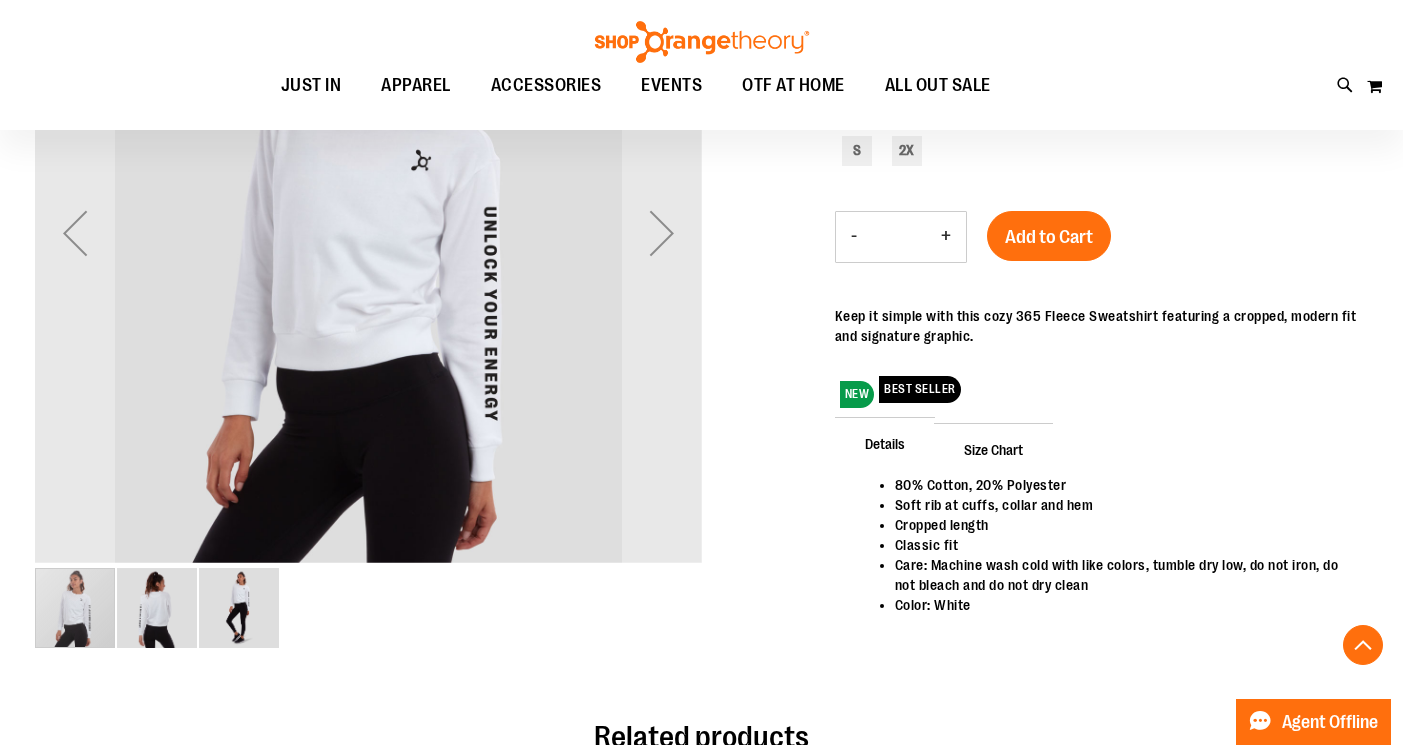 scroll, scrollTop: 393, scrollLeft: 0, axis: vertical 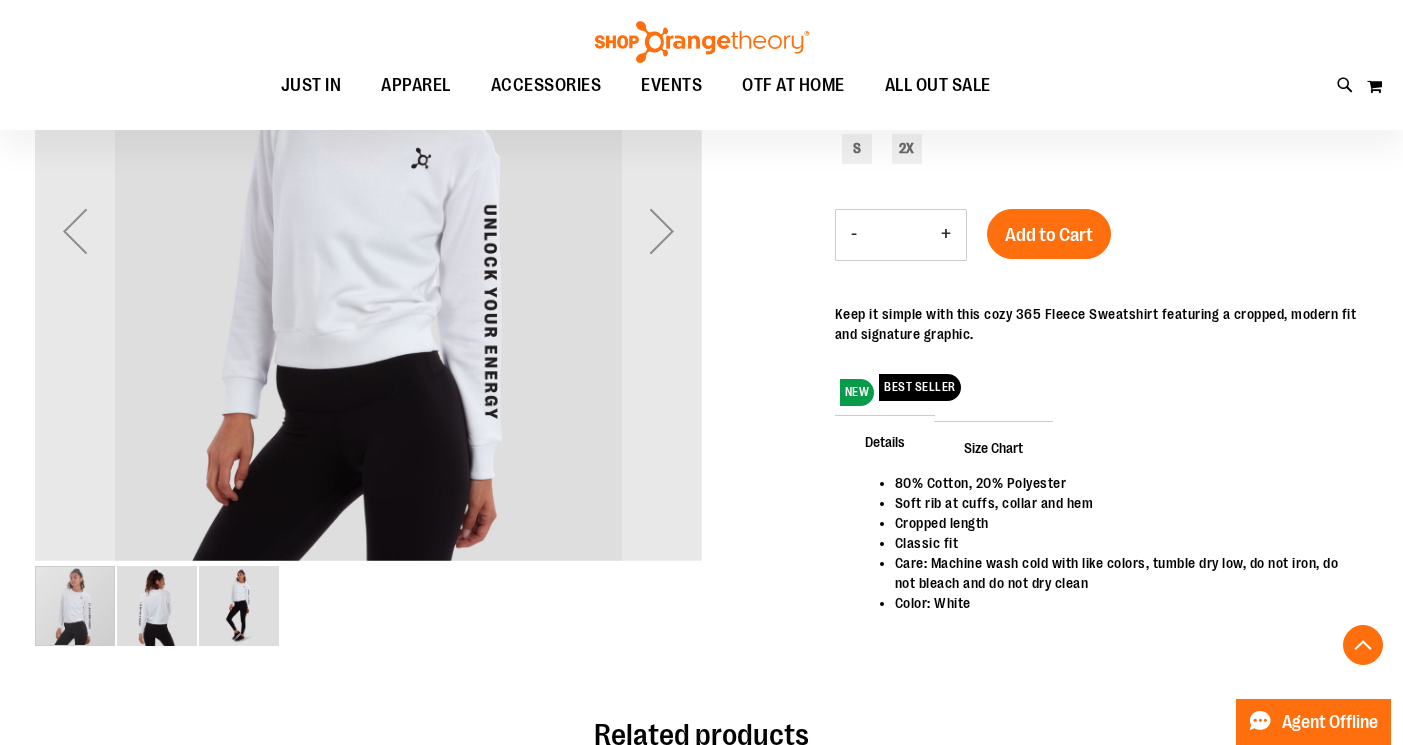 click at bounding box center (157, 606) 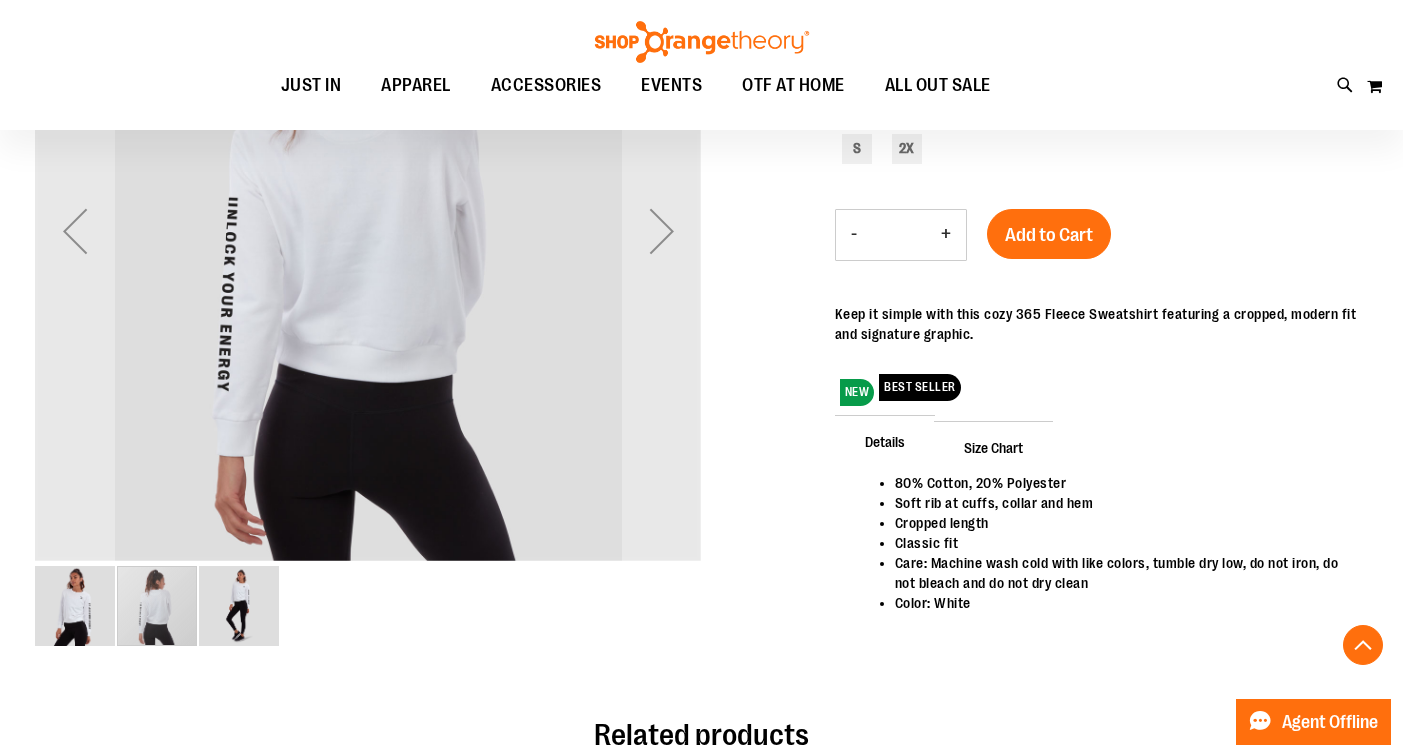 click at bounding box center (239, 606) 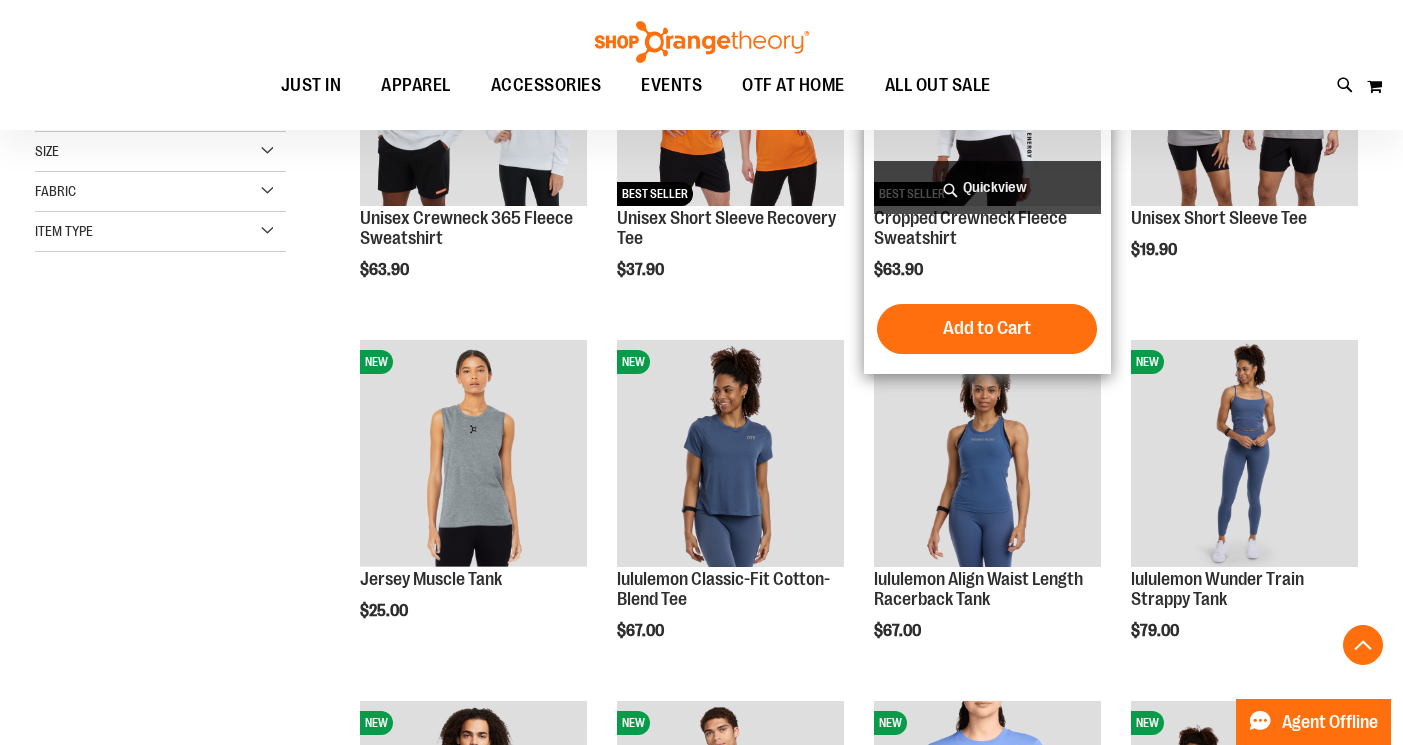 scroll, scrollTop: 433, scrollLeft: 0, axis: vertical 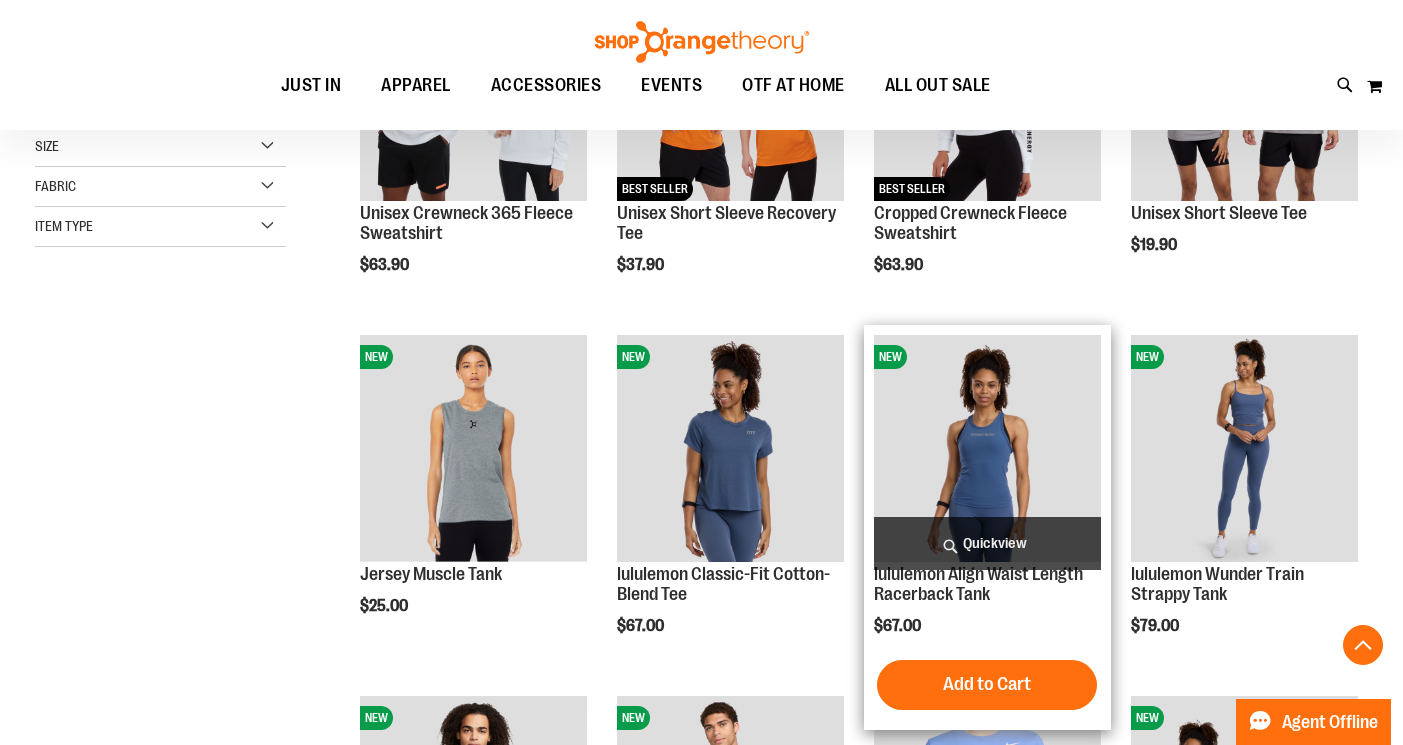 click at bounding box center [987, 448] 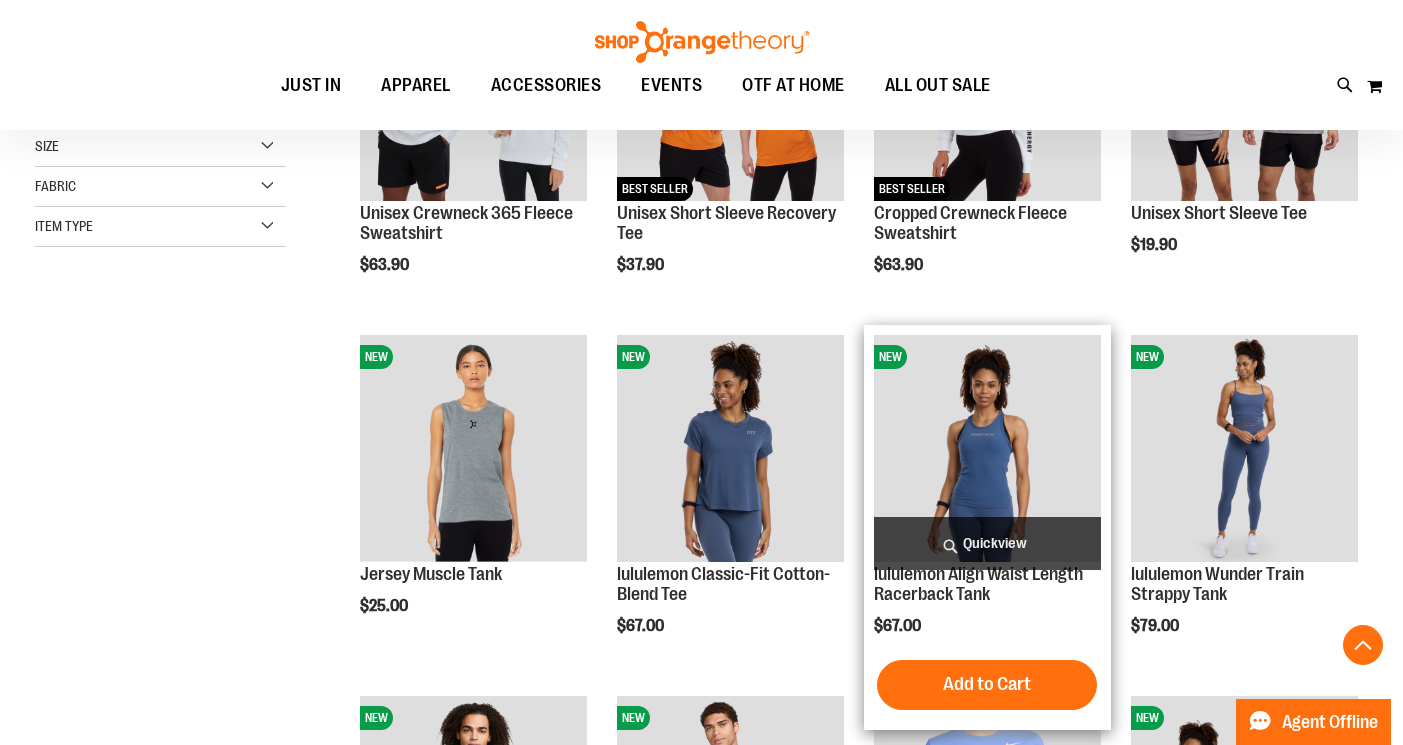 click at bounding box center (987, 448) 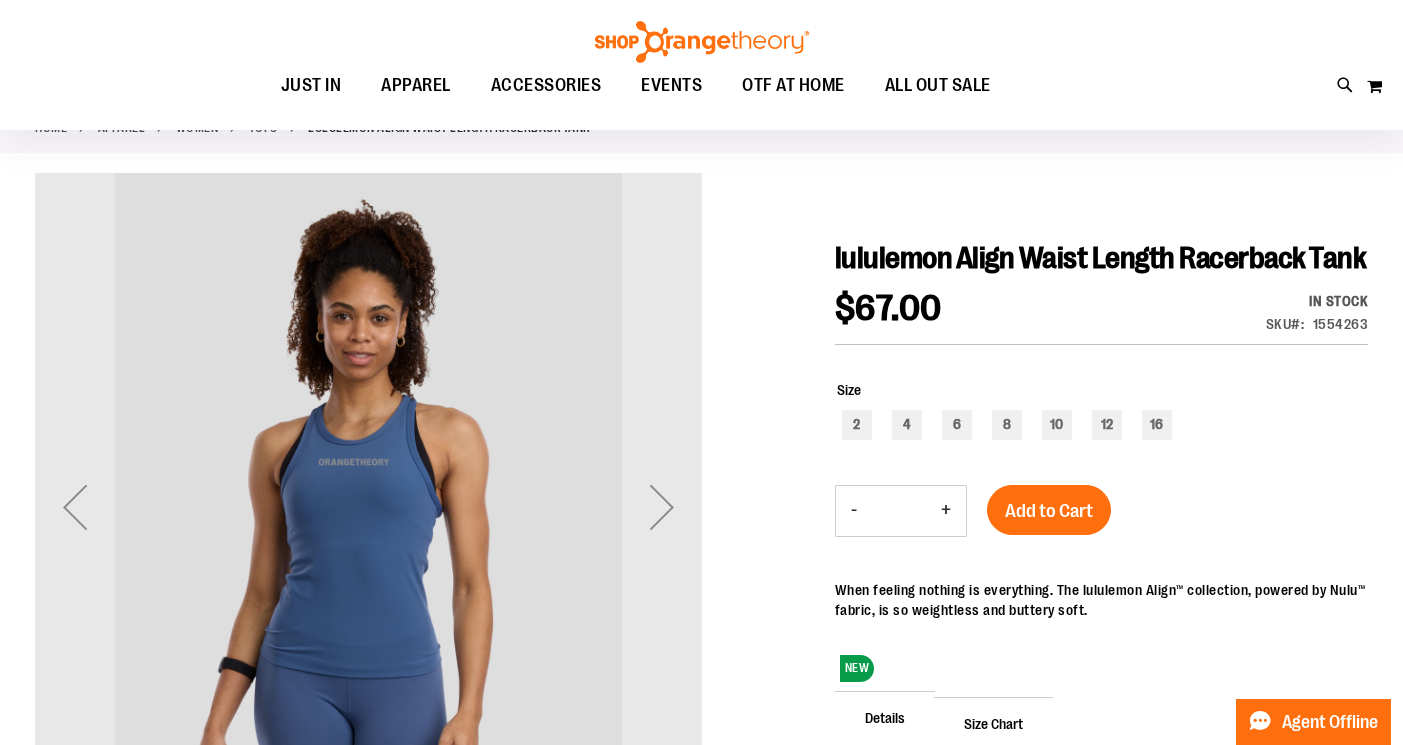 scroll, scrollTop: 119, scrollLeft: 0, axis: vertical 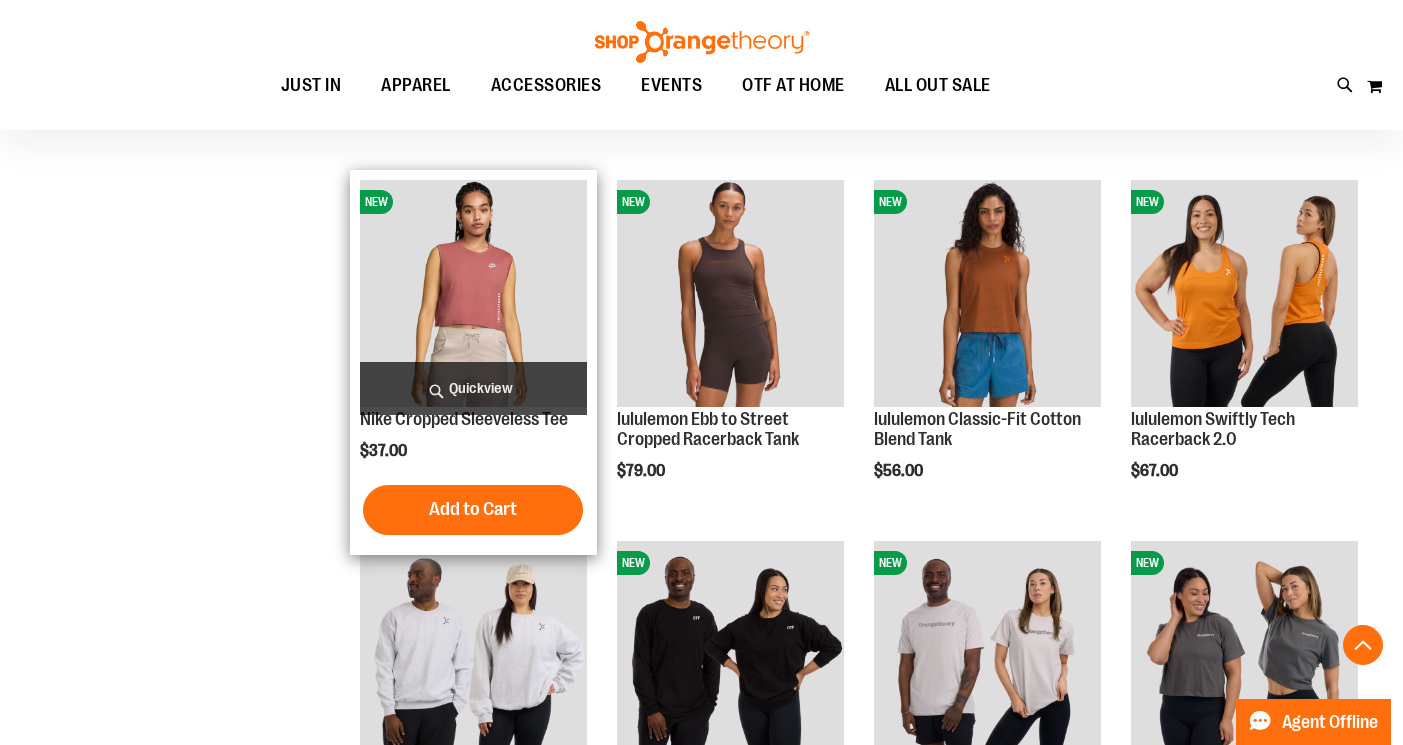 click at bounding box center [473, 293] 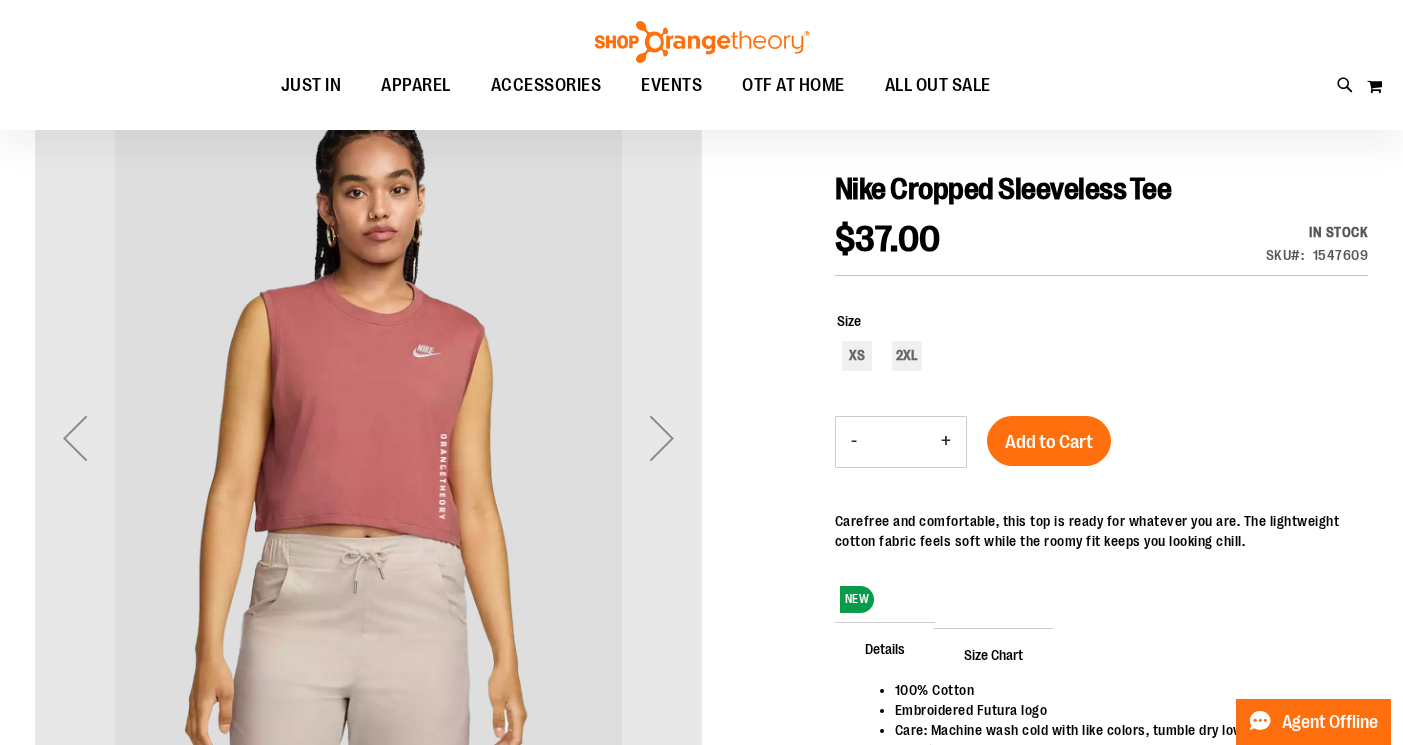 scroll, scrollTop: 188, scrollLeft: 0, axis: vertical 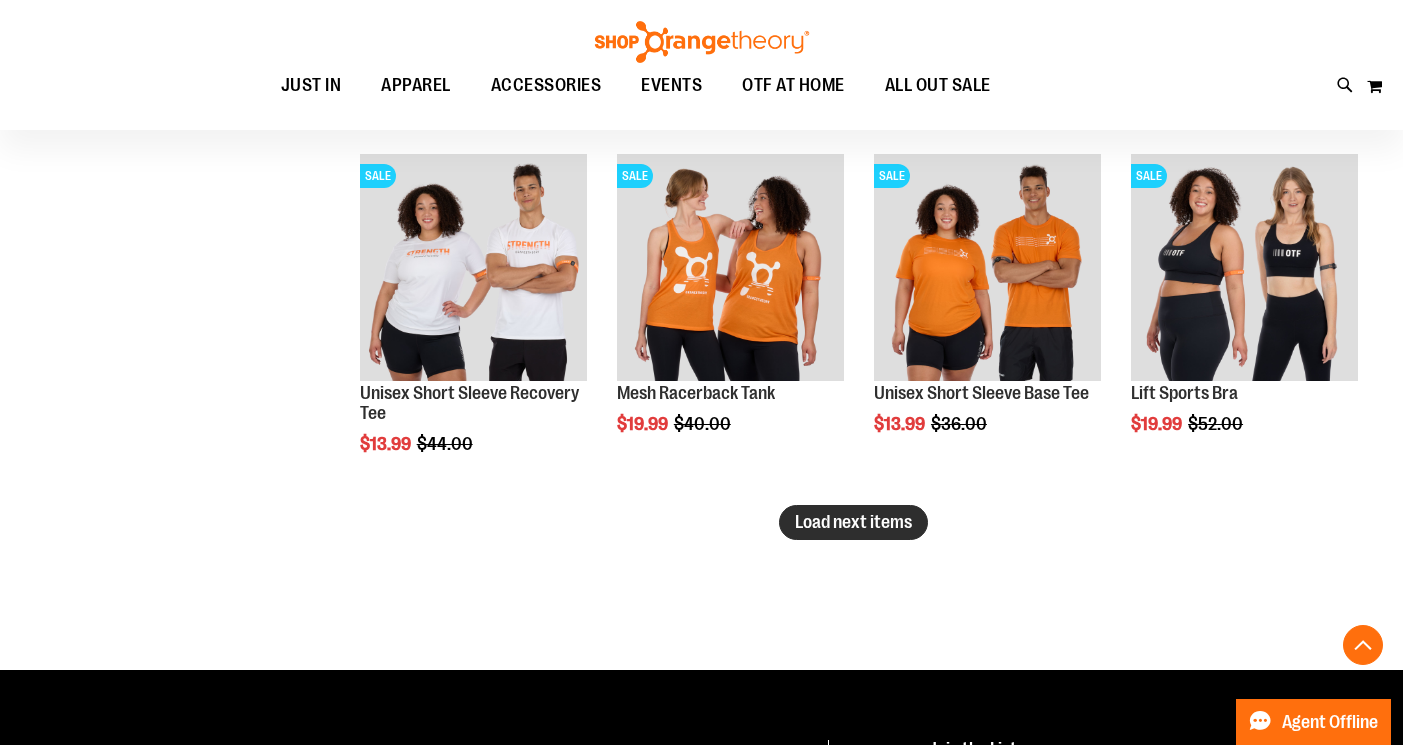 click on "Load next items" at bounding box center (853, 522) 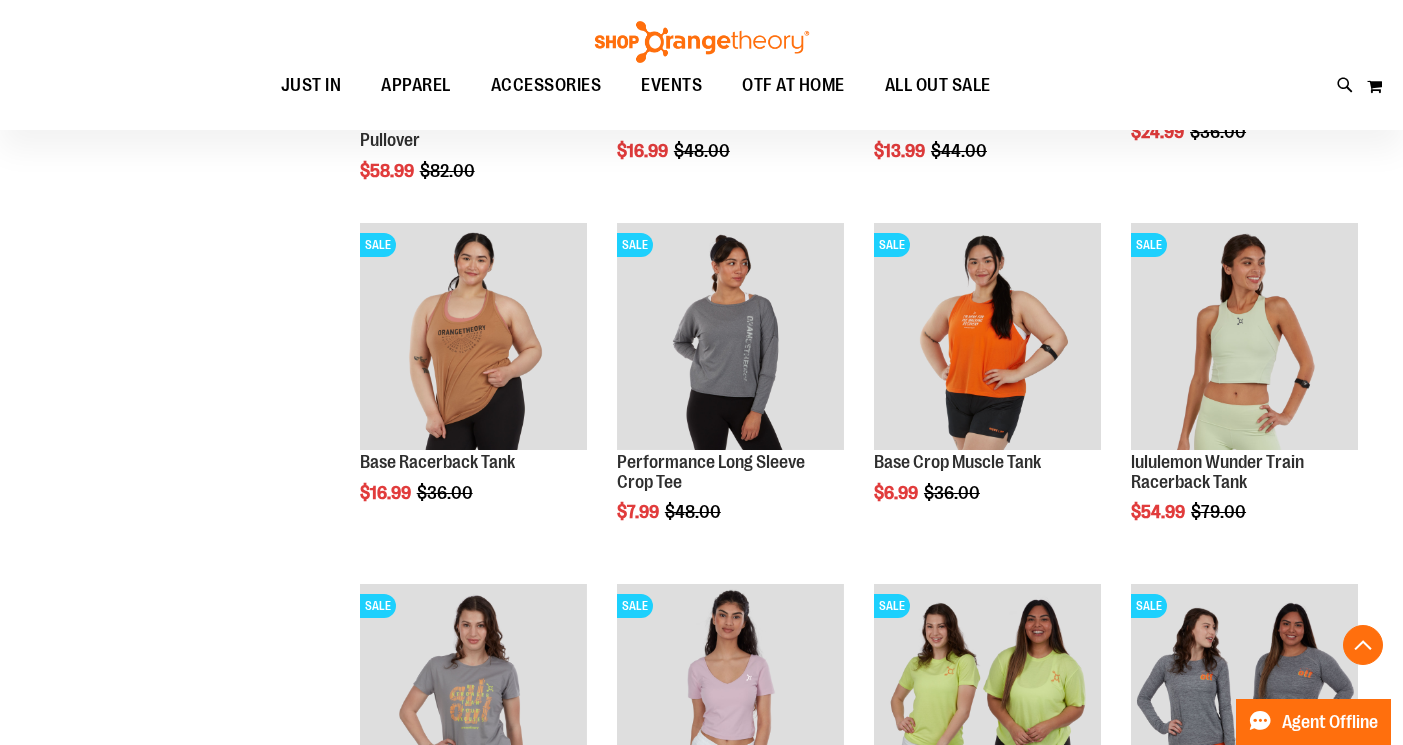 scroll, scrollTop: 3625, scrollLeft: 0, axis: vertical 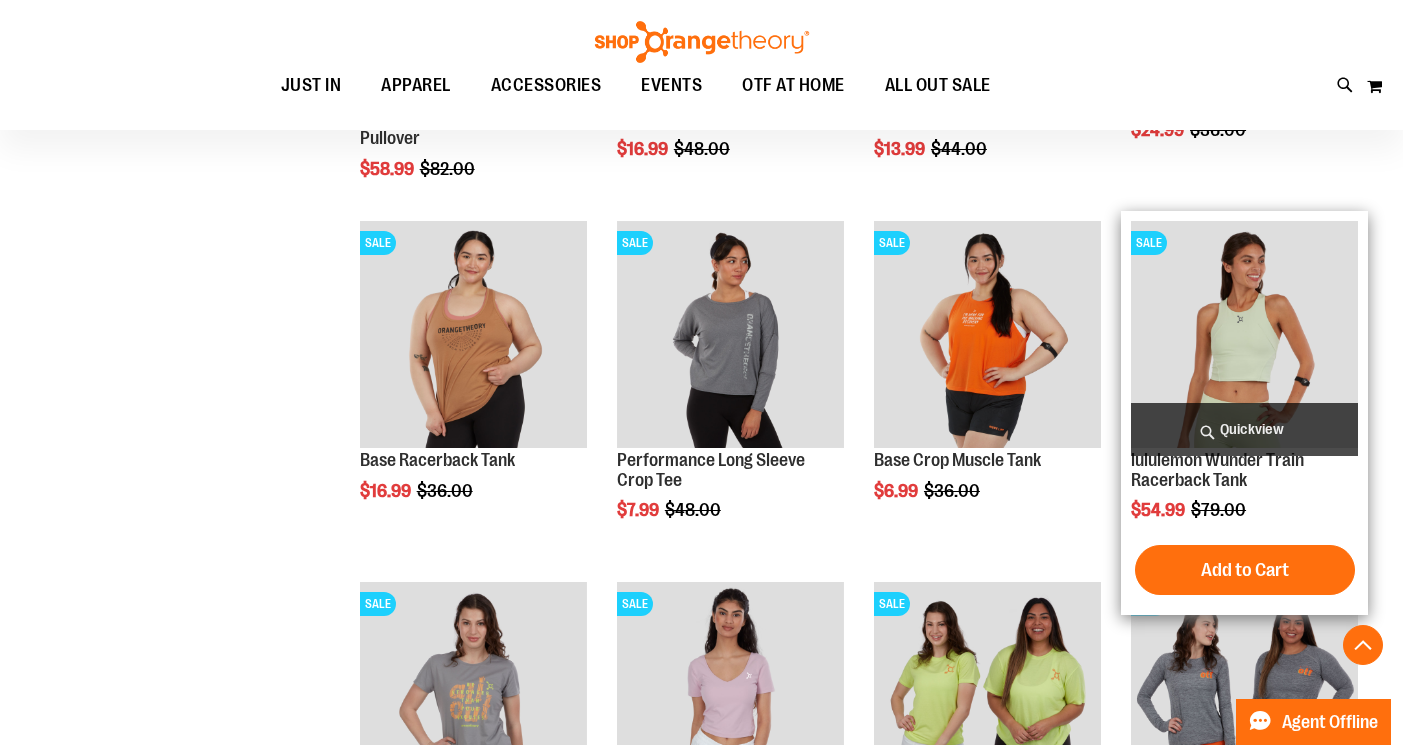 click at bounding box center [1244, 334] 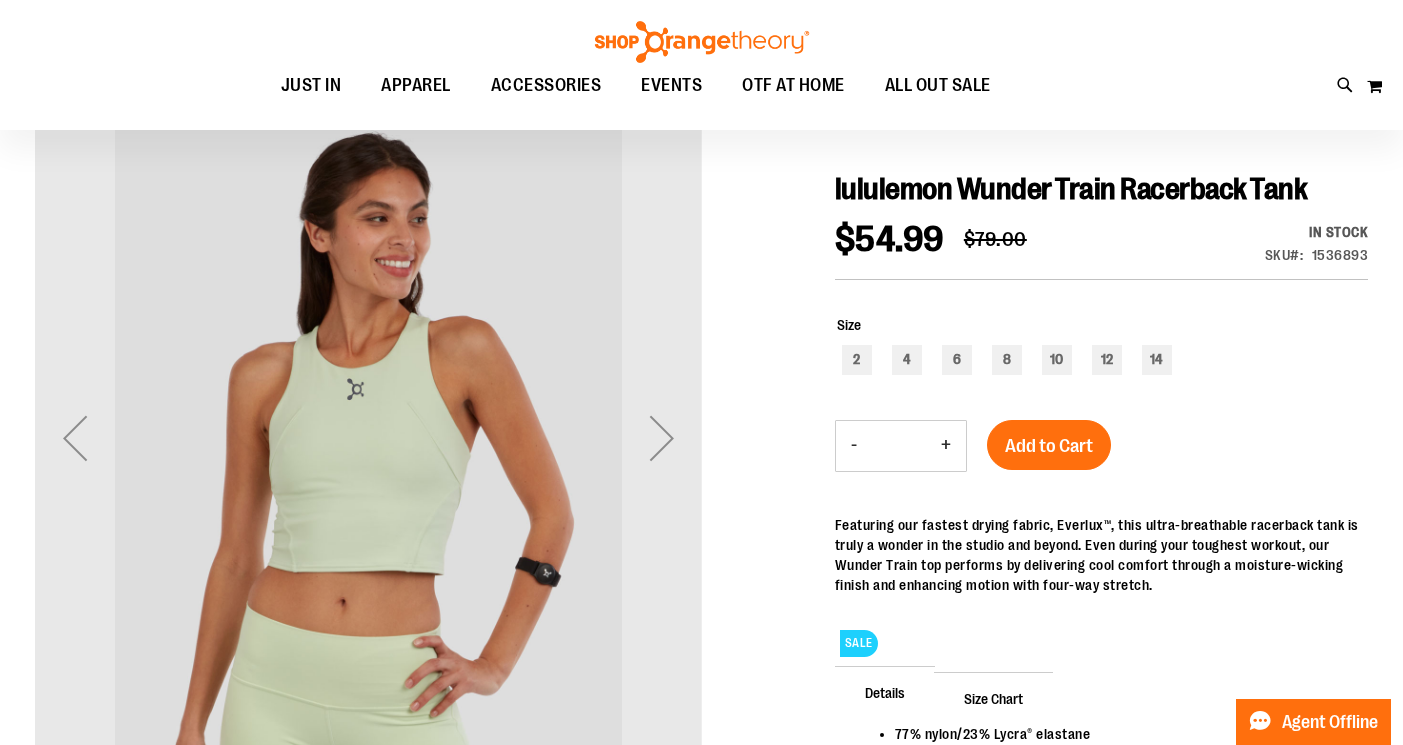 scroll, scrollTop: 188, scrollLeft: 0, axis: vertical 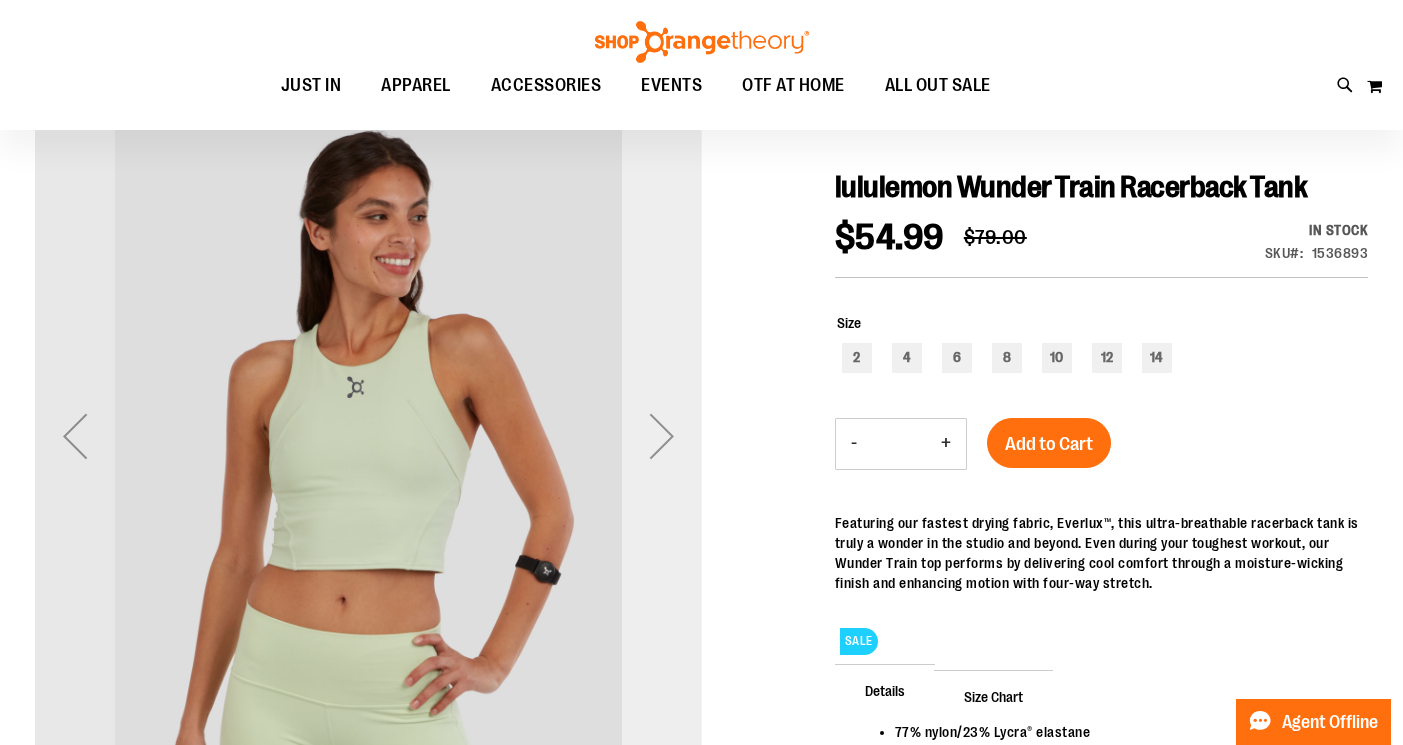 click at bounding box center (662, 436) 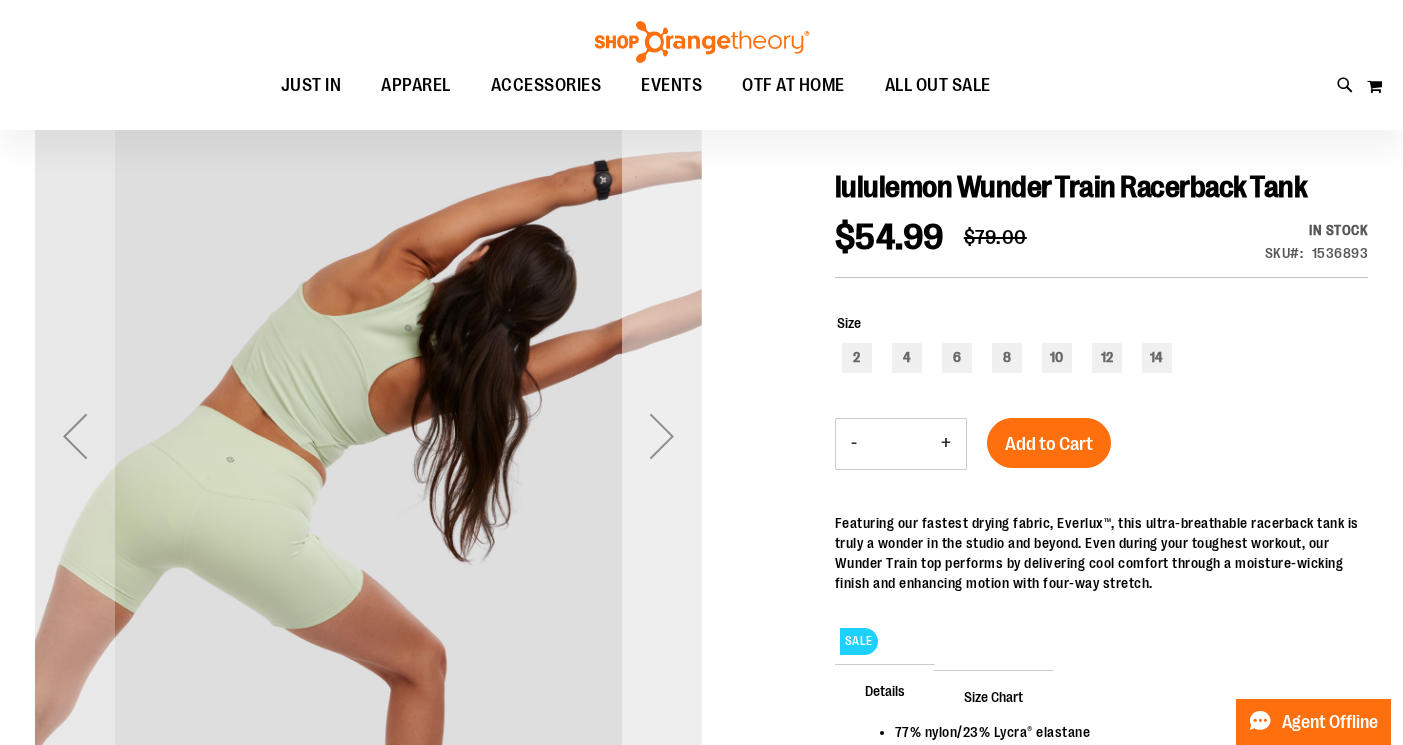 click at bounding box center (662, 436) 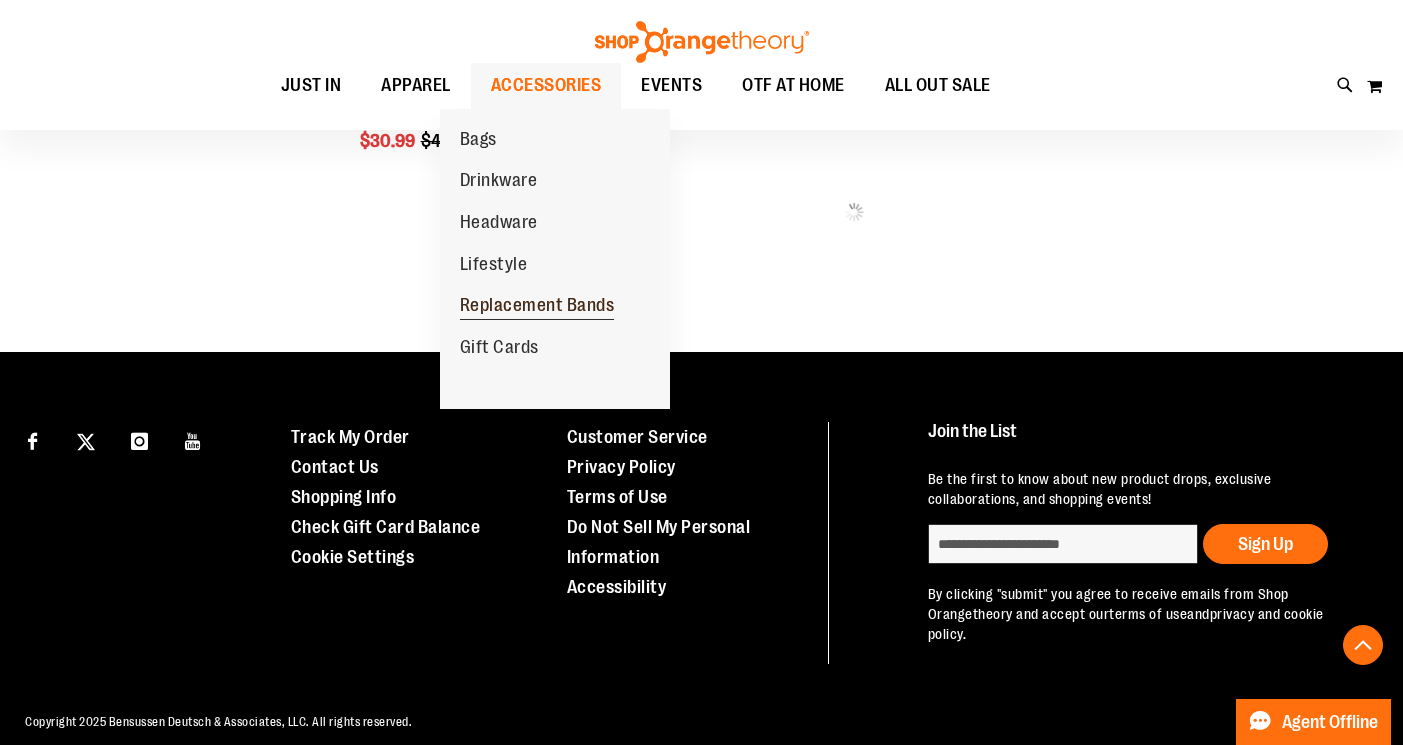 scroll, scrollTop: 1107, scrollLeft: 0, axis: vertical 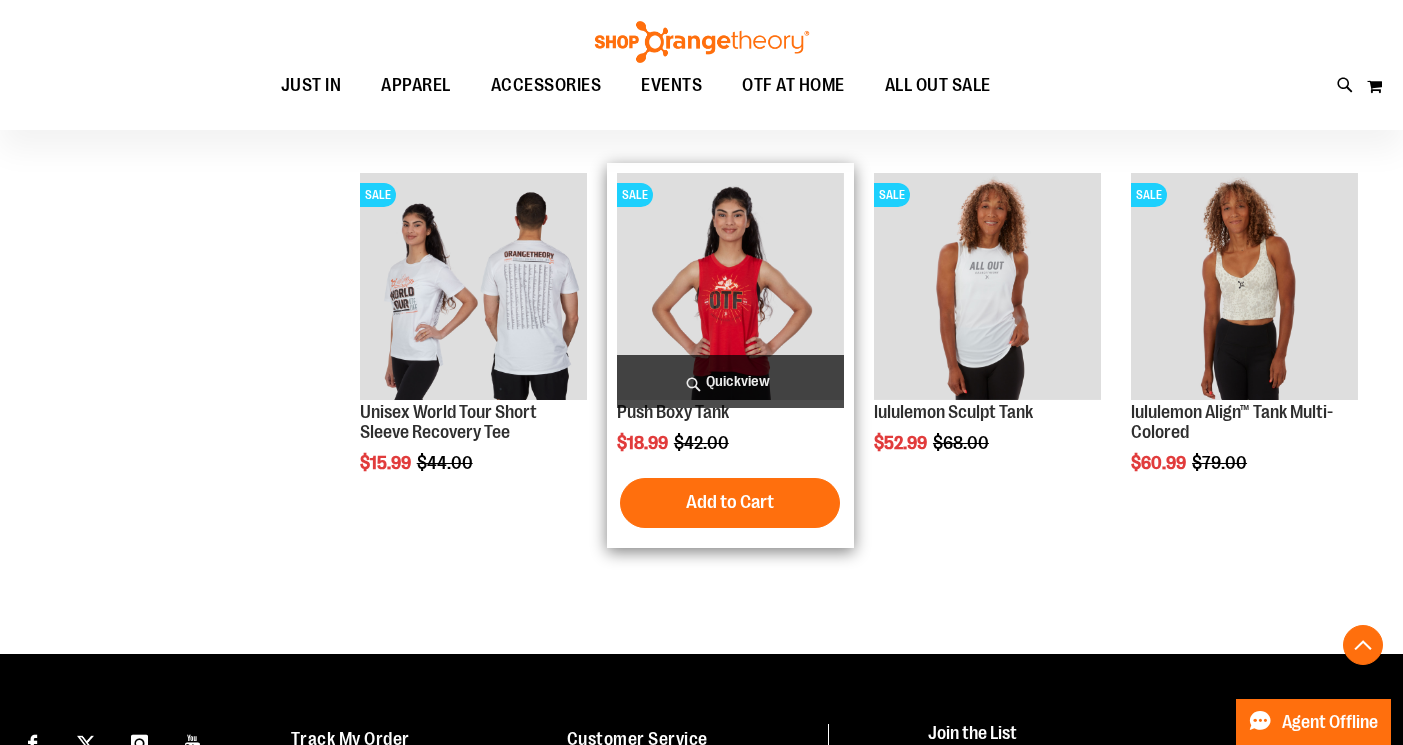 click at bounding box center [730, 286] 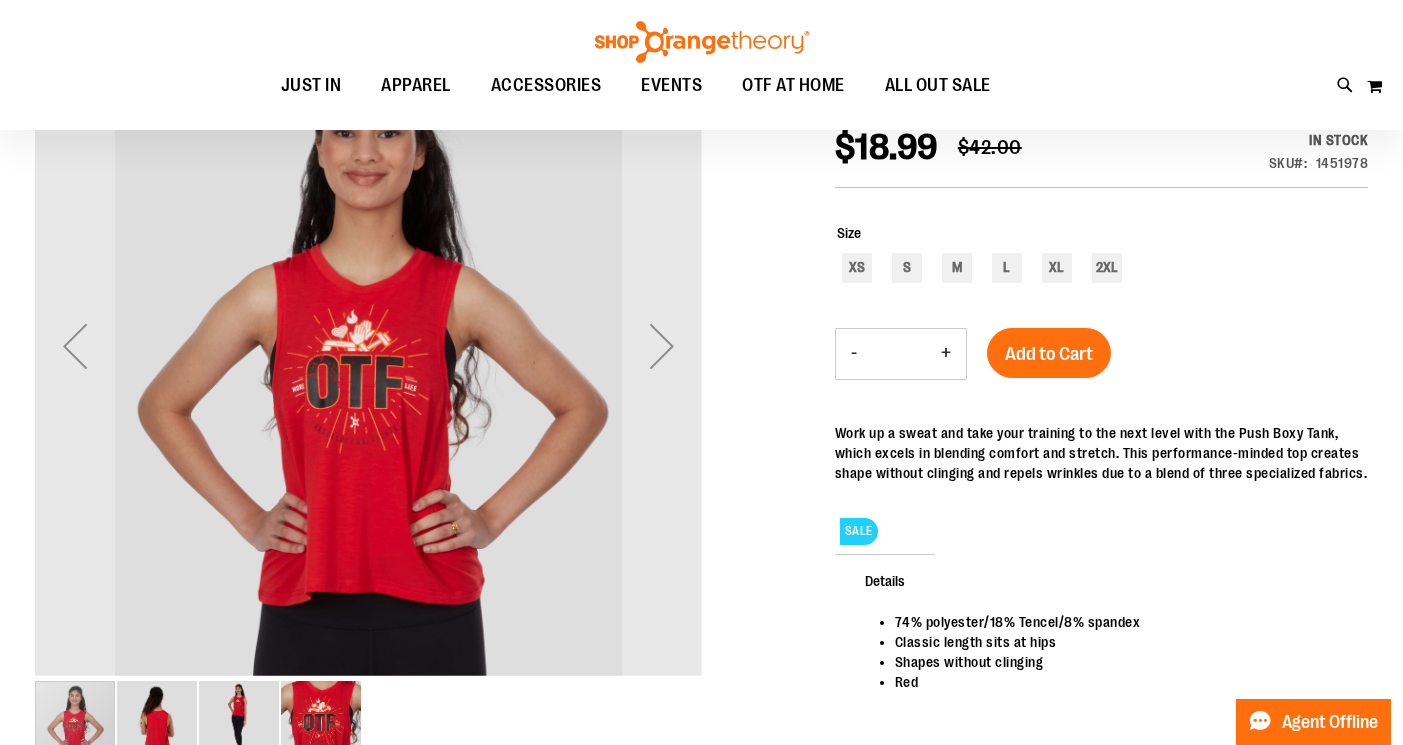 scroll, scrollTop: 285, scrollLeft: 0, axis: vertical 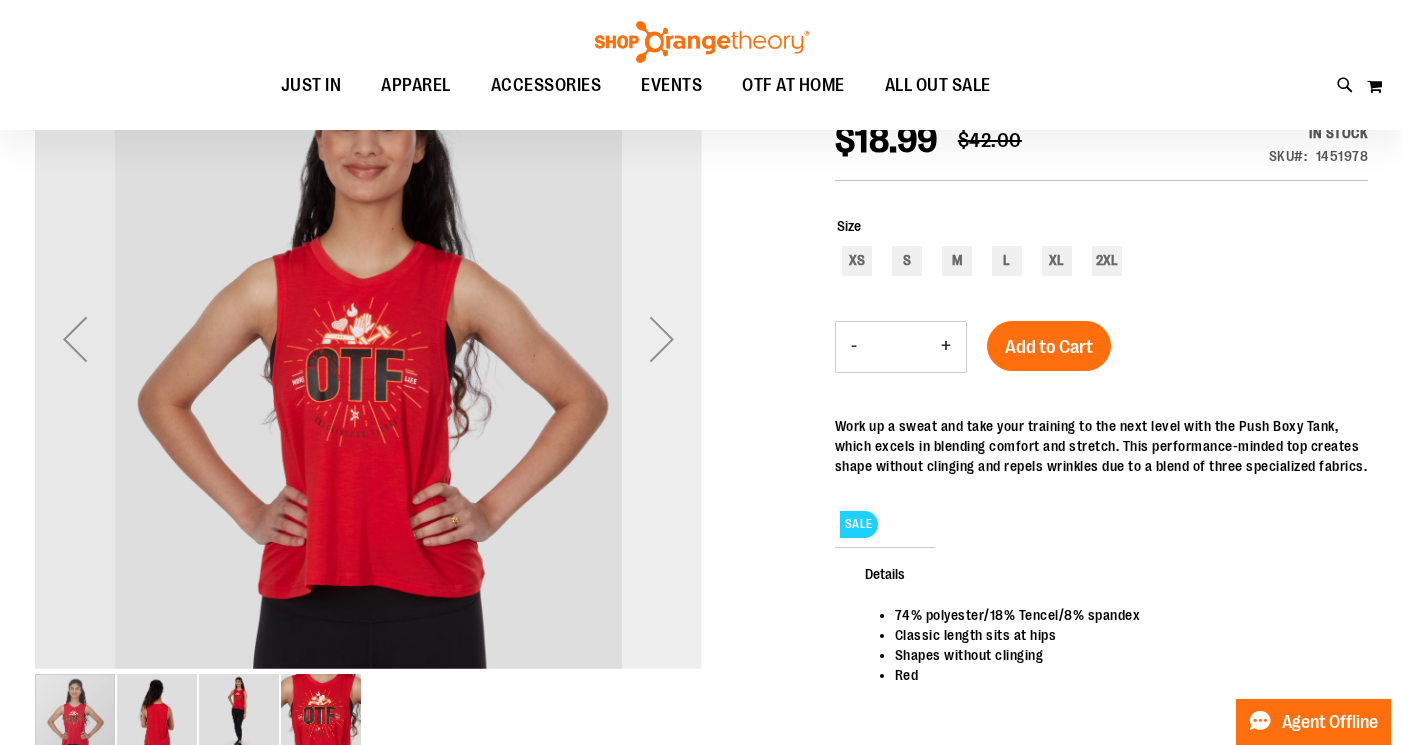 click at bounding box center (662, 339) 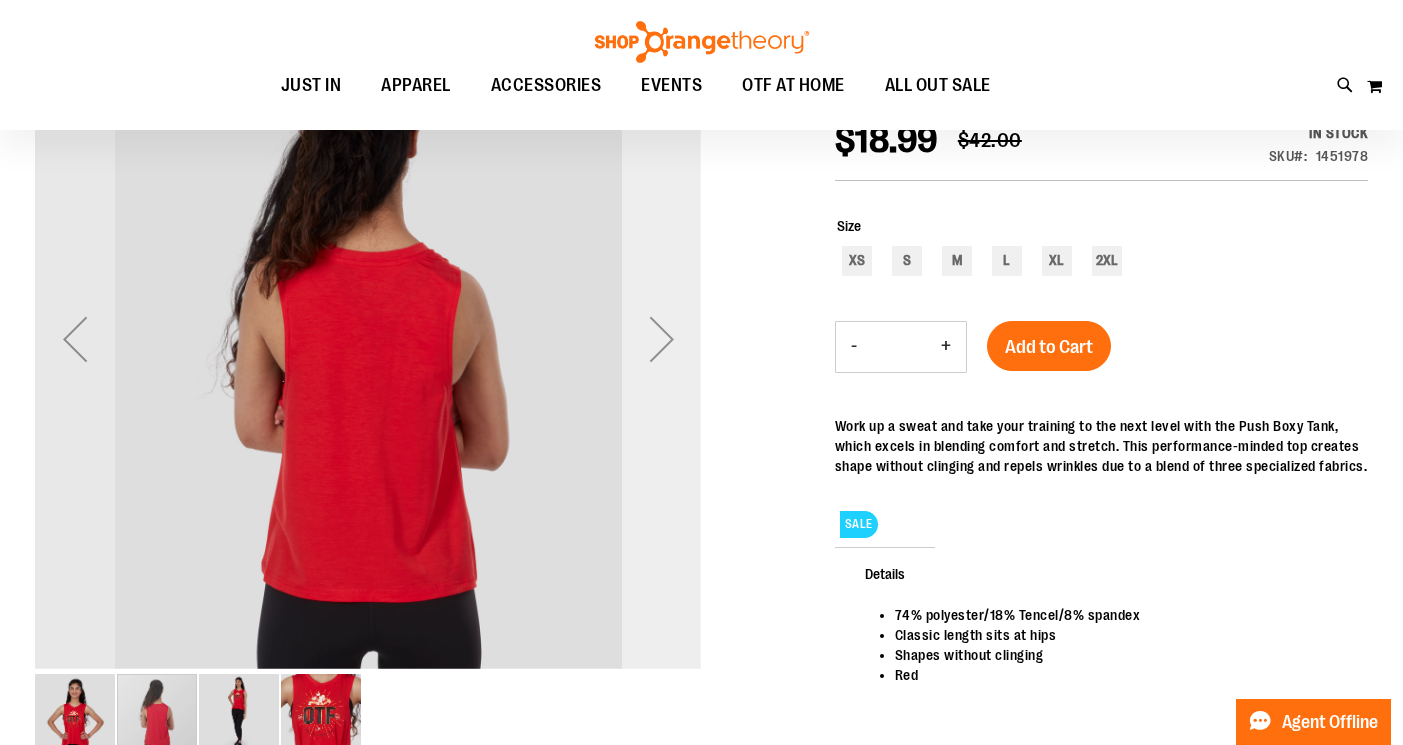 click at bounding box center (662, 339) 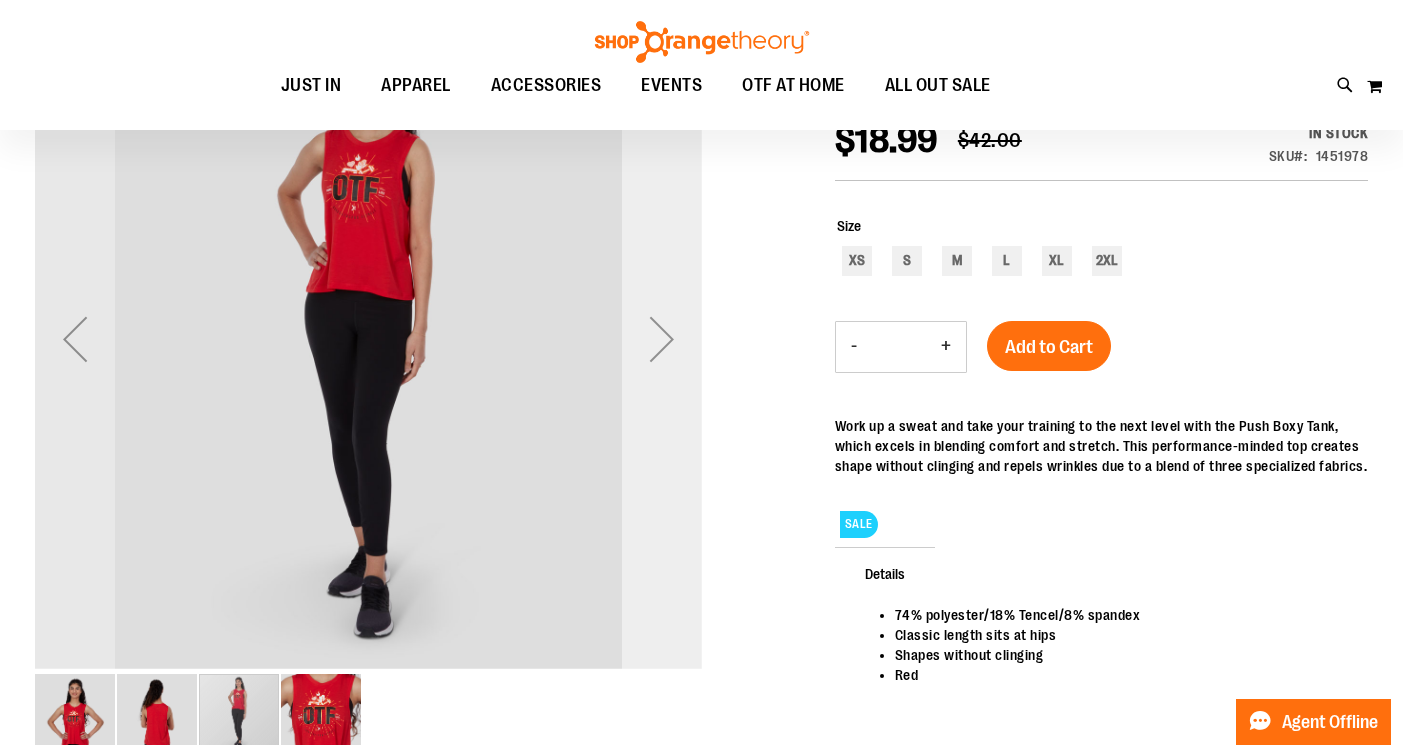 click at bounding box center (662, 339) 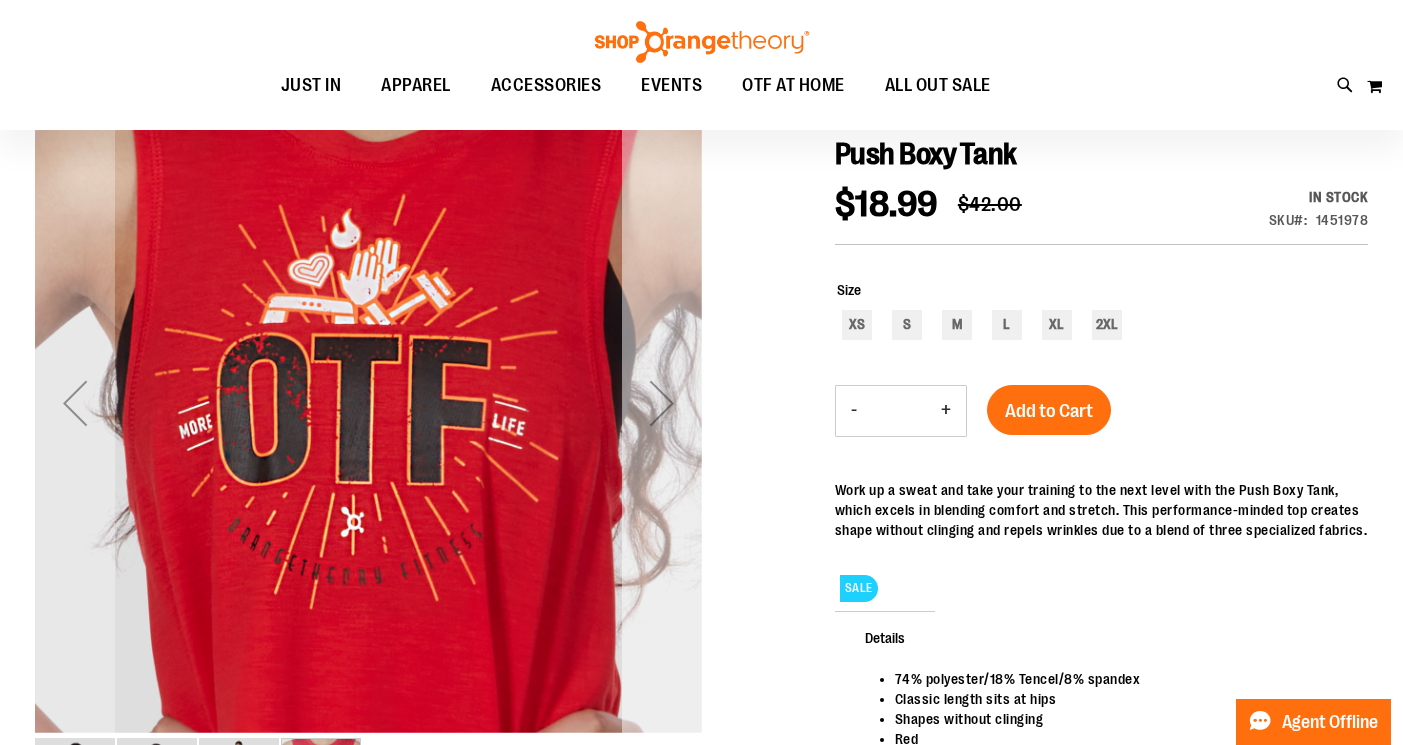 scroll, scrollTop: 196, scrollLeft: 0, axis: vertical 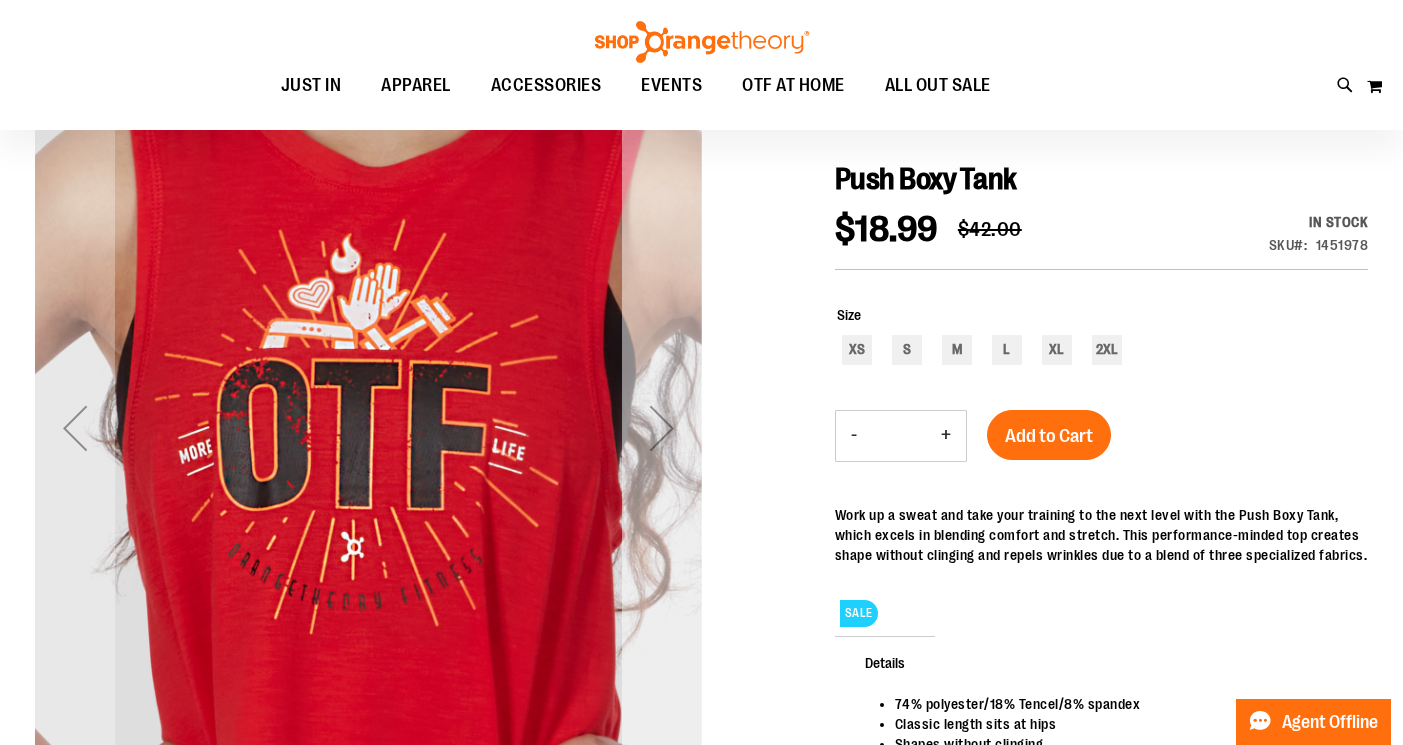 click at bounding box center (662, 427) 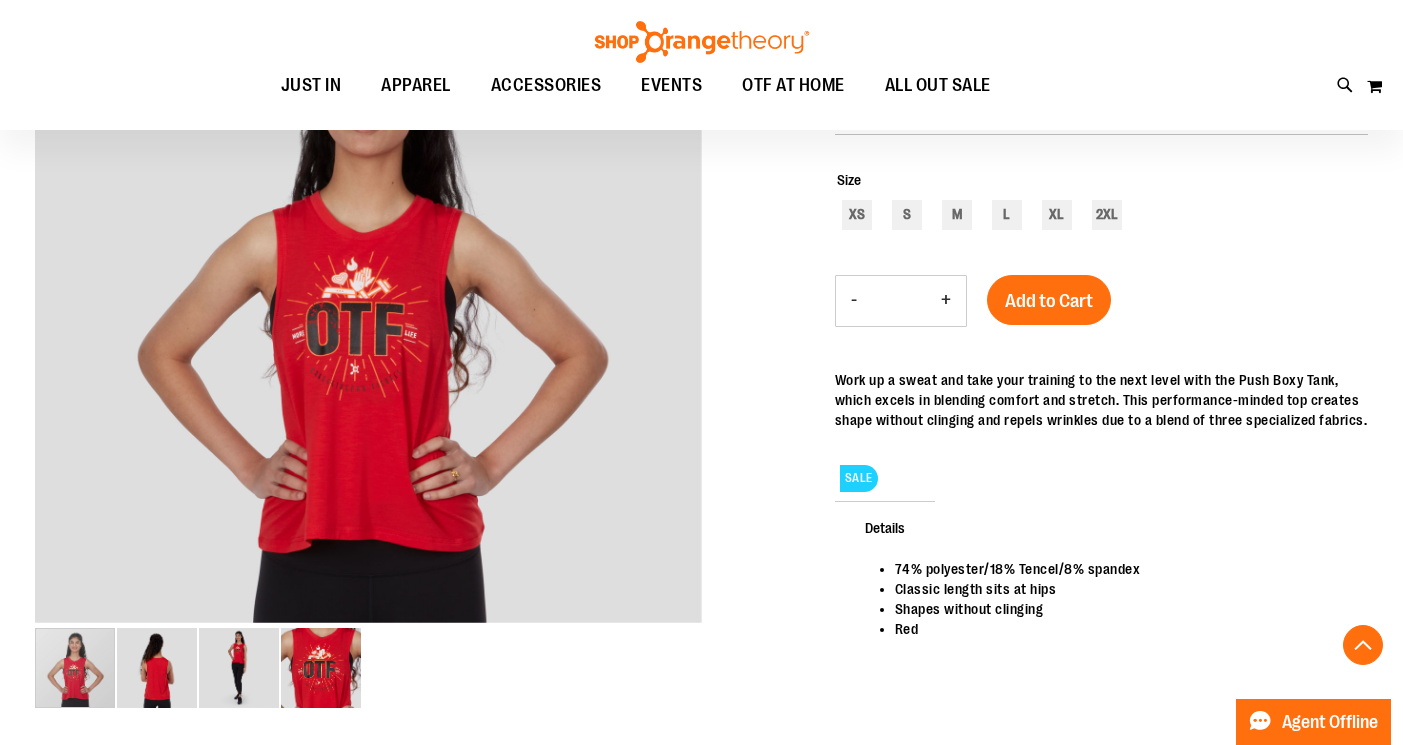scroll, scrollTop: 350, scrollLeft: 0, axis: vertical 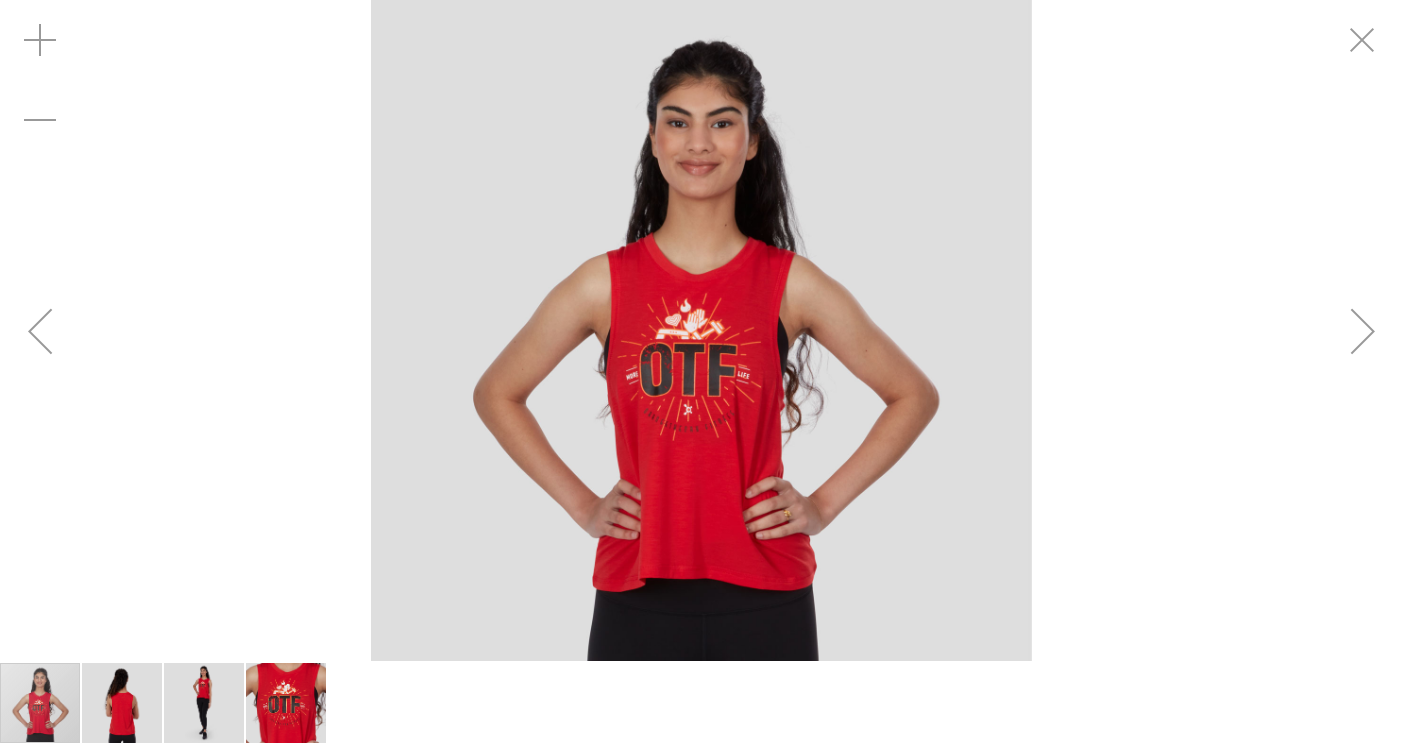 click at bounding box center [1363, 331] 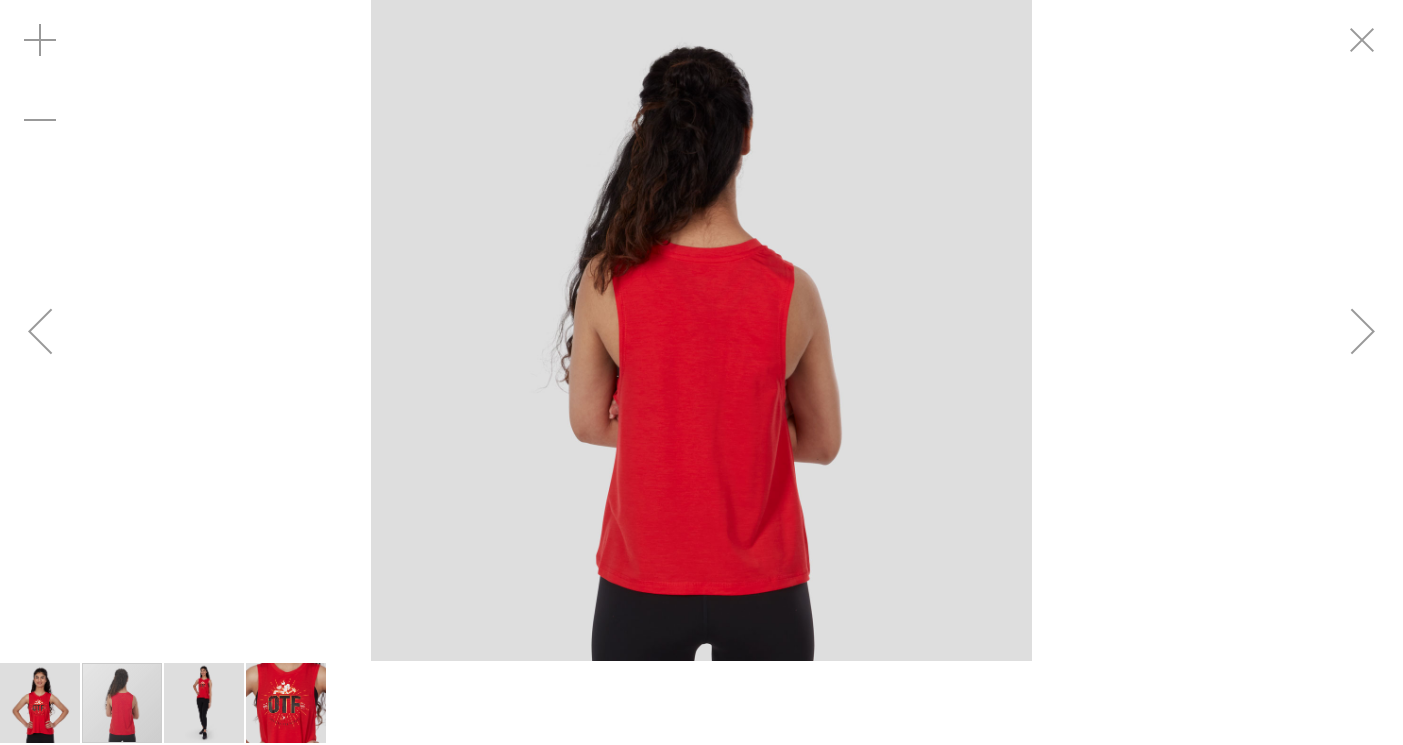 click at bounding box center [1363, 331] 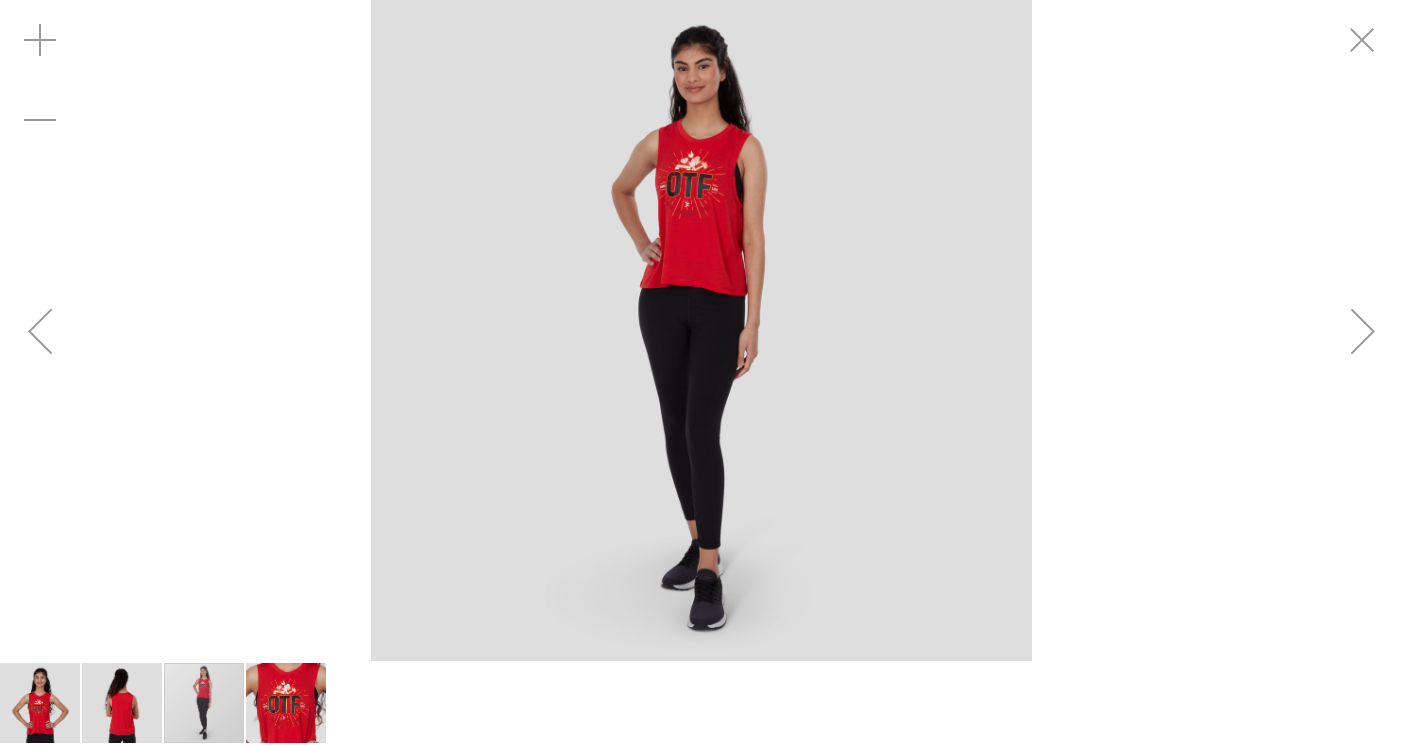 click at bounding box center [1363, 331] 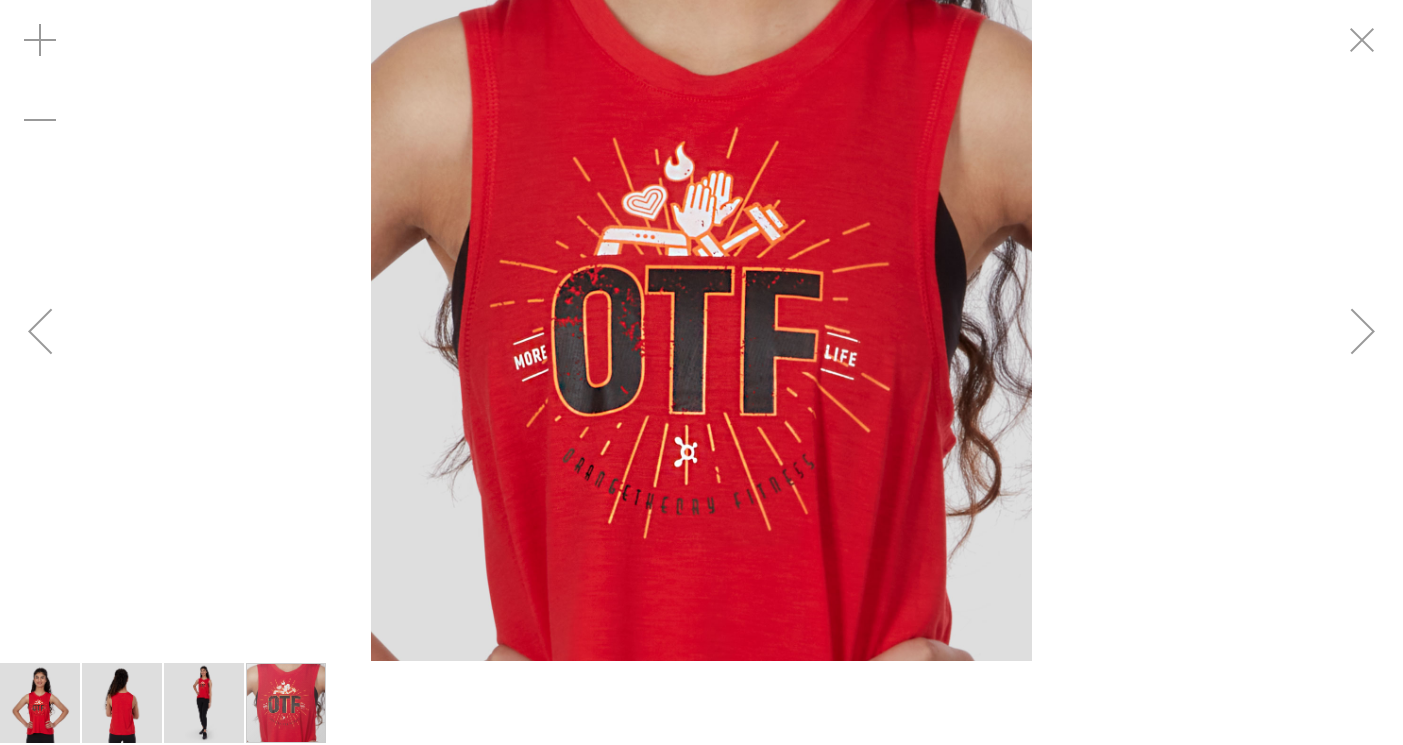 click at bounding box center (1363, 331) 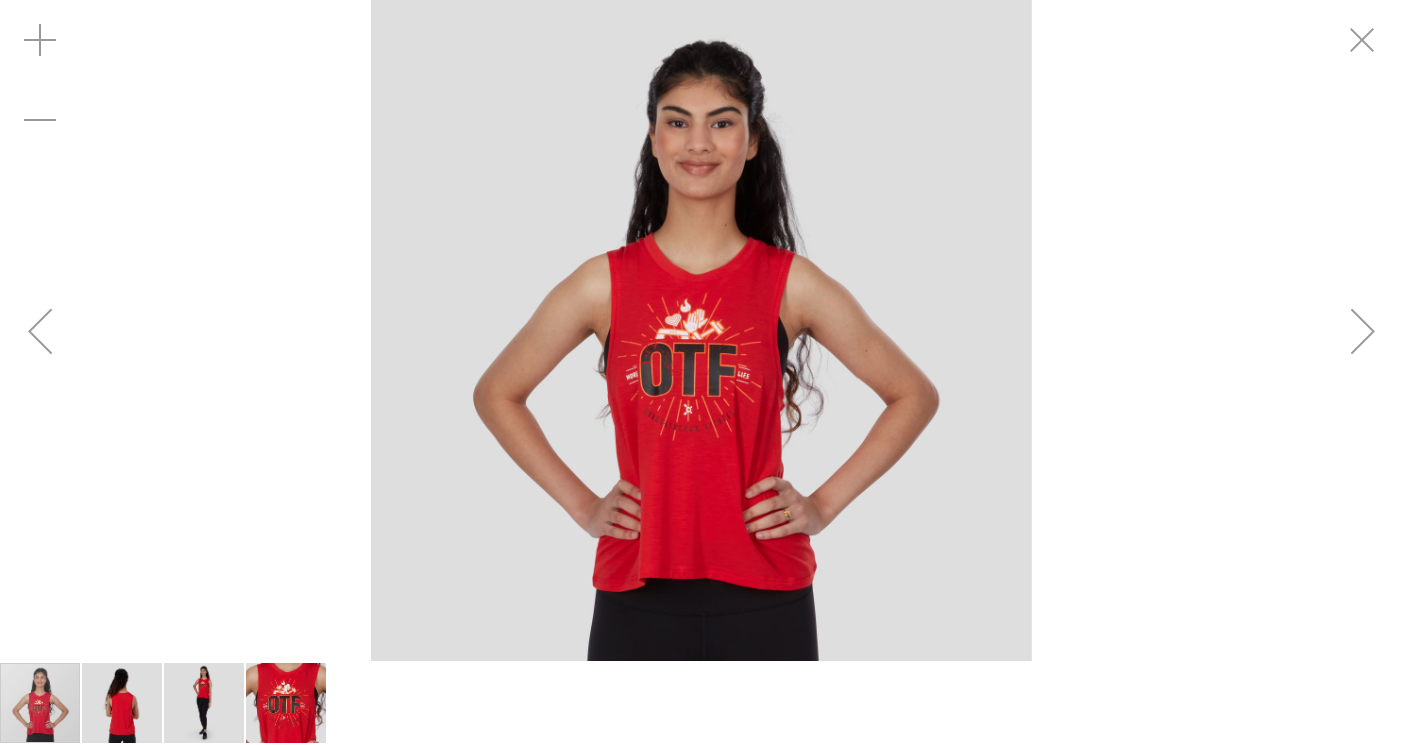 click at bounding box center [1363, 331] 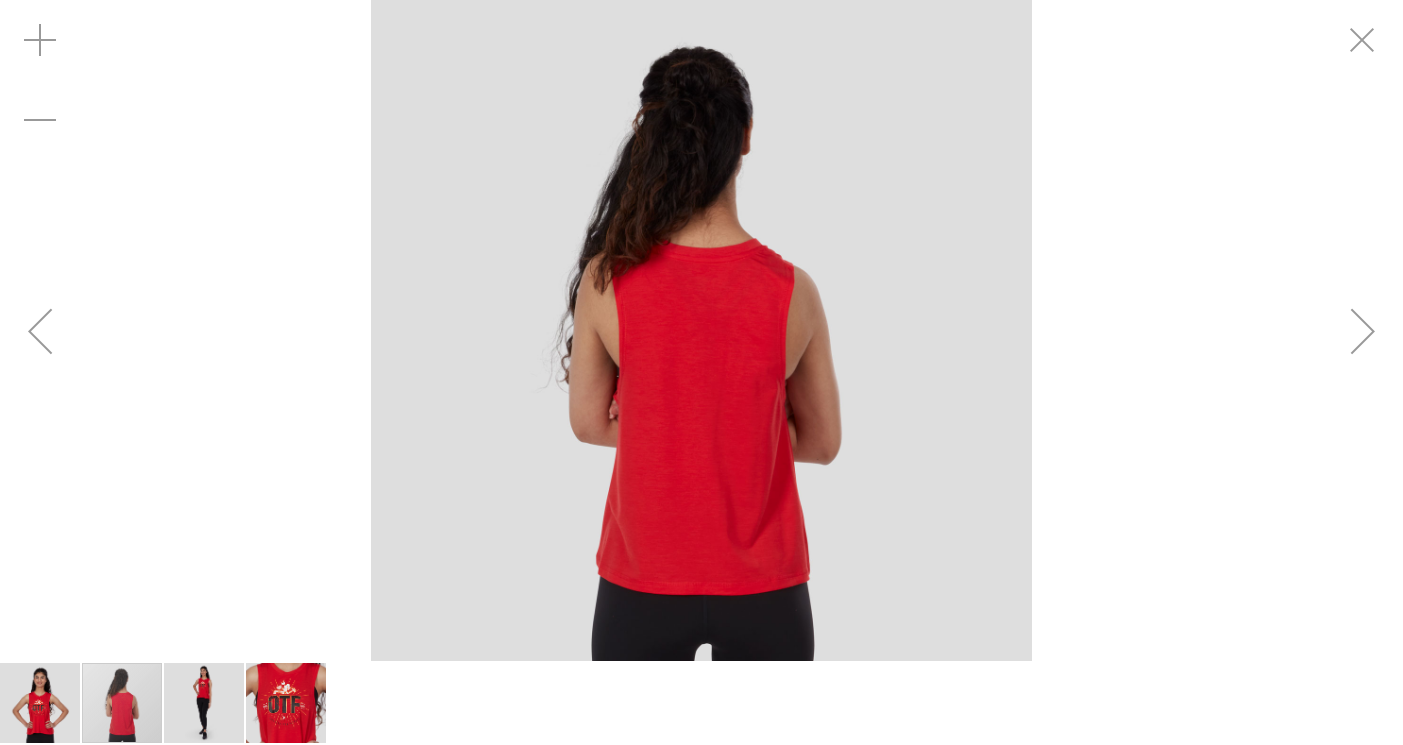 click at bounding box center (1363, 331) 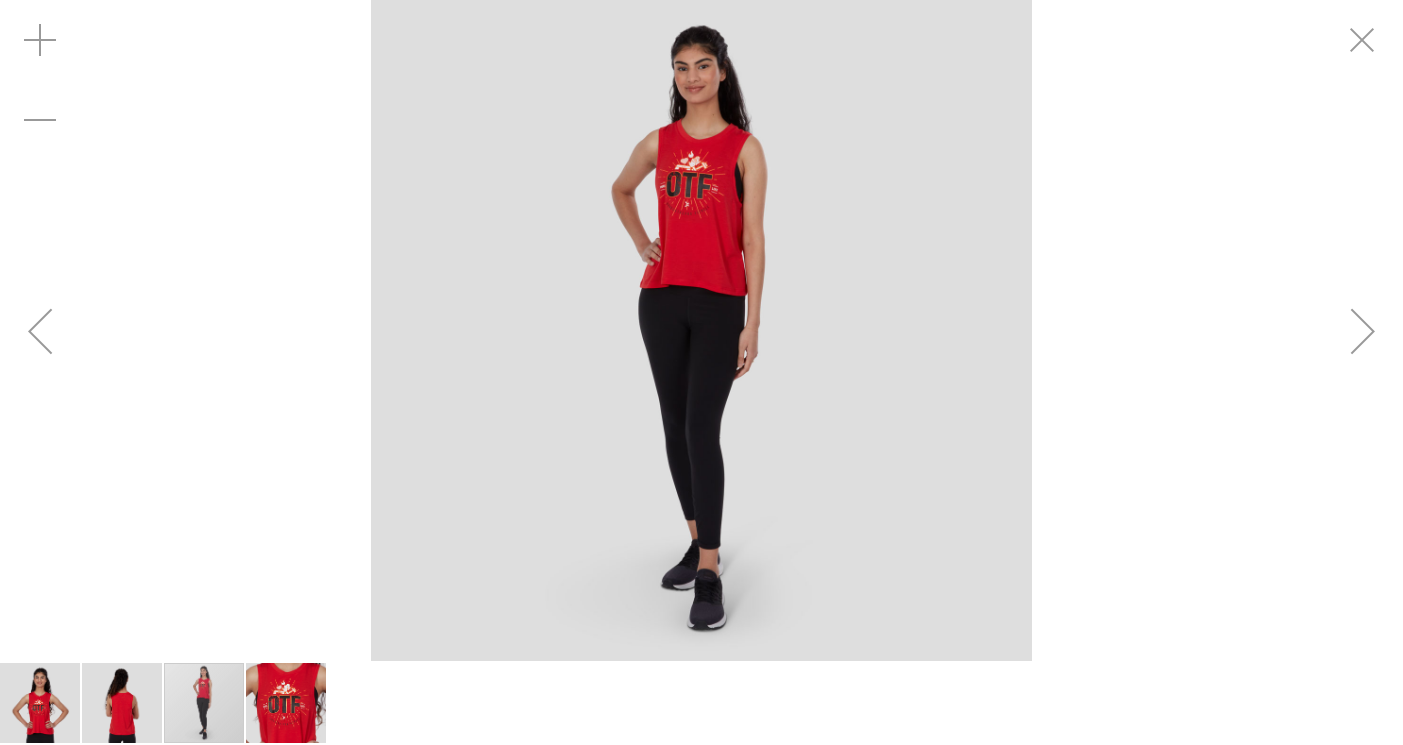 click at bounding box center (1363, 331) 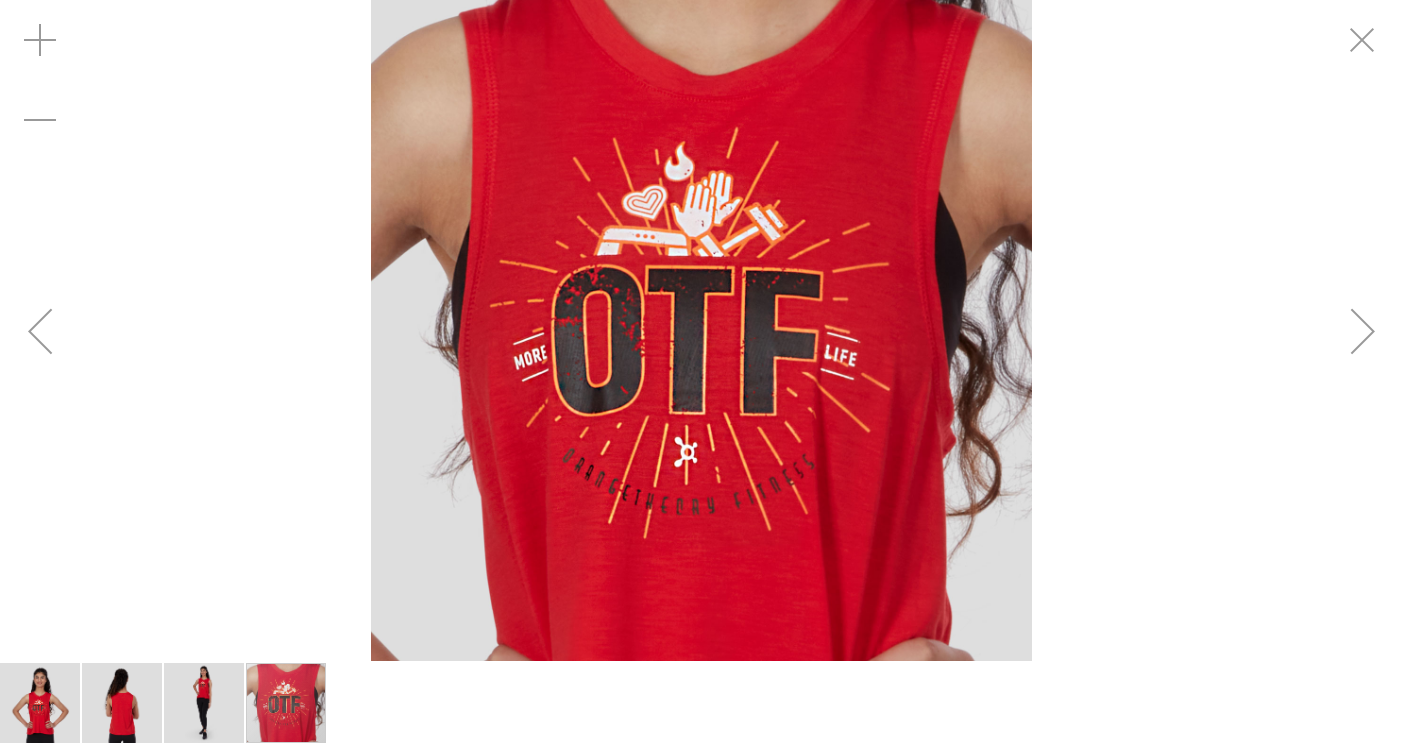 click at bounding box center (1363, 331) 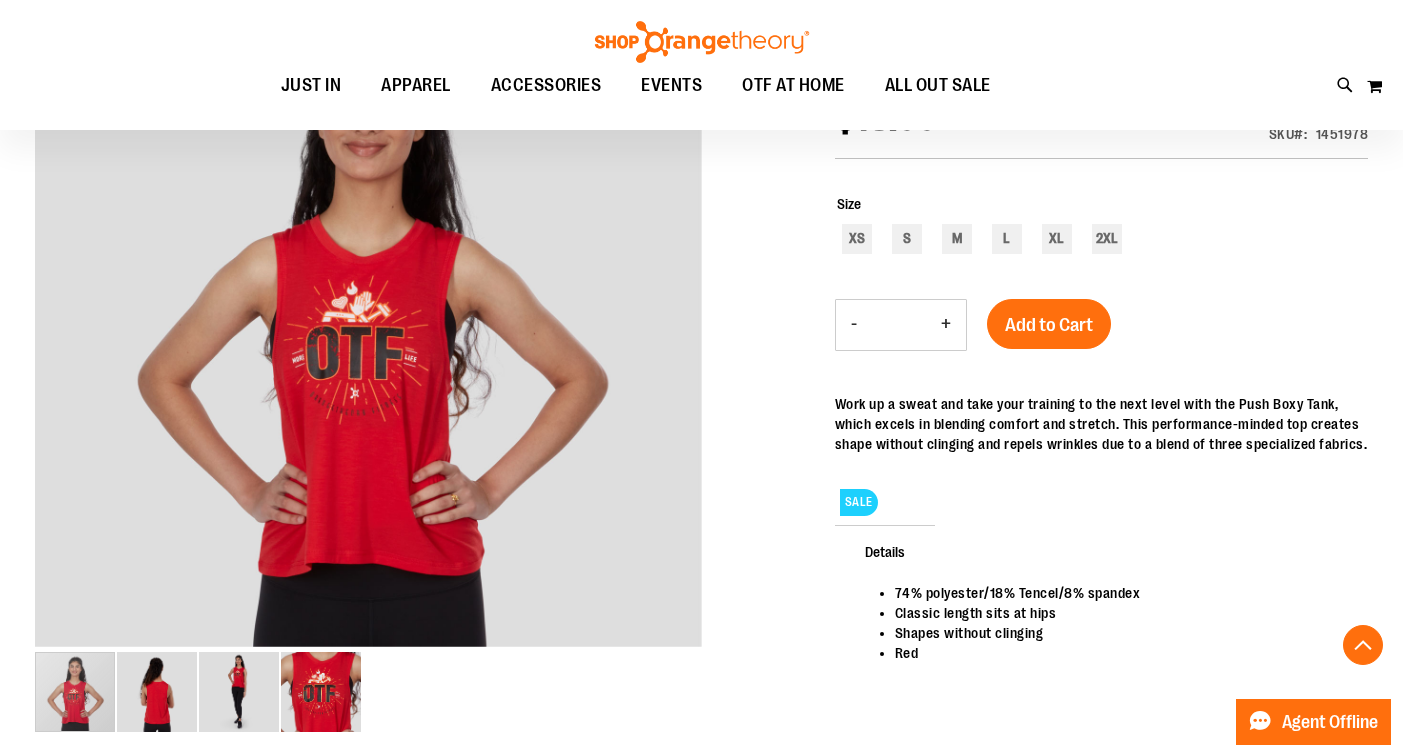 scroll, scrollTop: 298, scrollLeft: 0, axis: vertical 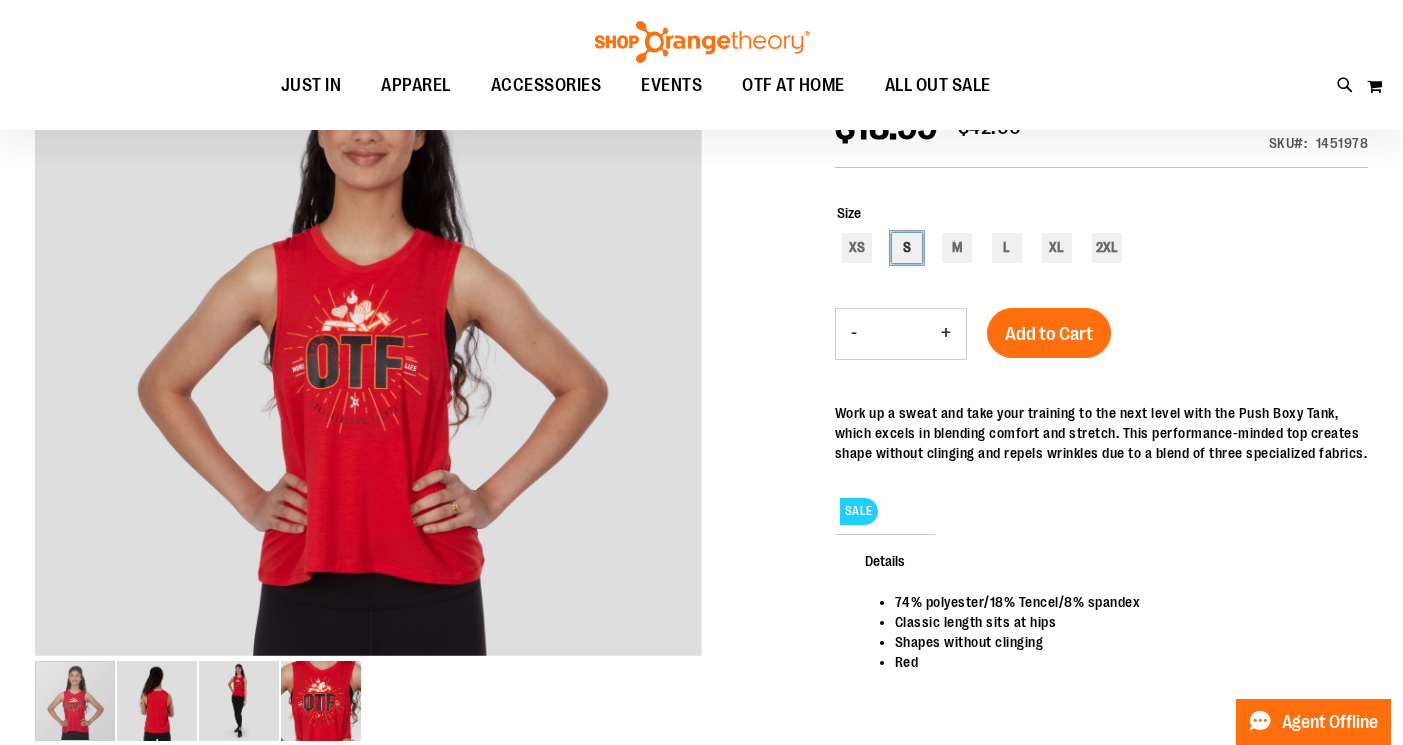 click on "S" at bounding box center [907, 248] 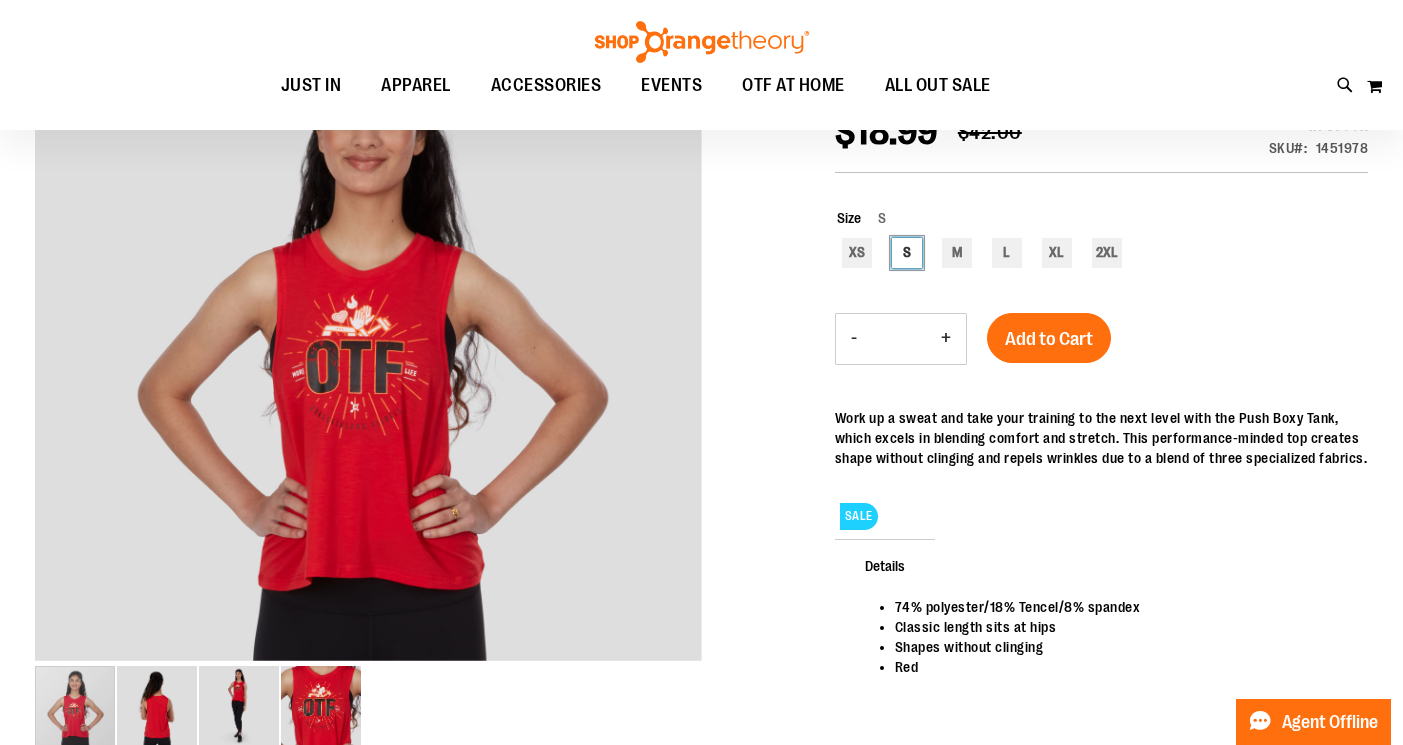 scroll, scrollTop: 295, scrollLeft: 0, axis: vertical 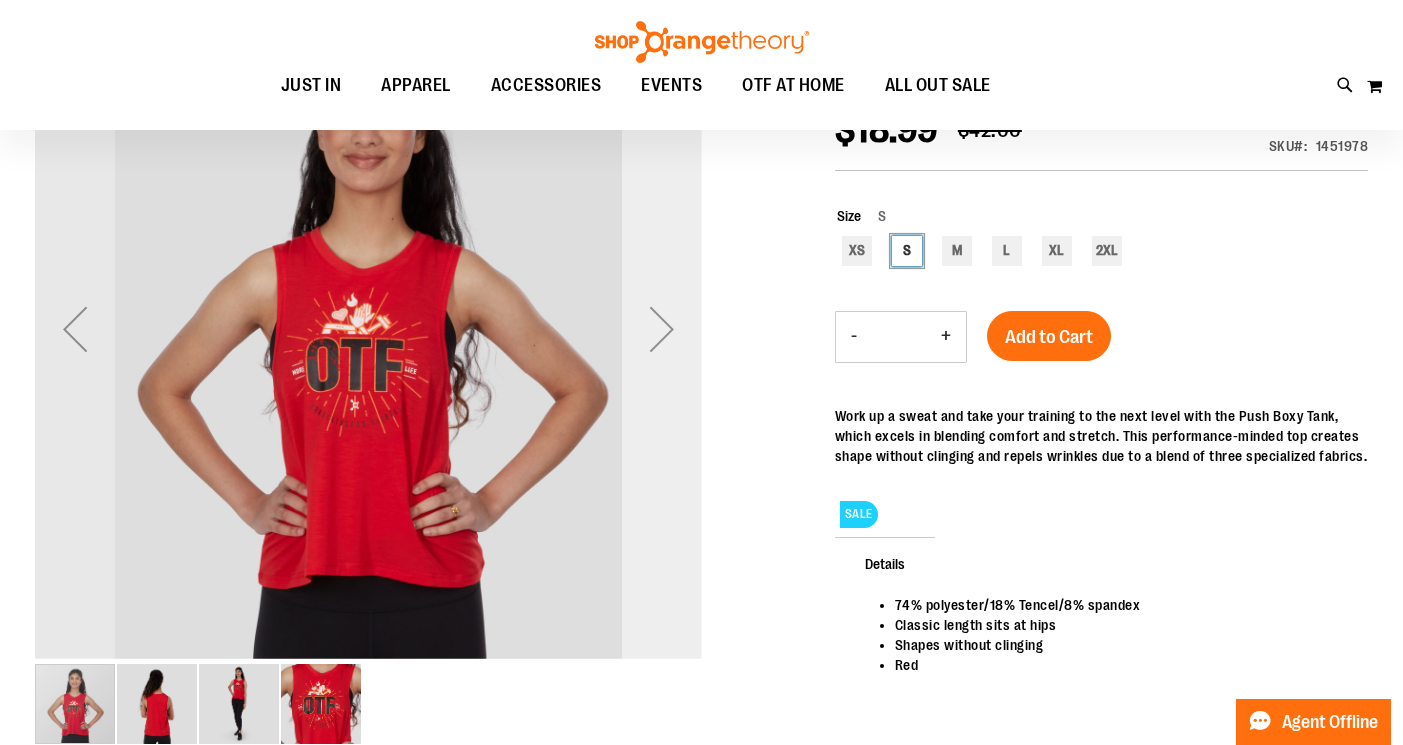 click at bounding box center (662, 329) 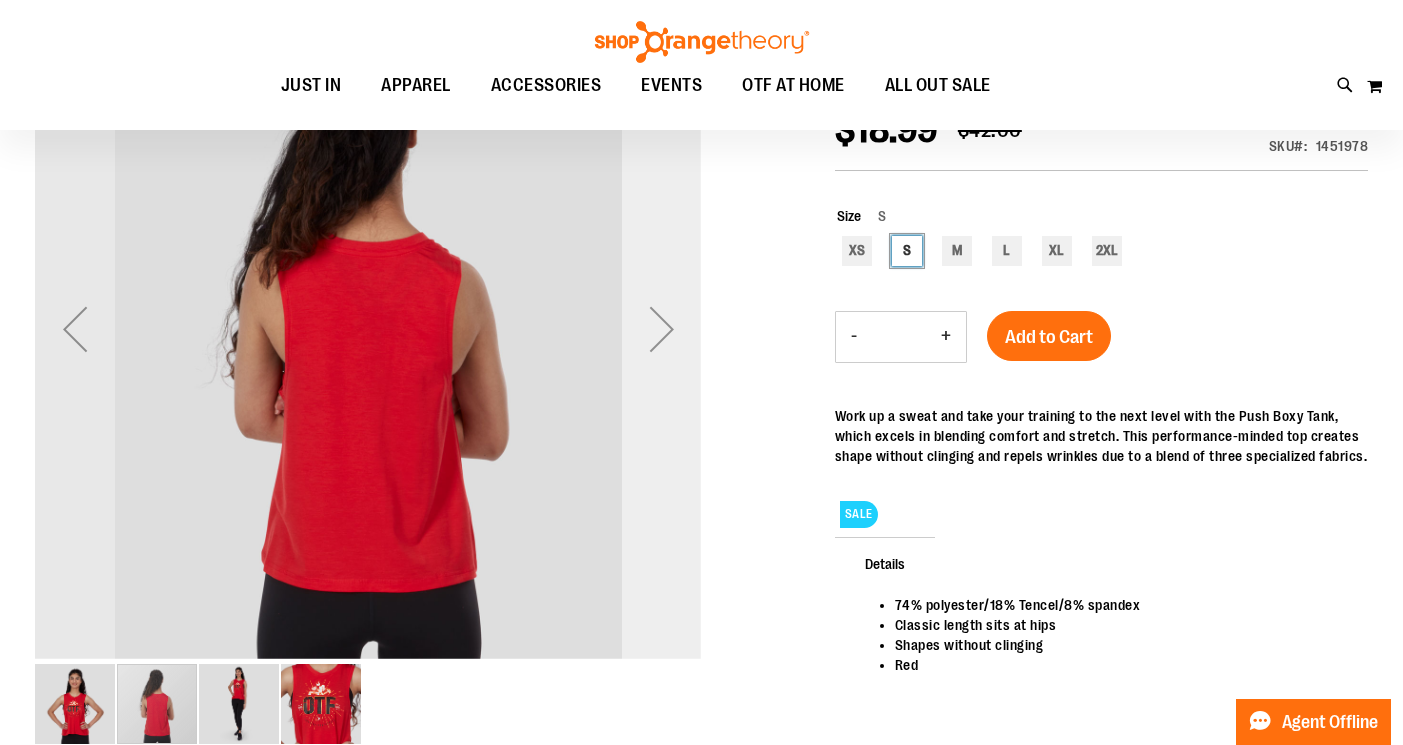 click at bounding box center (662, 329) 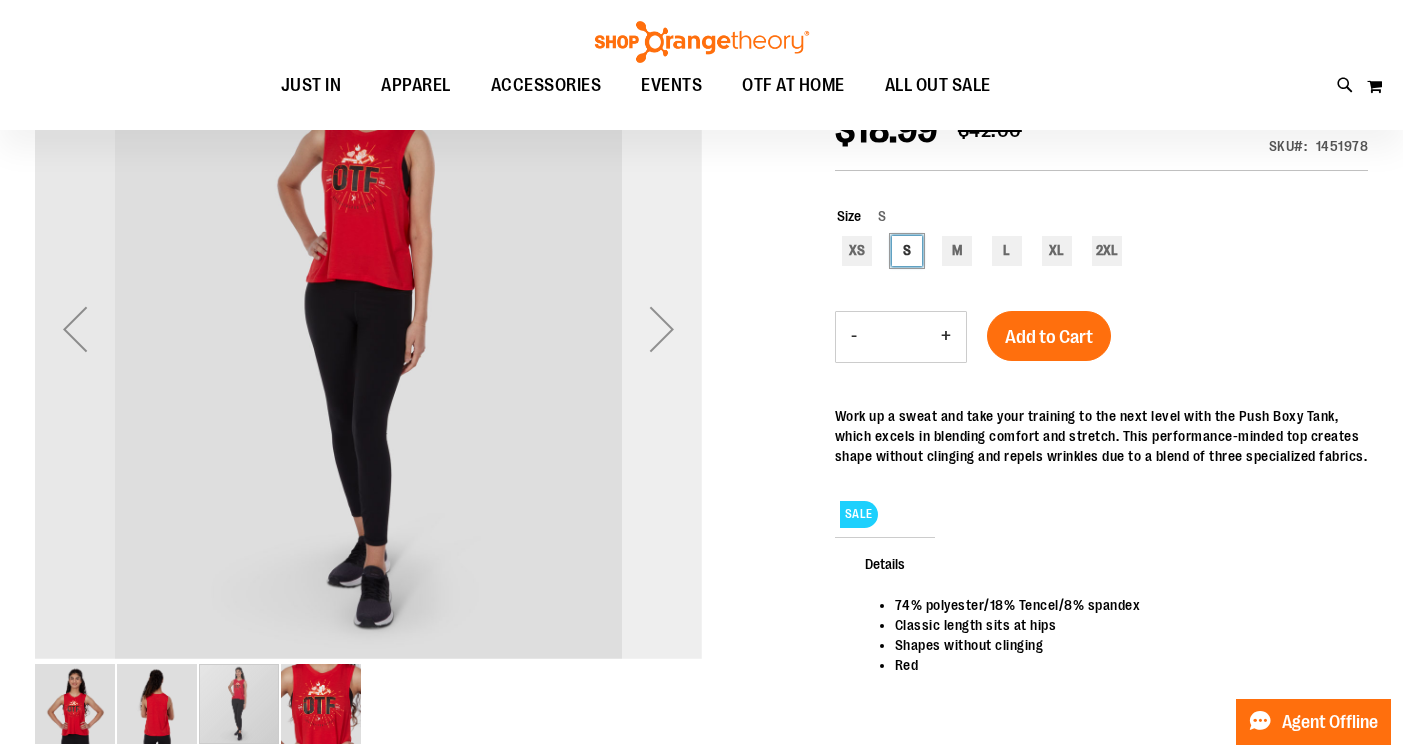 click at bounding box center [662, 329] 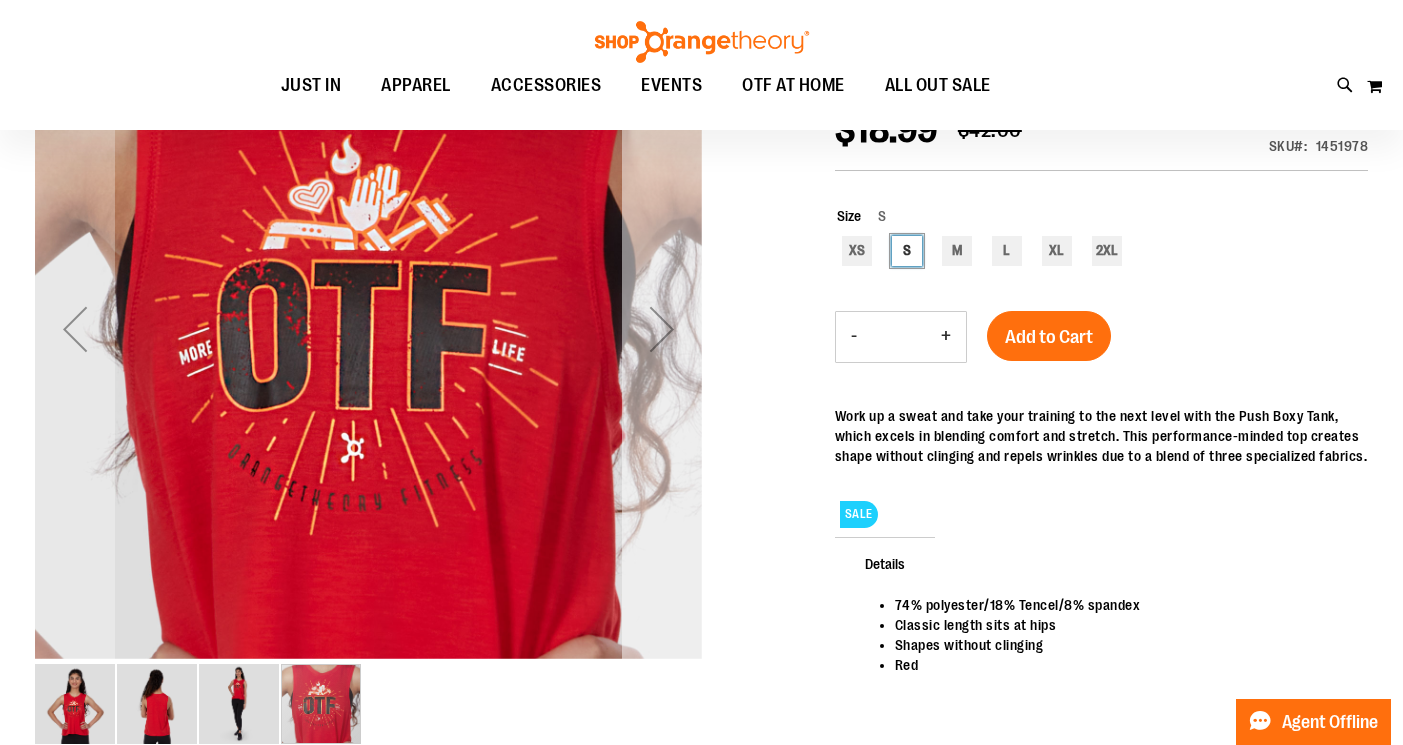 click at bounding box center (662, 329) 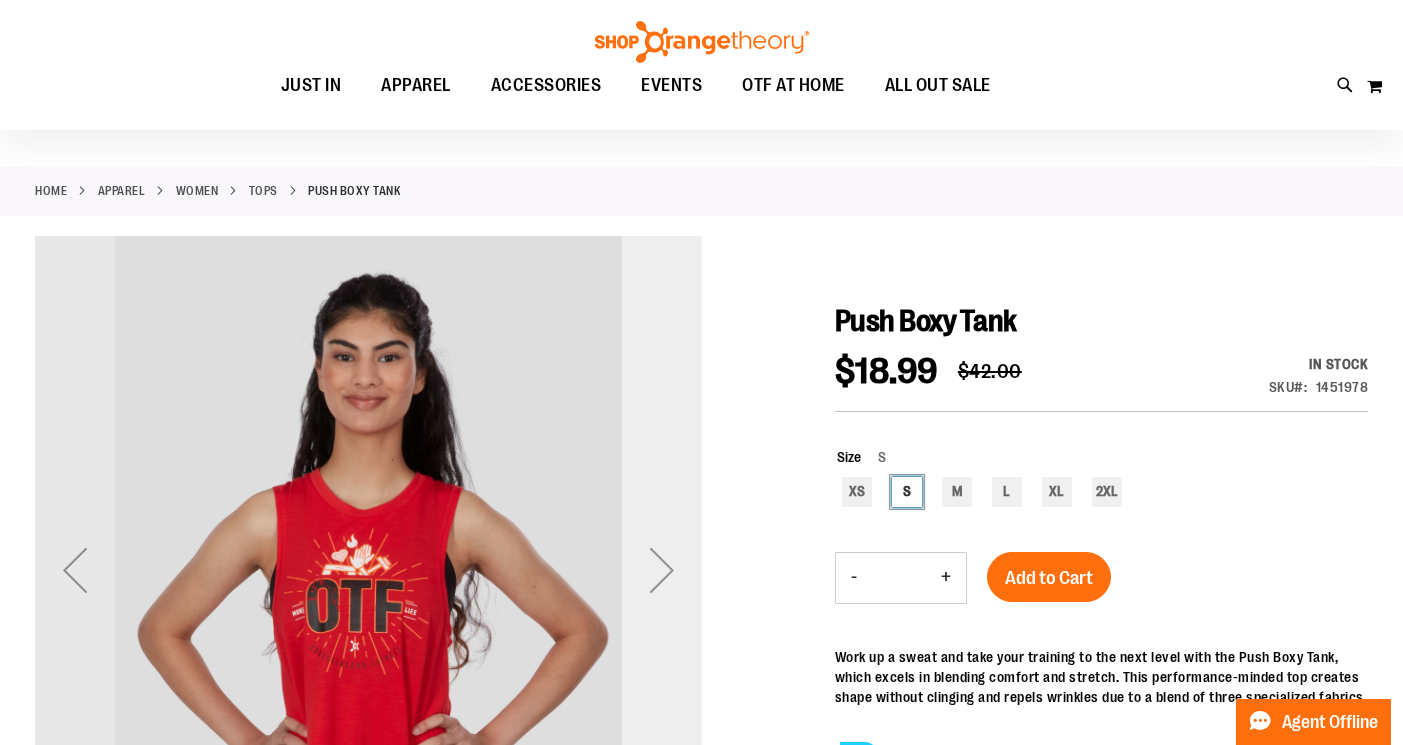 scroll, scrollTop: 0, scrollLeft: 0, axis: both 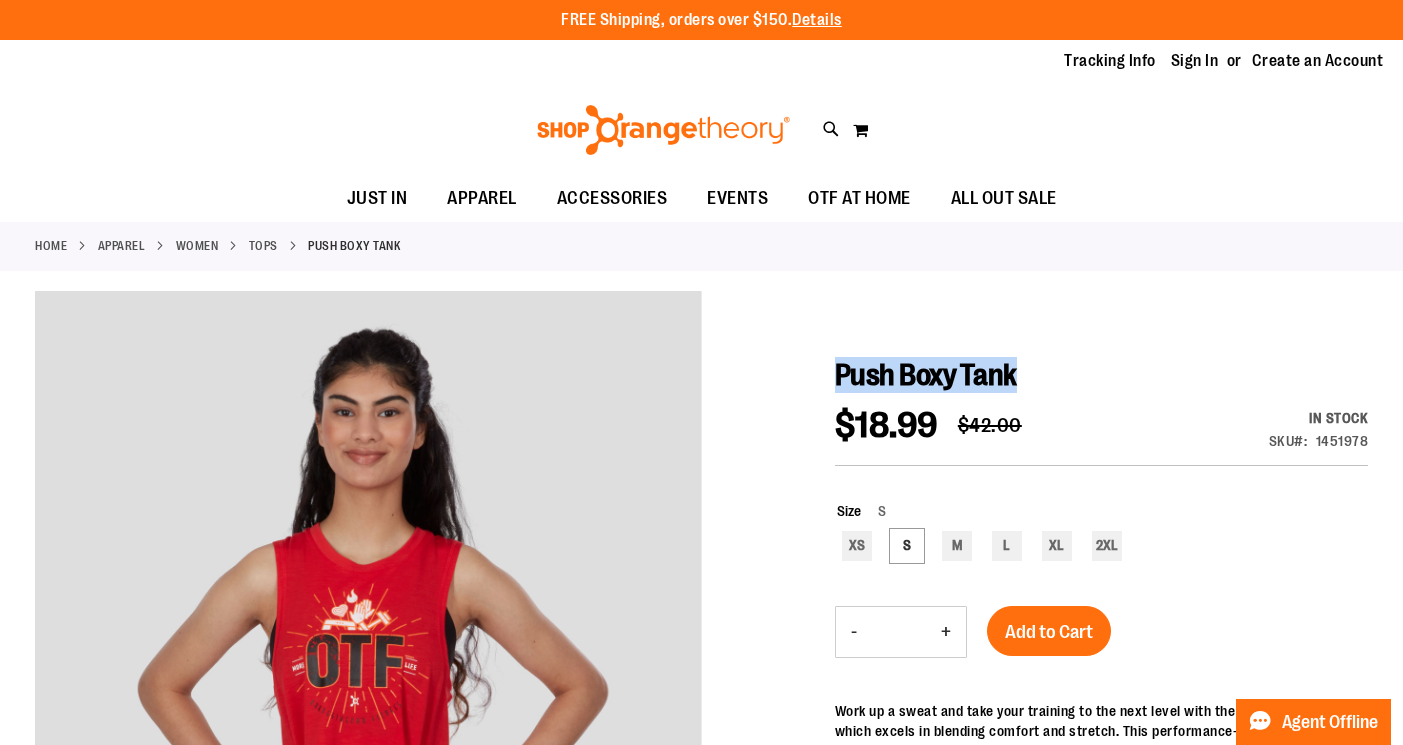 drag, startPoint x: 1066, startPoint y: 380, endPoint x: 839, endPoint y: 366, distance: 227.4313 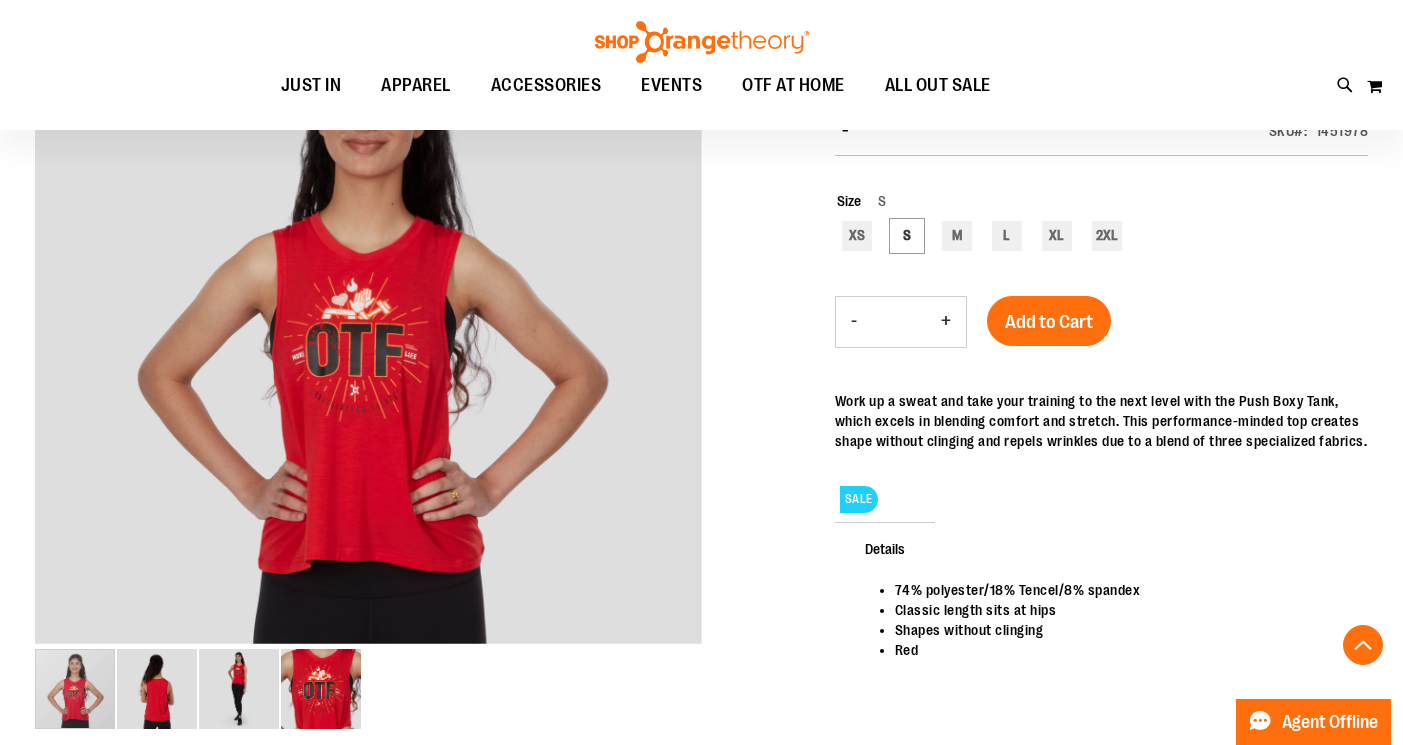 scroll, scrollTop: 311, scrollLeft: 0, axis: vertical 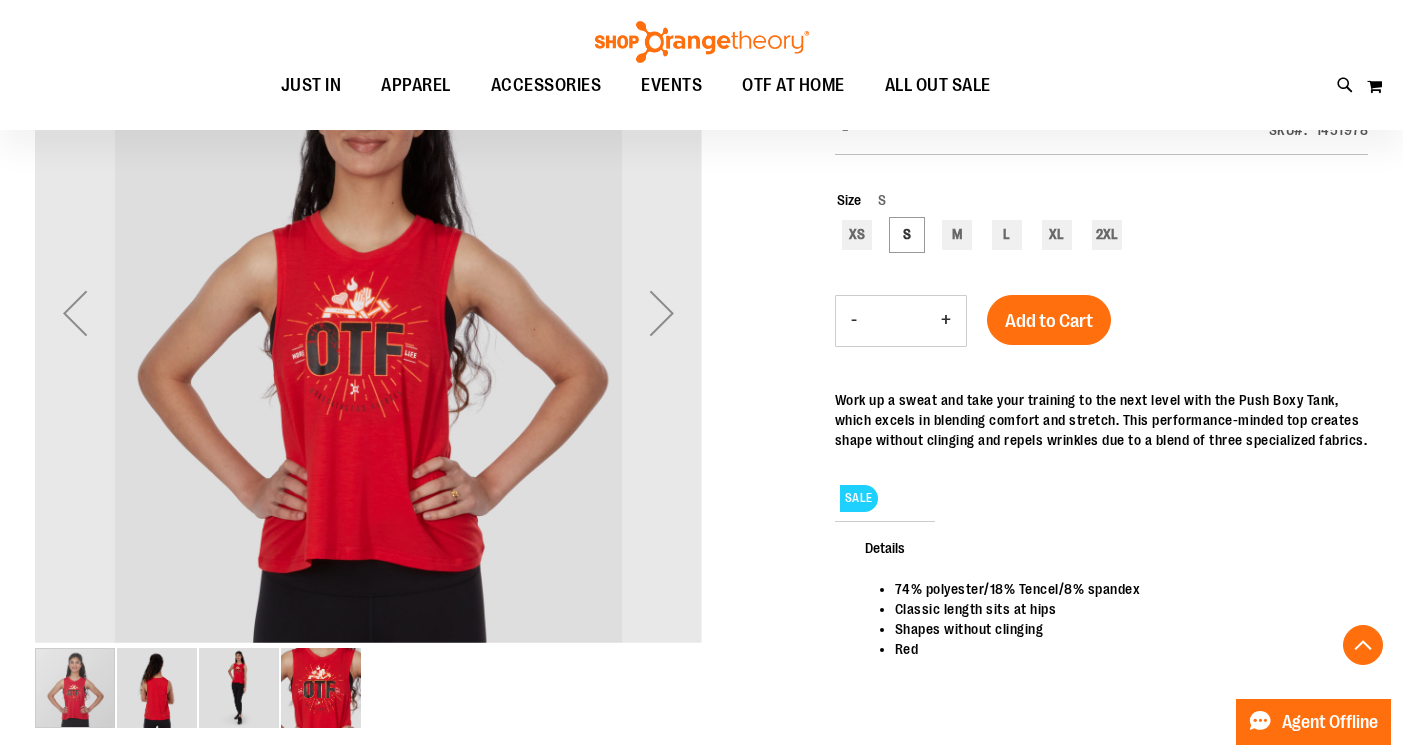 click at bounding box center (239, 688) 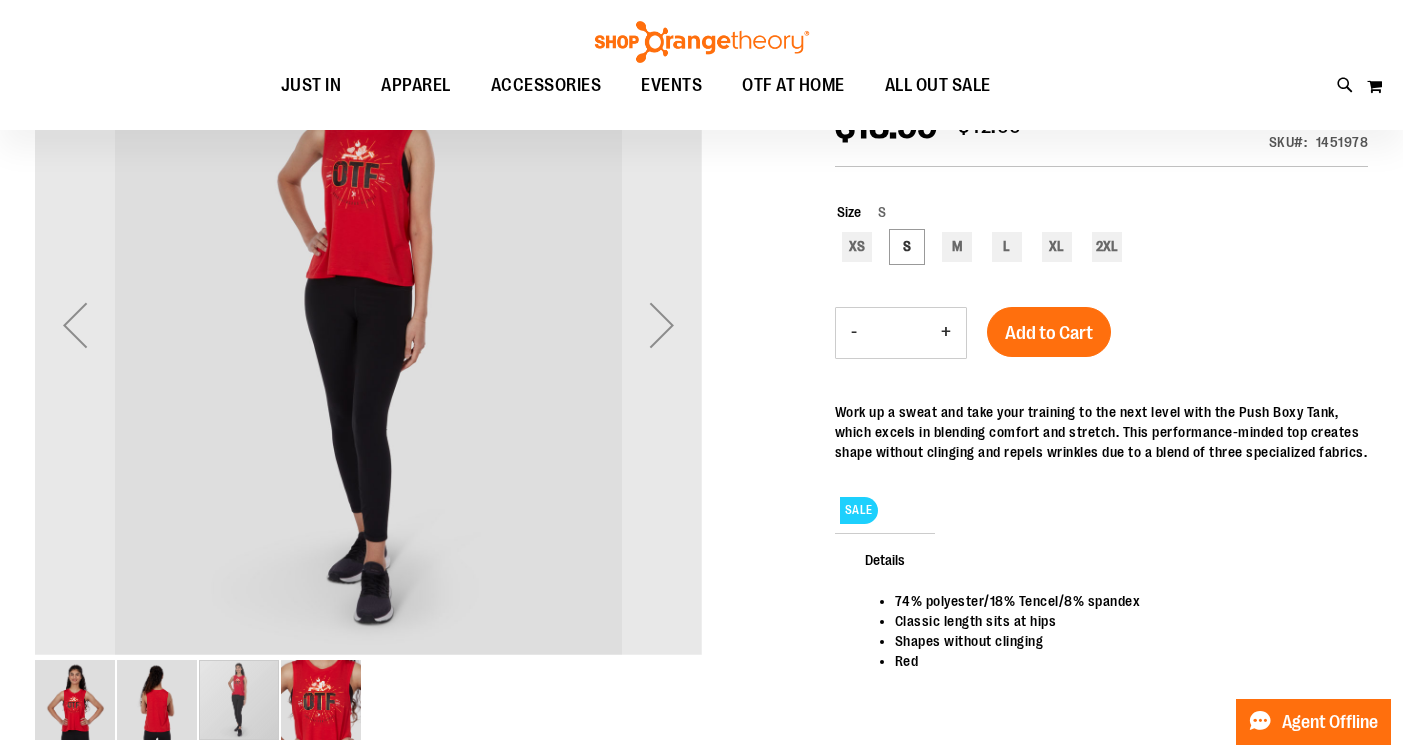 scroll, scrollTop: 326, scrollLeft: 0, axis: vertical 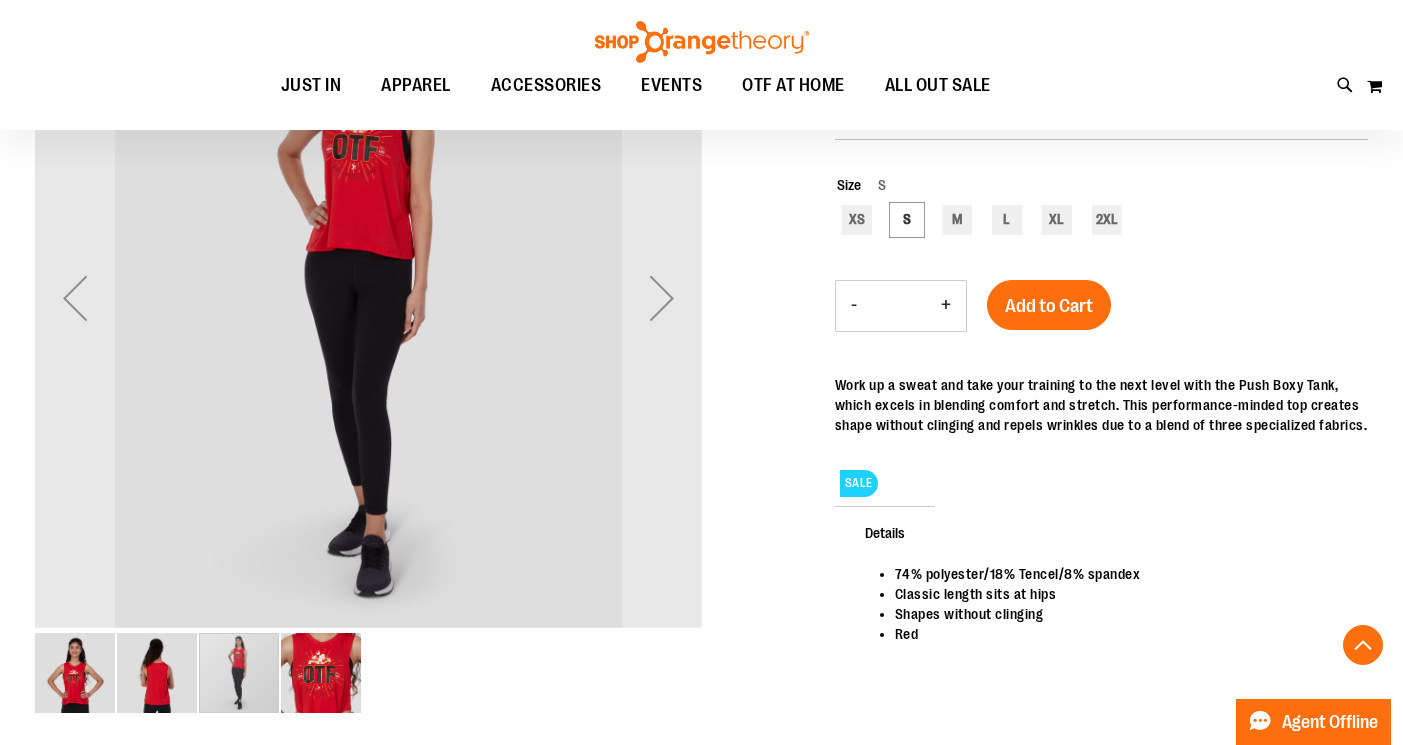 click at bounding box center [75, 673] 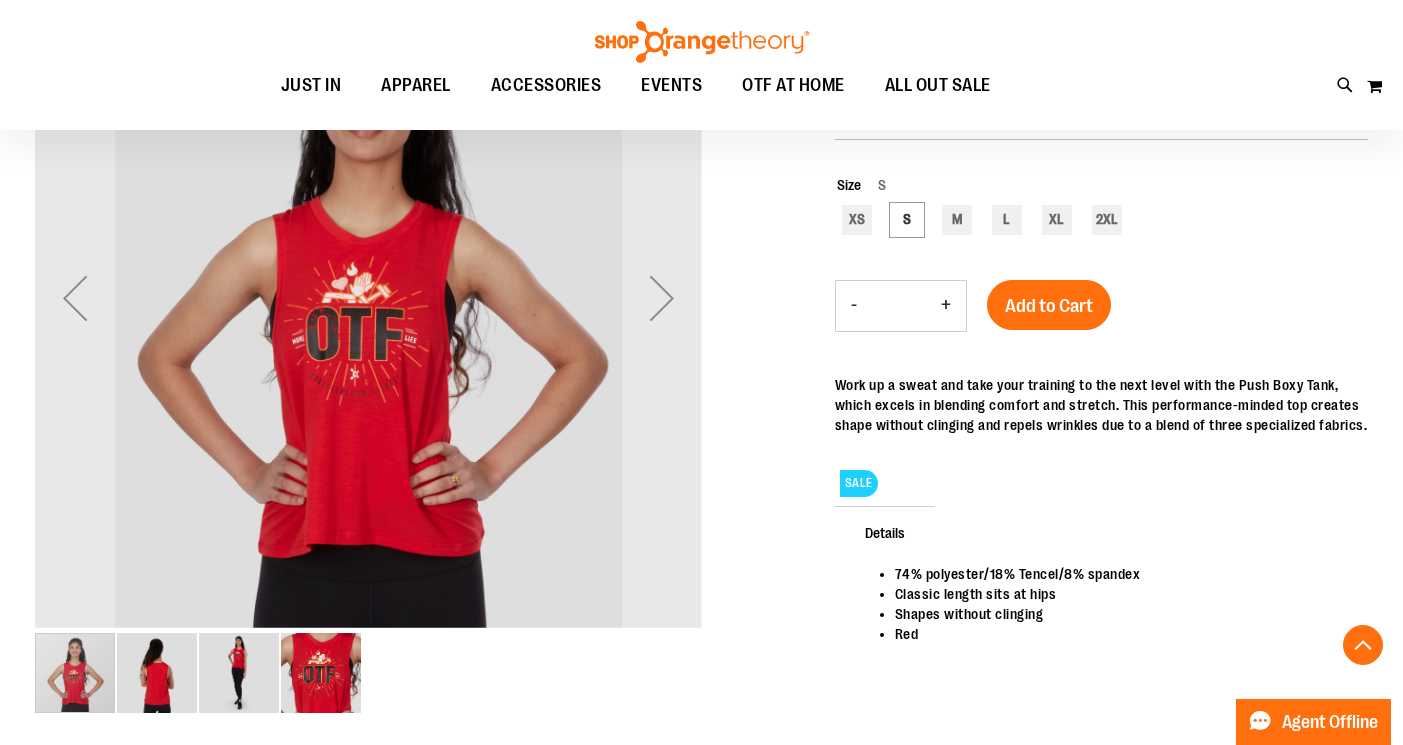 click at bounding box center [157, 673] 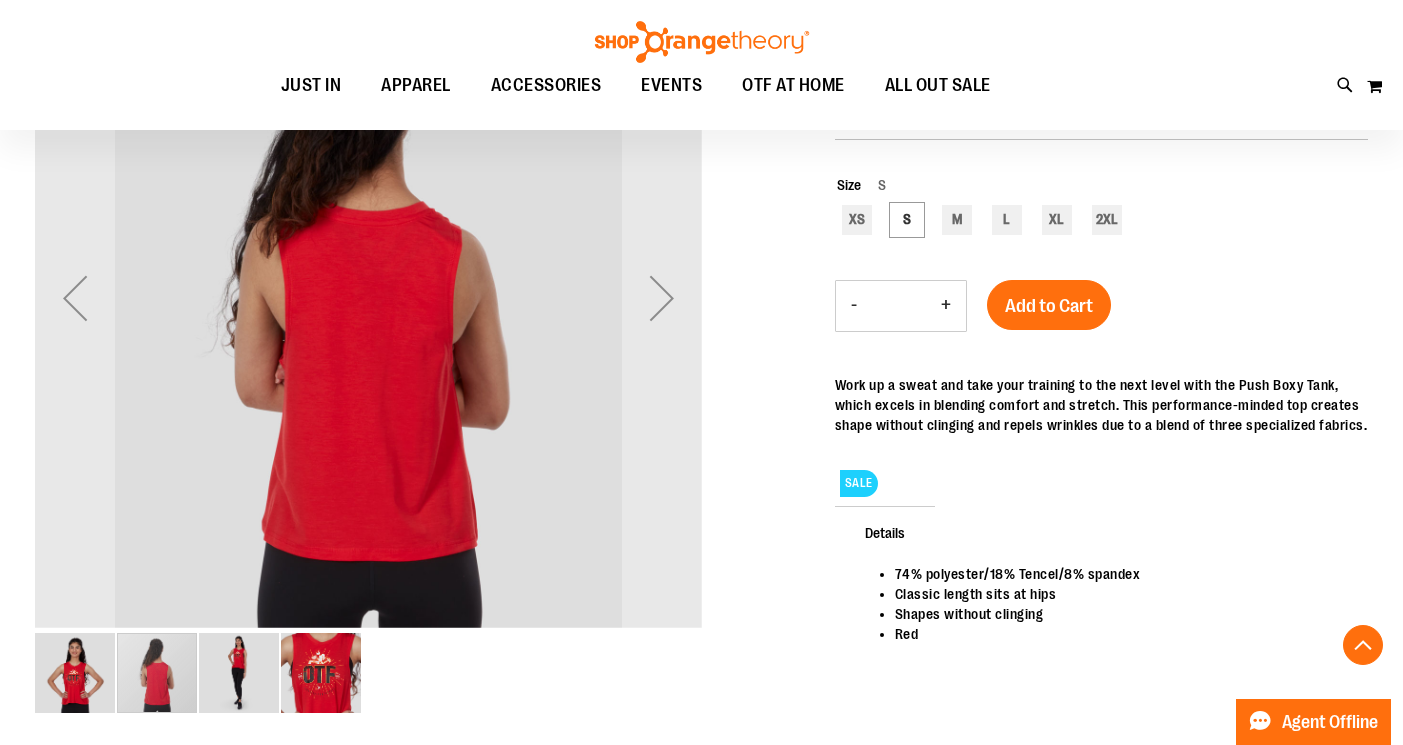 click at bounding box center (239, 673) 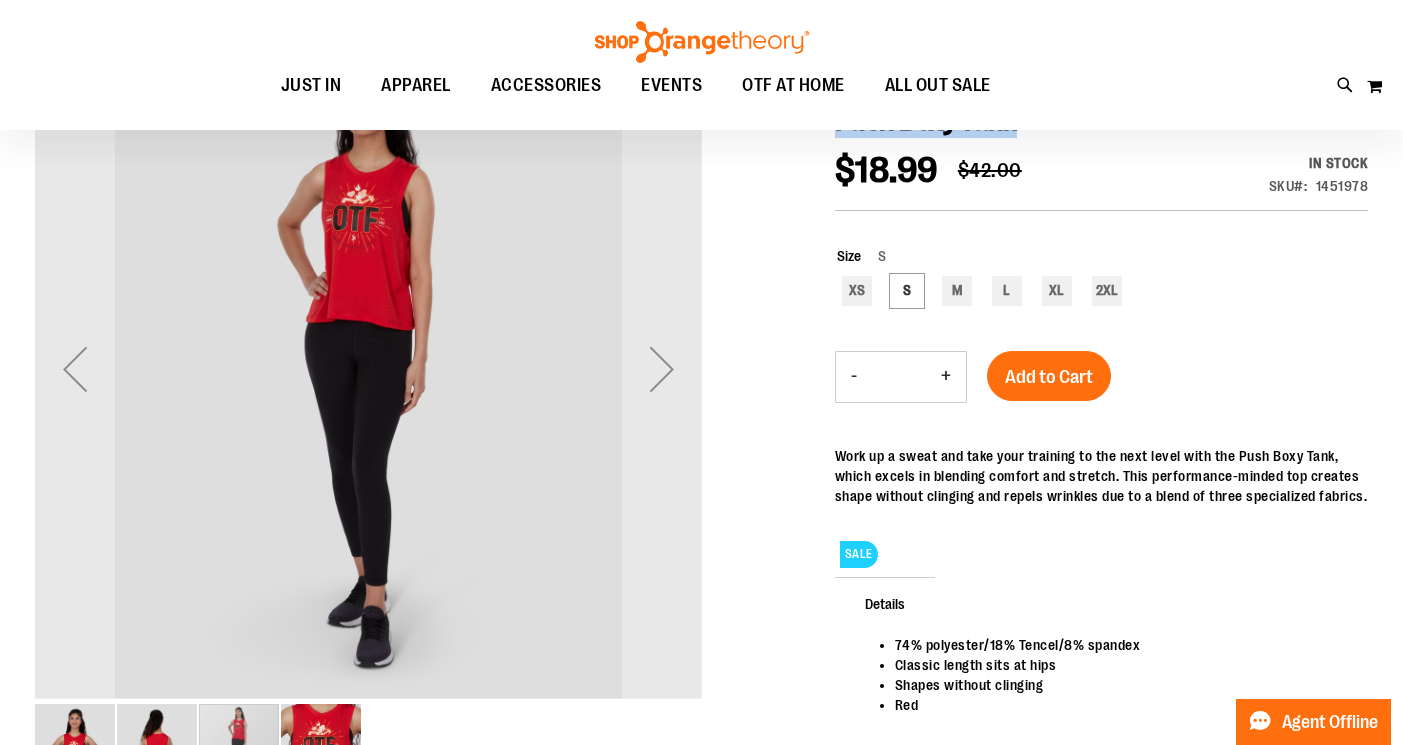 scroll, scrollTop: 251, scrollLeft: 0, axis: vertical 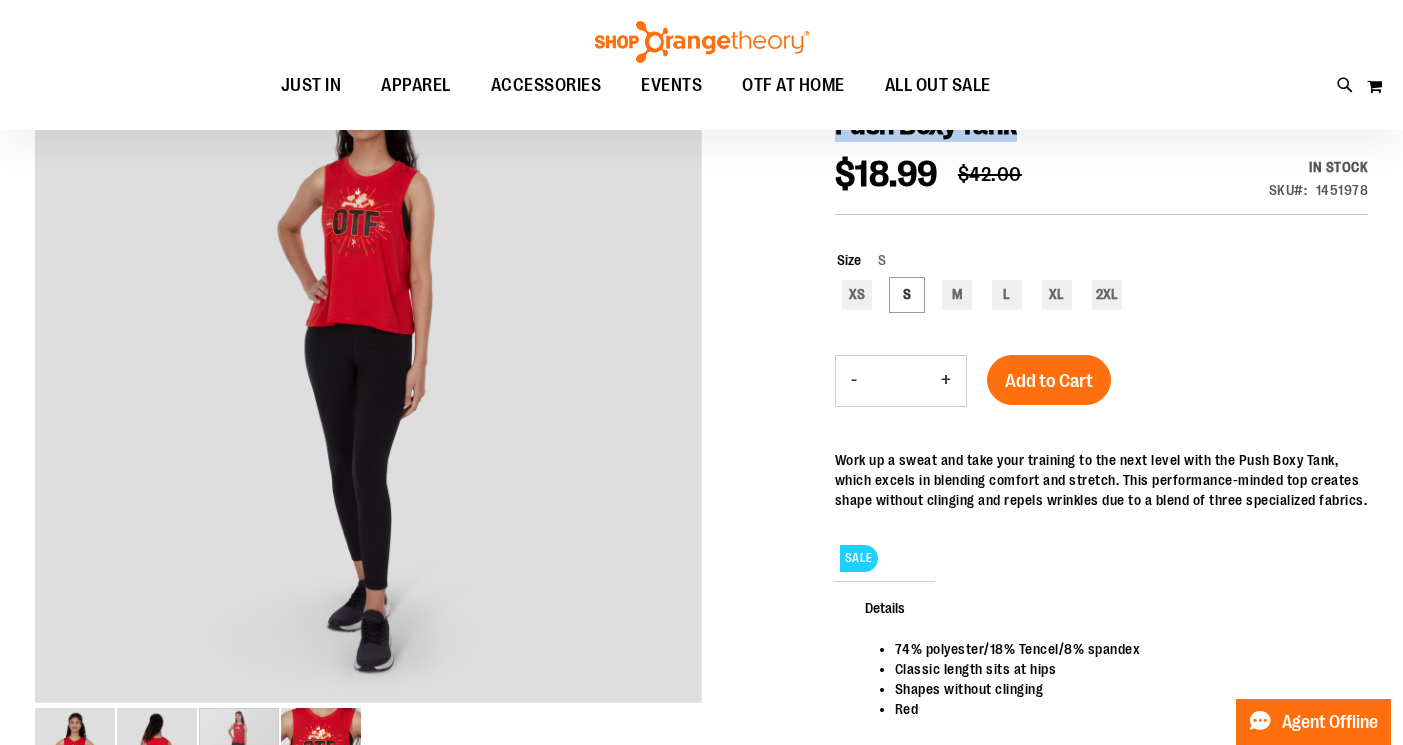 click on "Details" at bounding box center (885, 607) 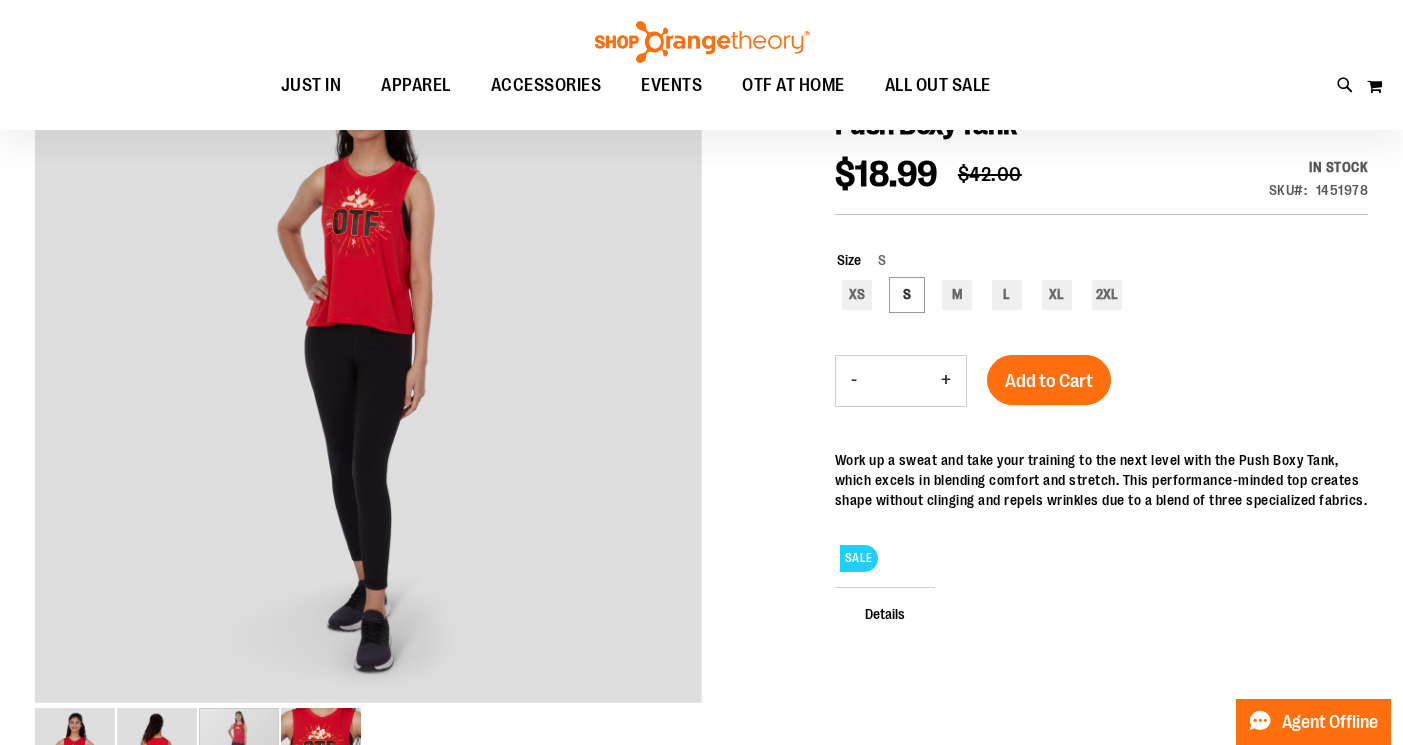 click on "Details" at bounding box center [885, 613] 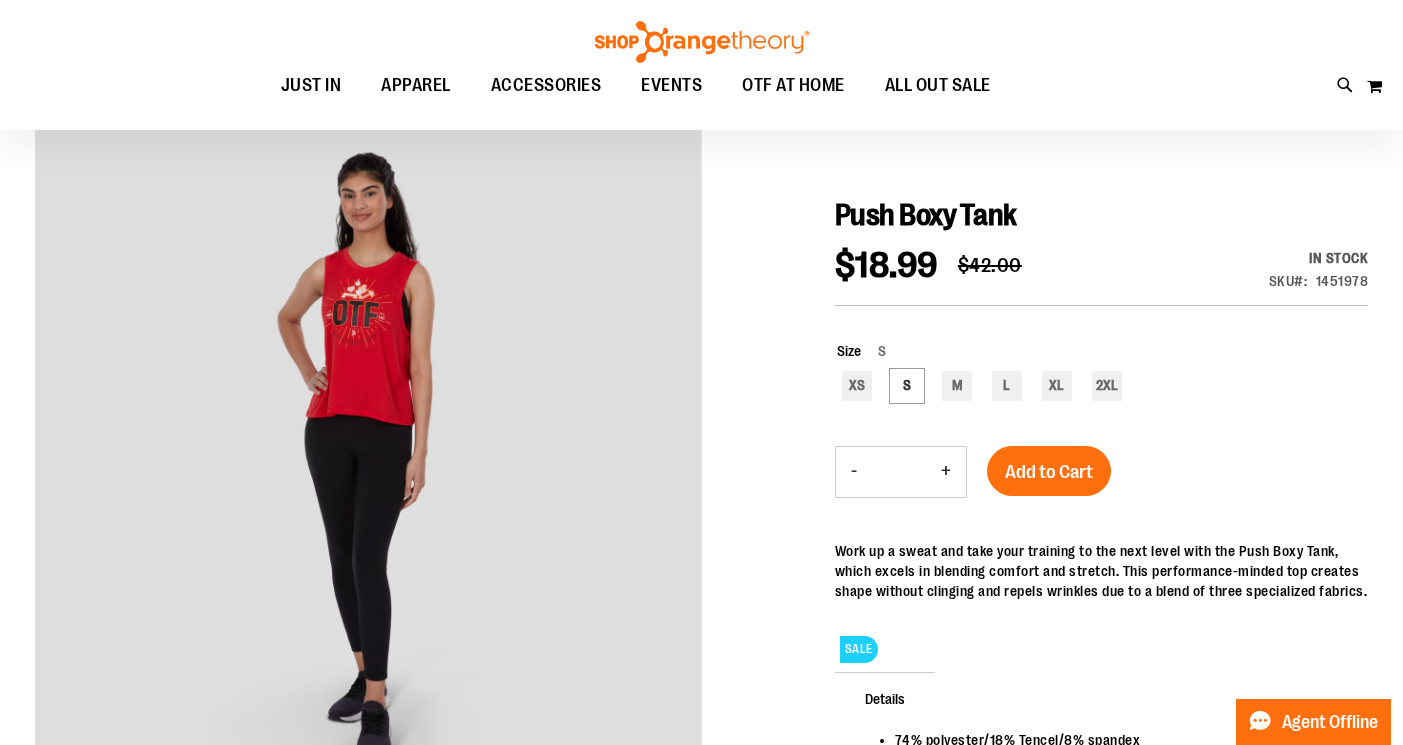 scroll, scrollTop: 162, scrollLeft: 0, axis: vertical 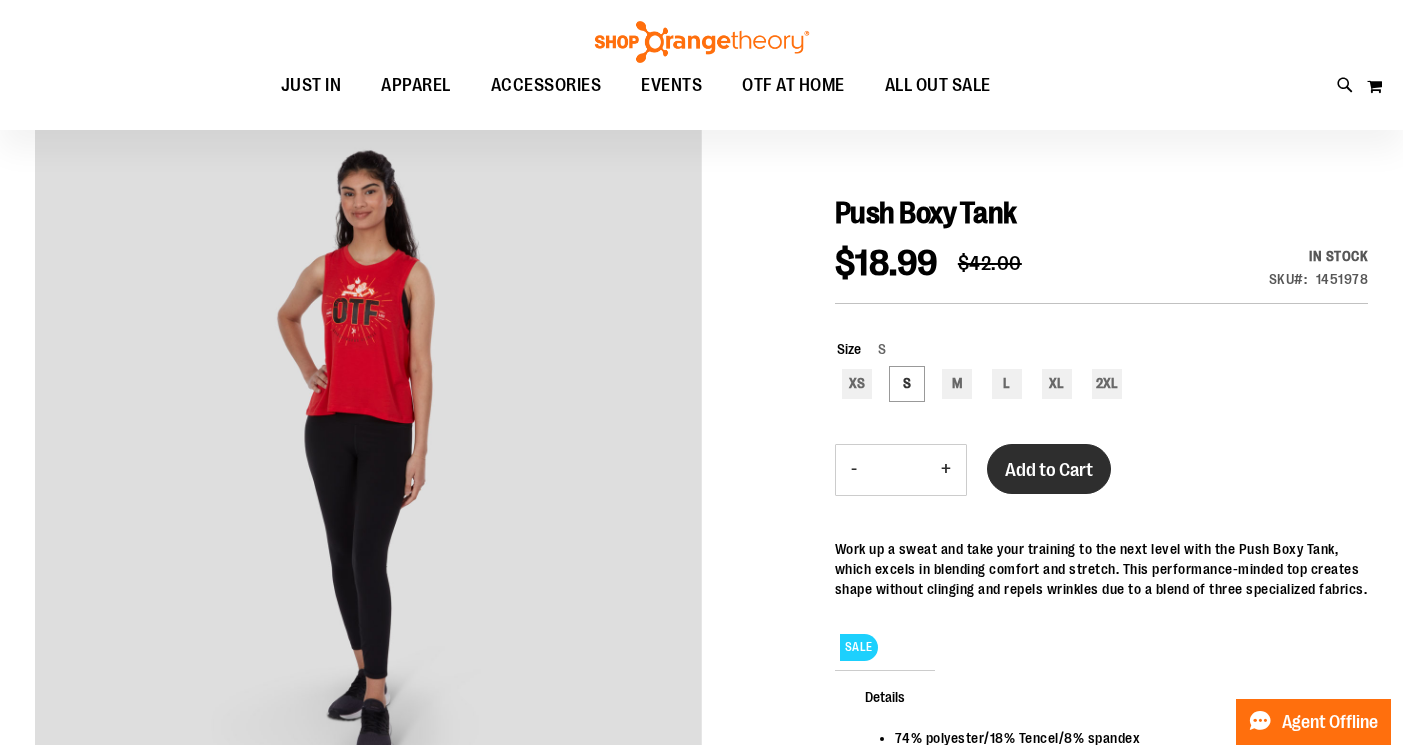 click on "Add to Cart" at bounding box center [1049, 470] 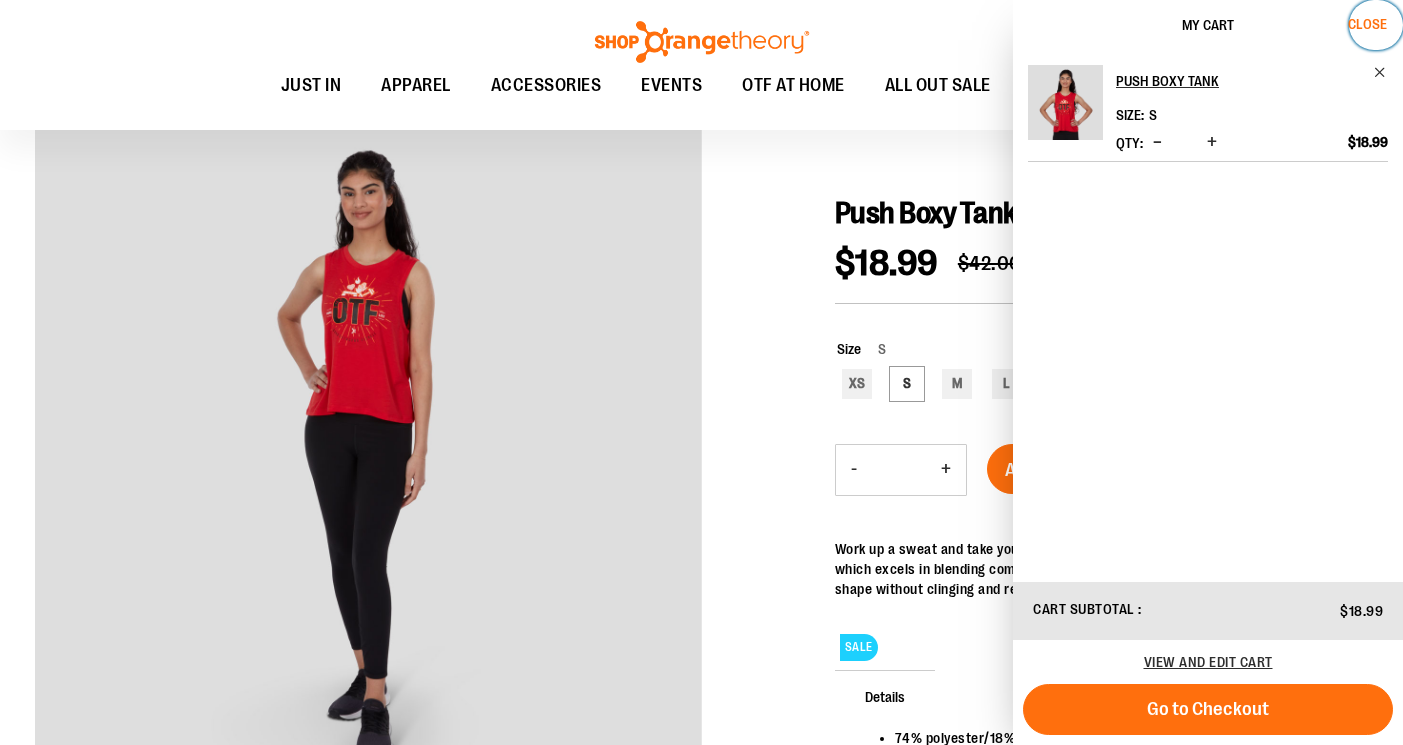 click on "Close" at bounding box center [1367, 24] 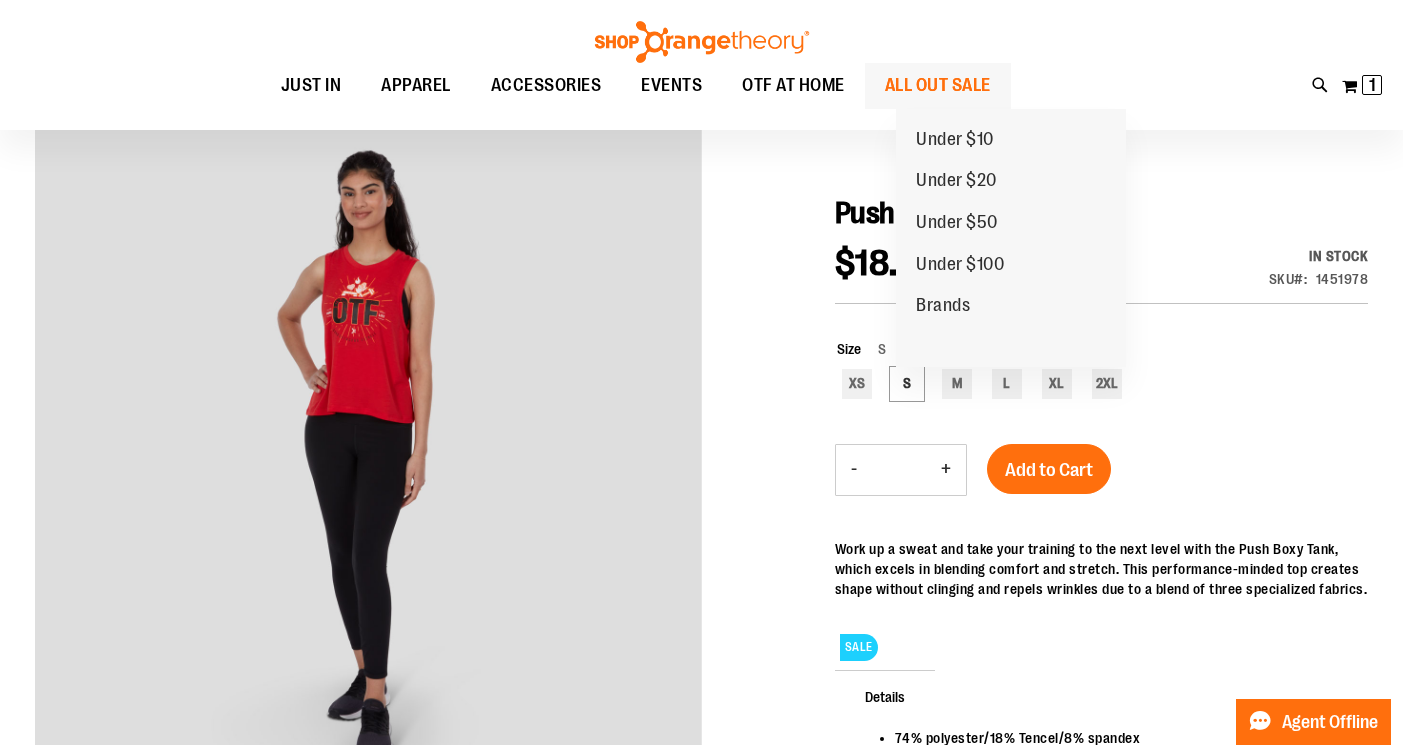click on "ALL OUT SALE" at bounding box center [938, 85] 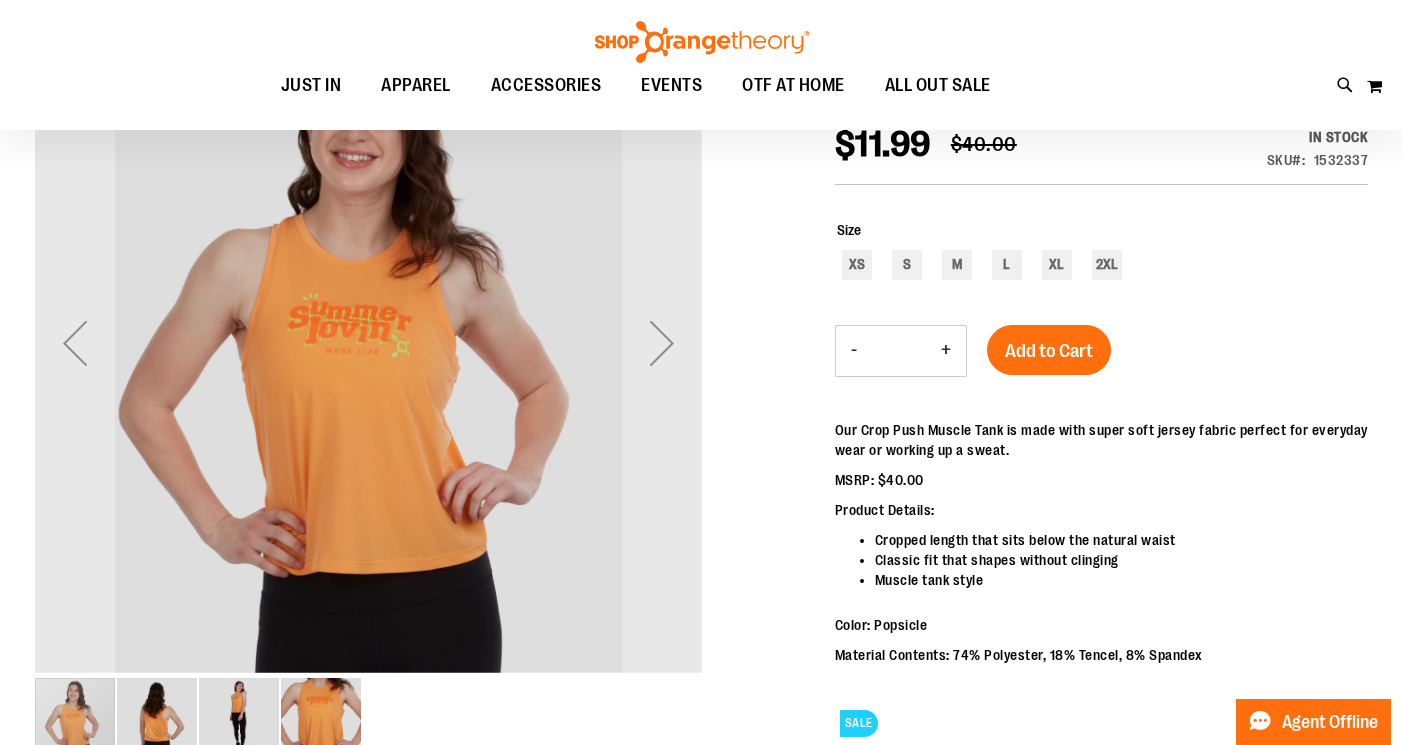 scroll, scrollTop: 284, scrollLeft: 0, axis: vertical 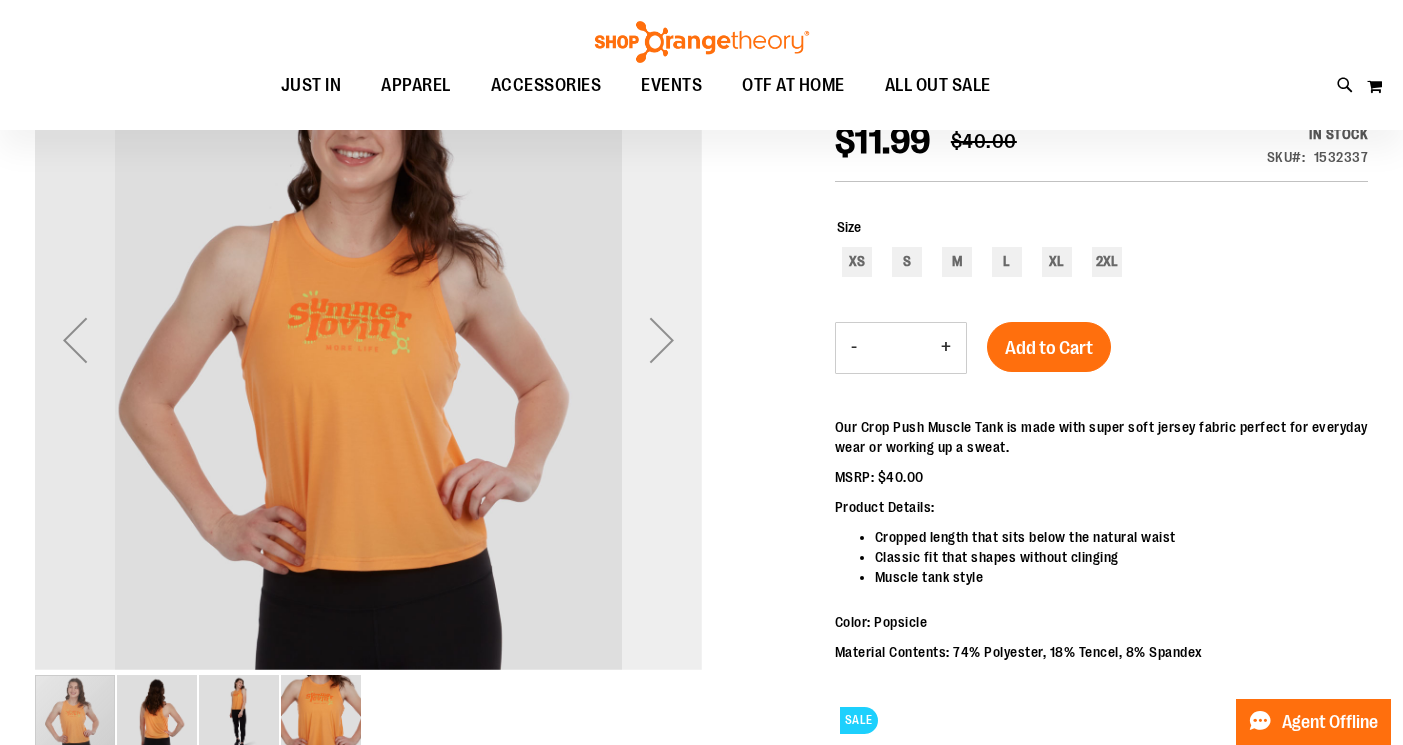 click at bounding box center (662, 340) 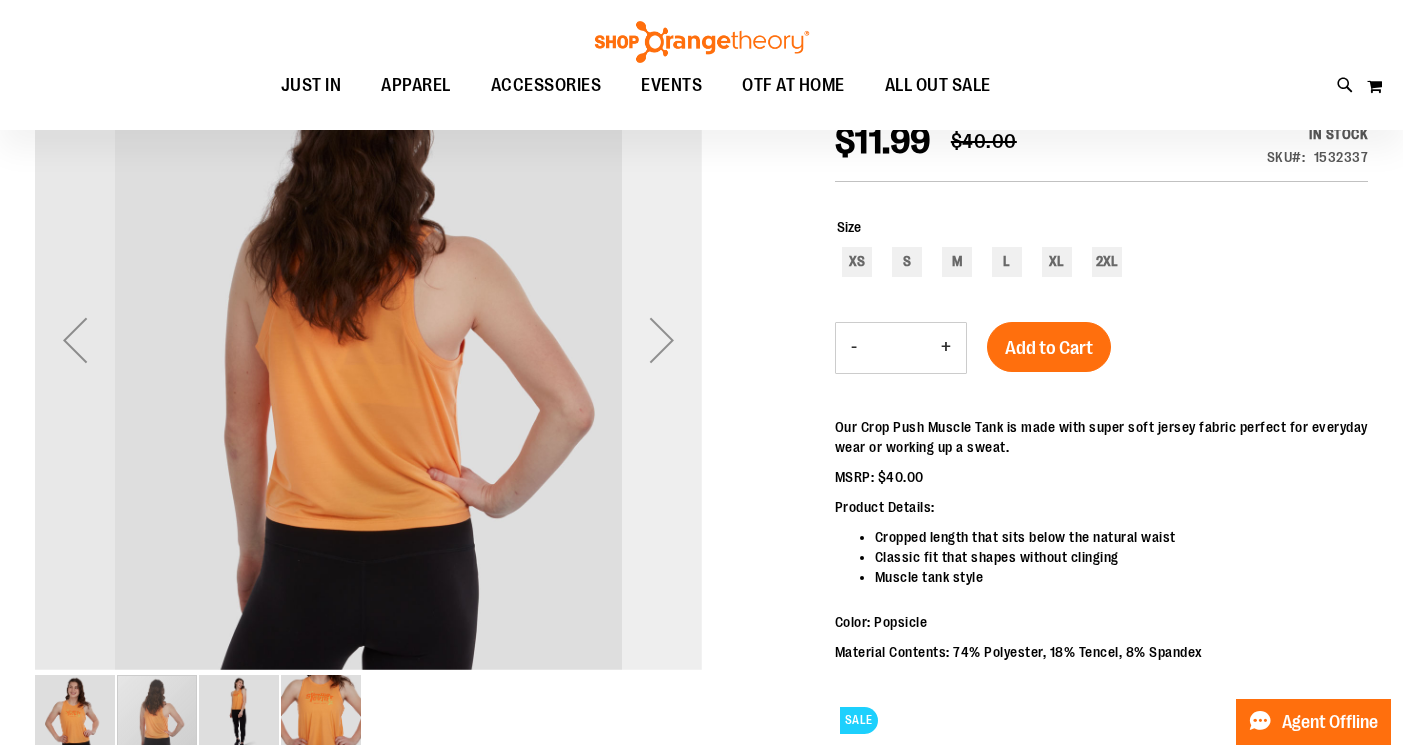 click at bounding box center (662, 340) 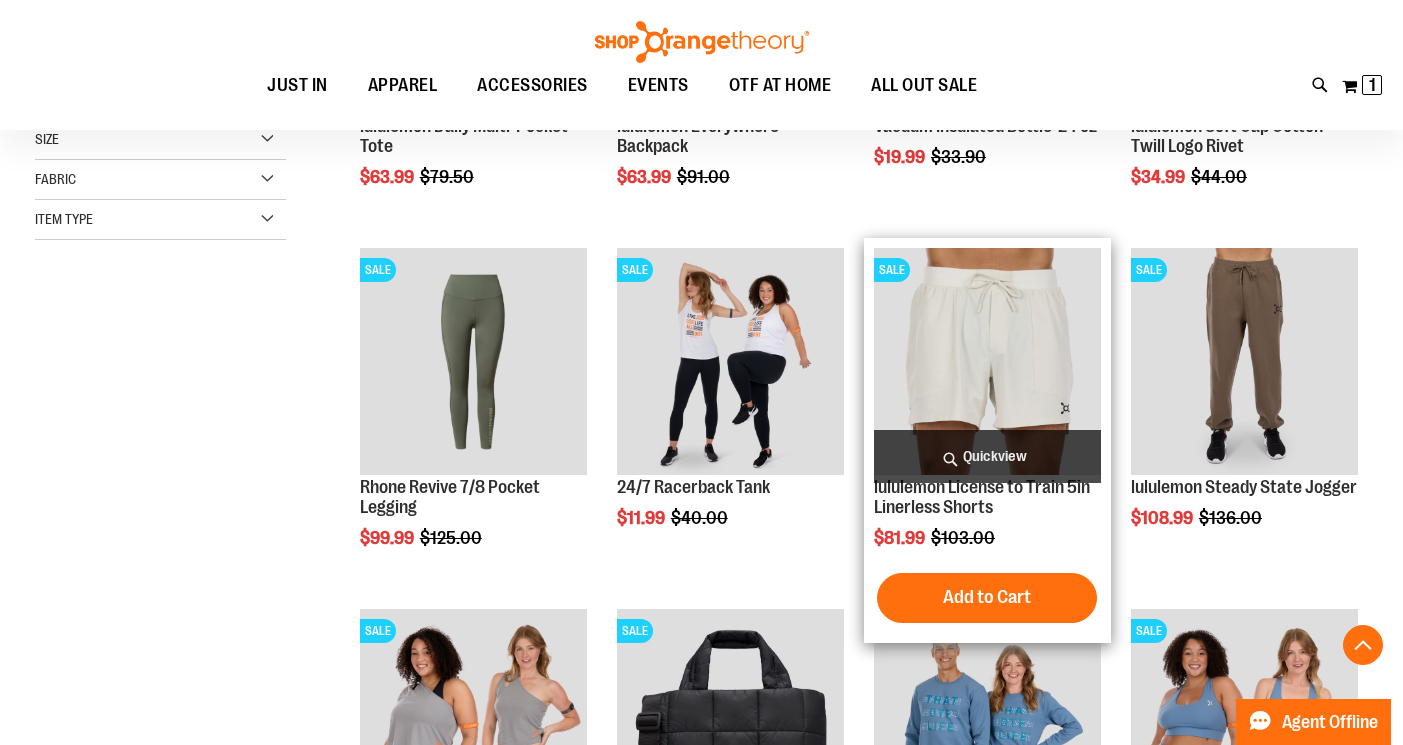 scroll, scrollTop: 531, scrollLeft: 0, axis: vertical 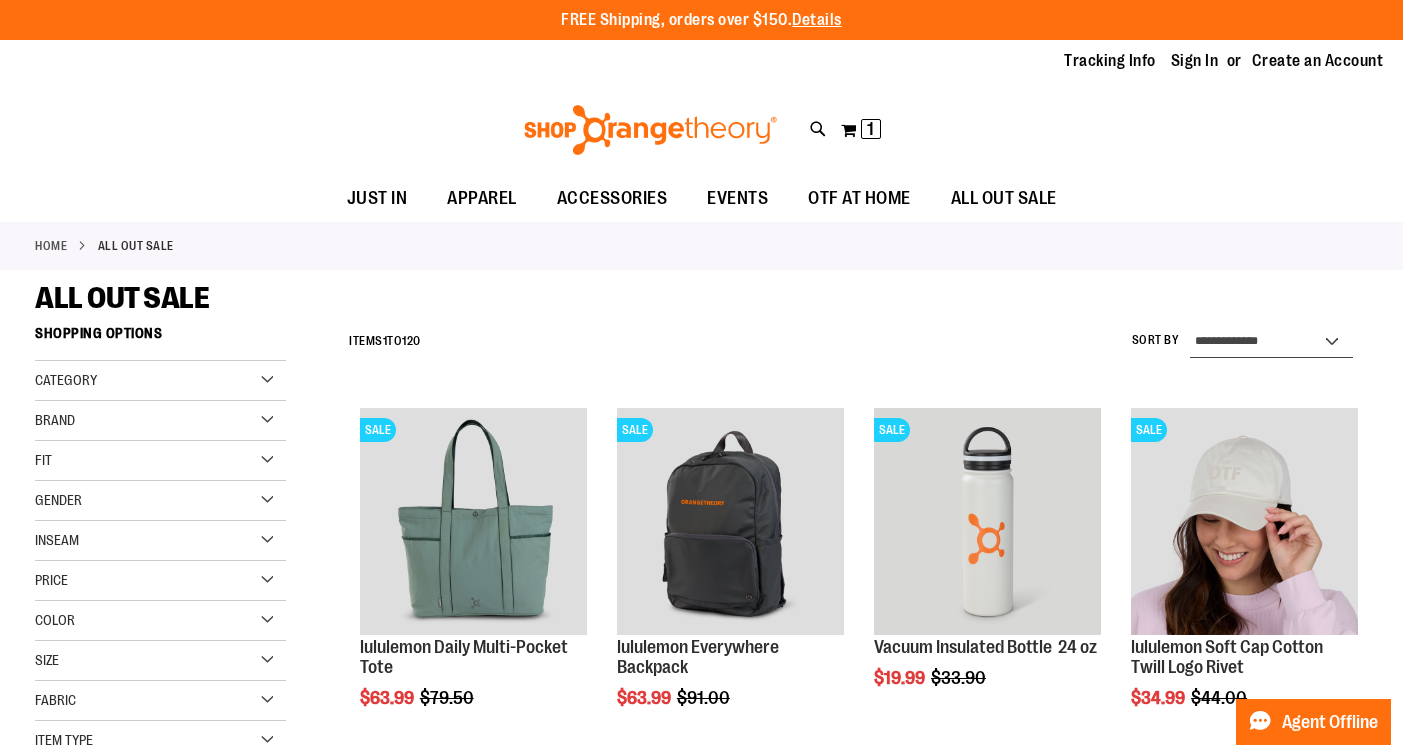 click on "**********" at bounding box center [1272, 342] 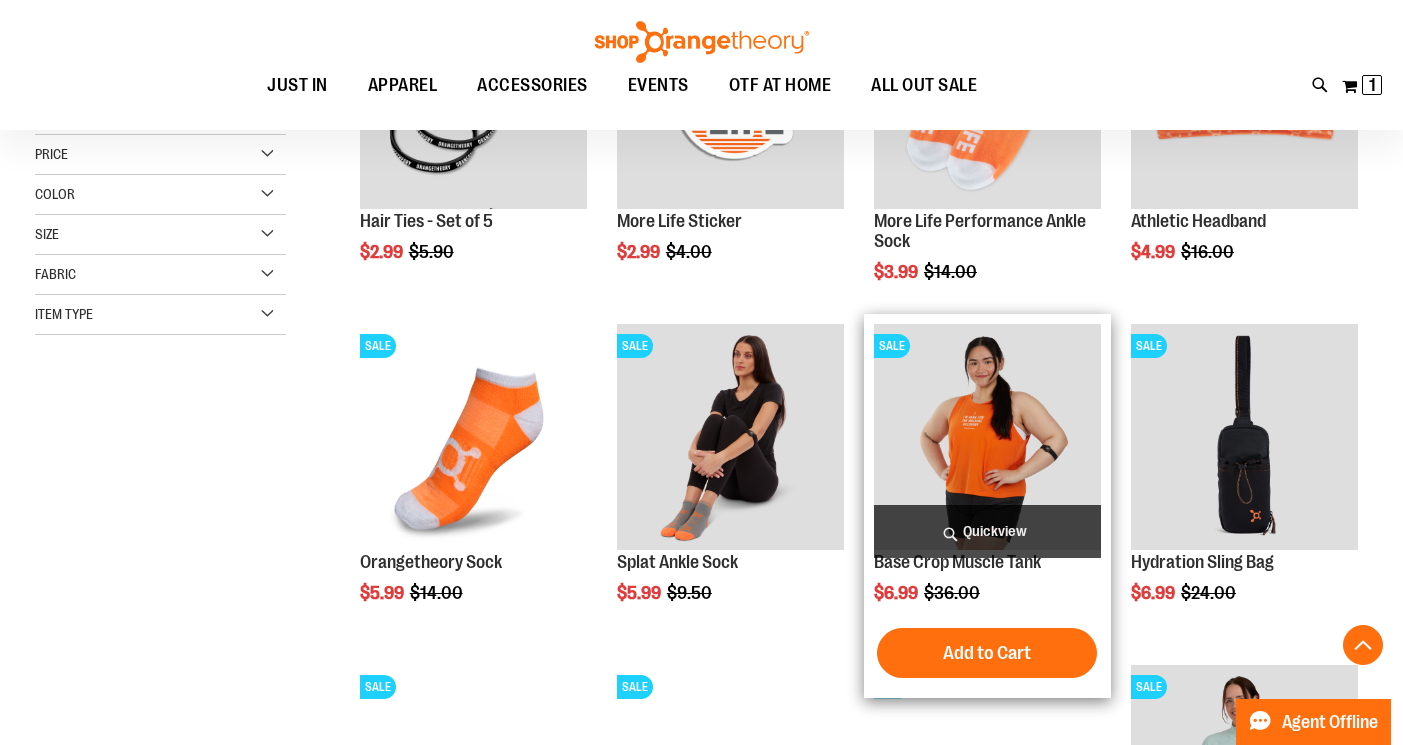 scroll, scrollTop: 440, scrollLeft: 0, axis: vertical 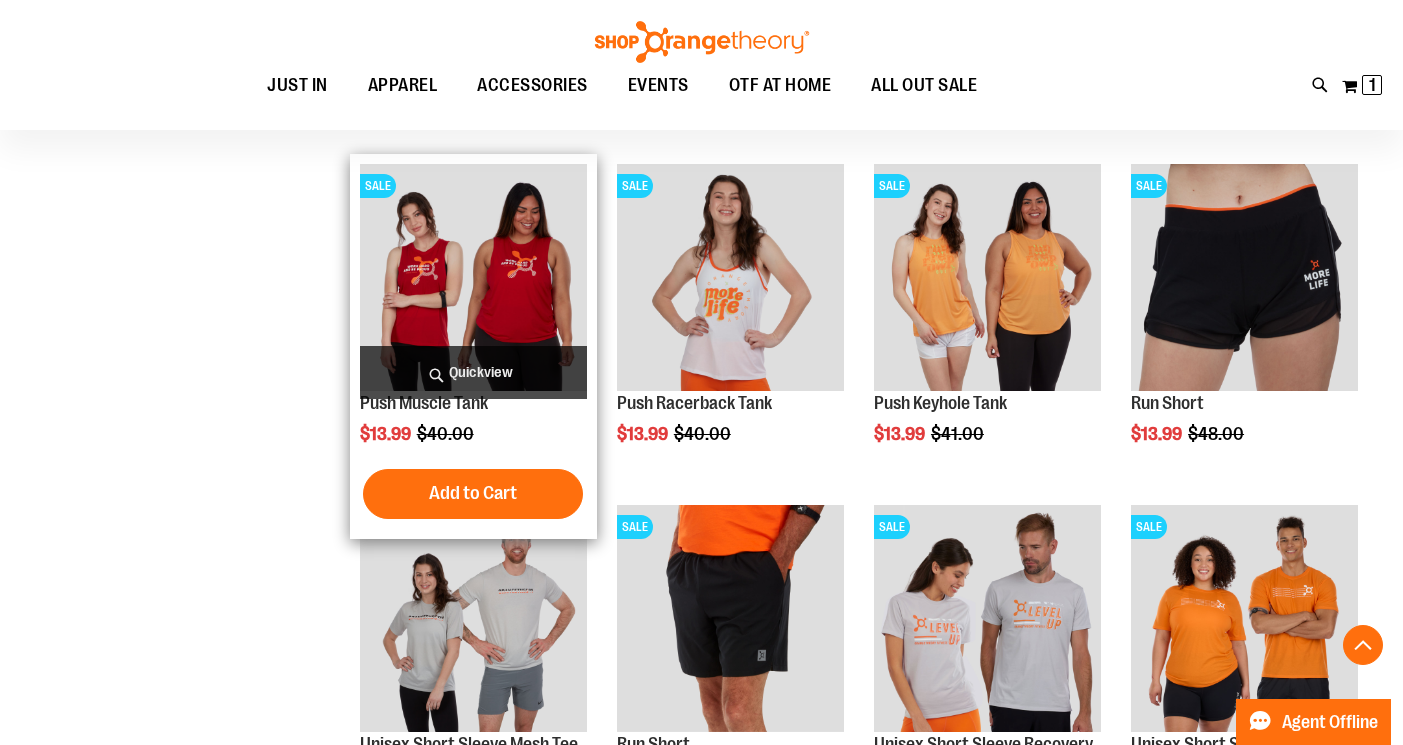 click on "Quickview" at bounding box center (473, 372) 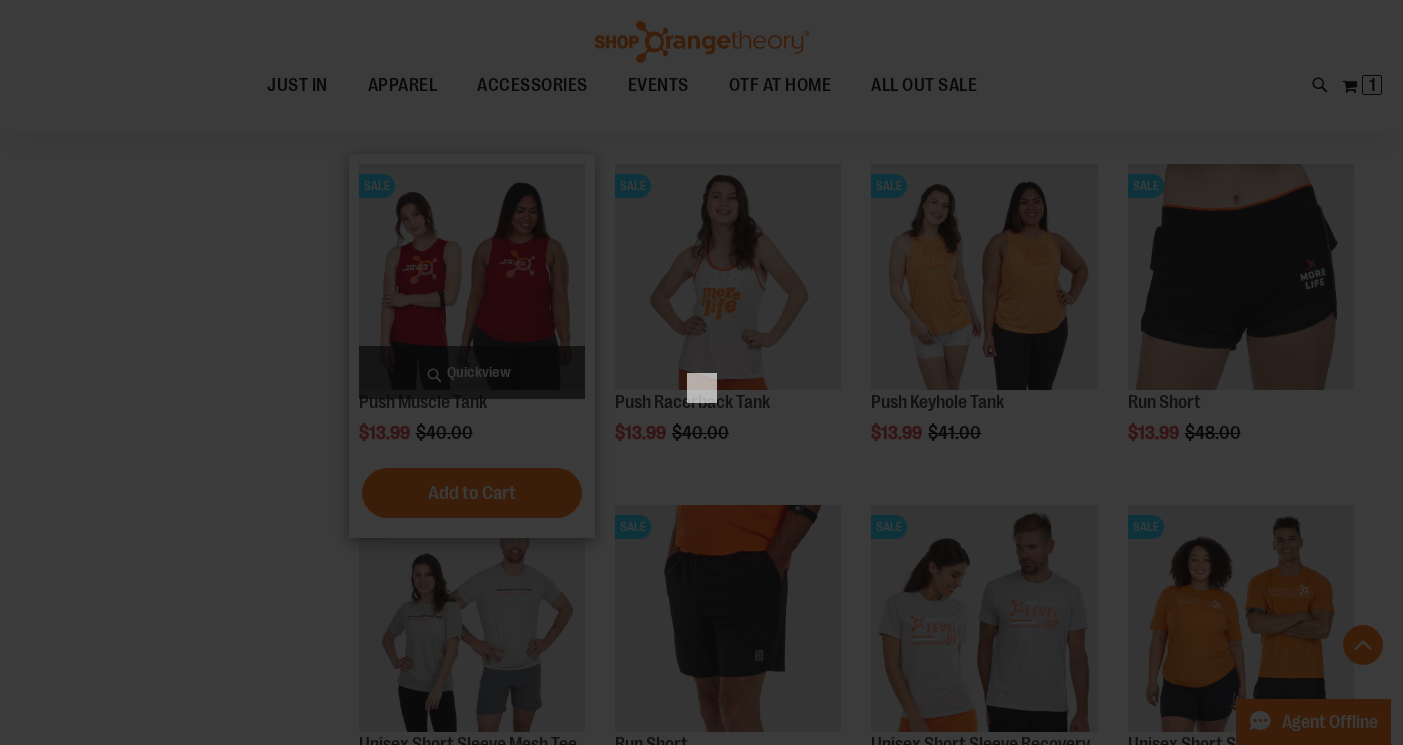 scroll, scrollTop: 0, scrollLeft: 0, axis: both 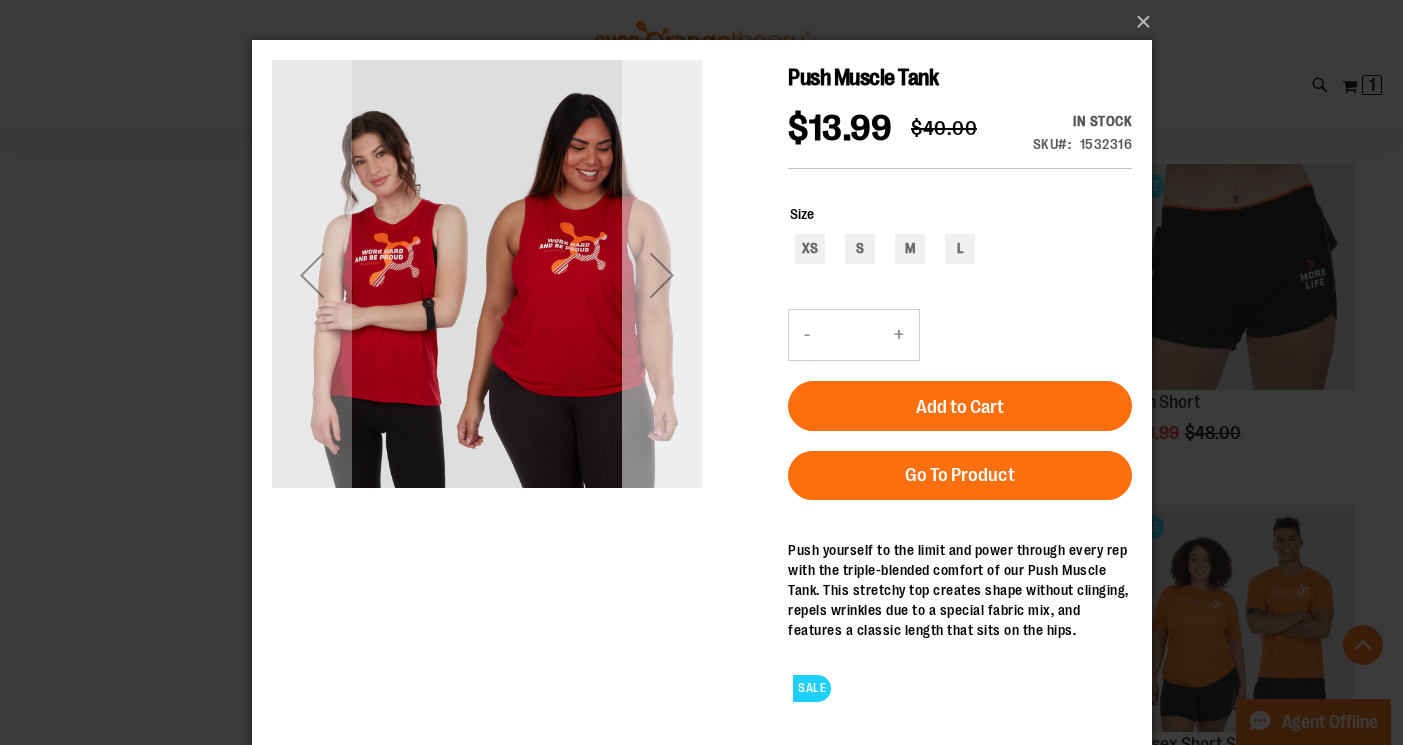 click at bounding box center (661, 275) 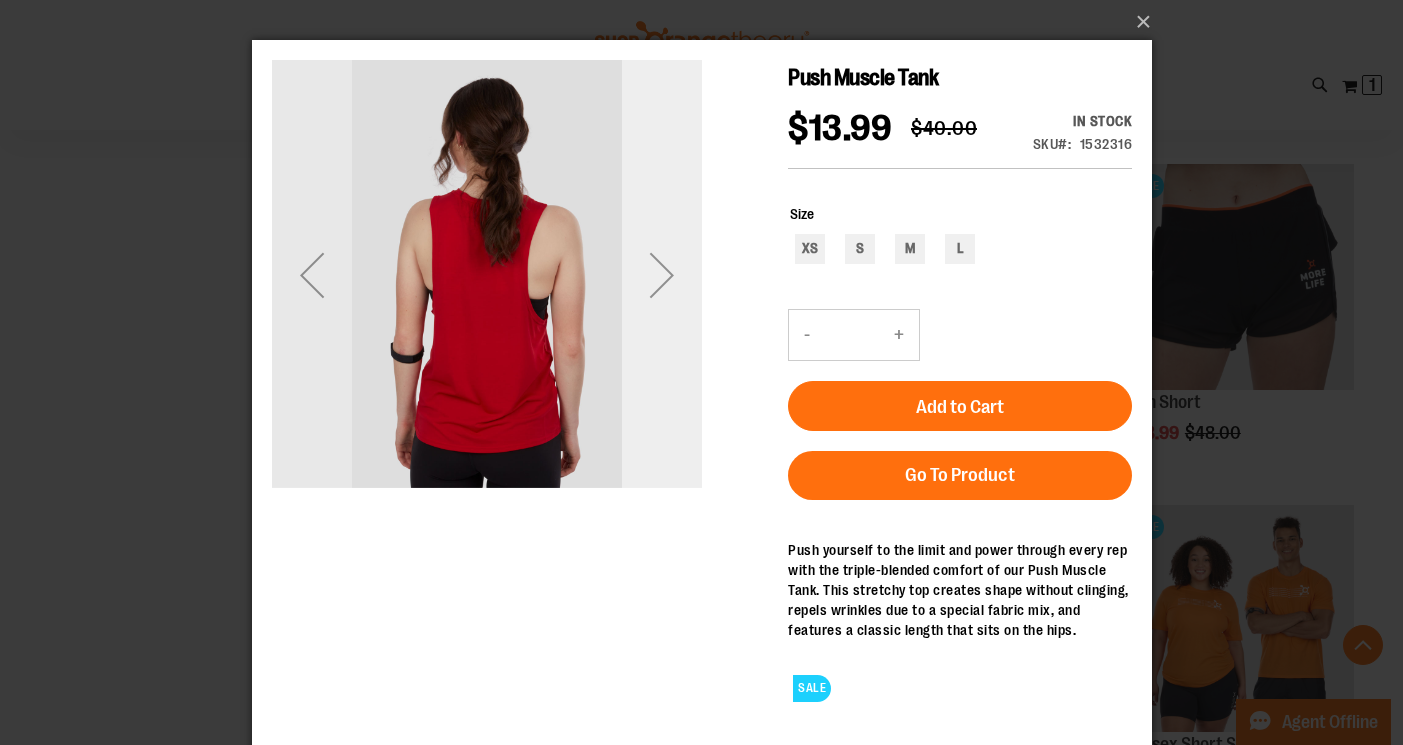 click at bounding box center (661, 275) 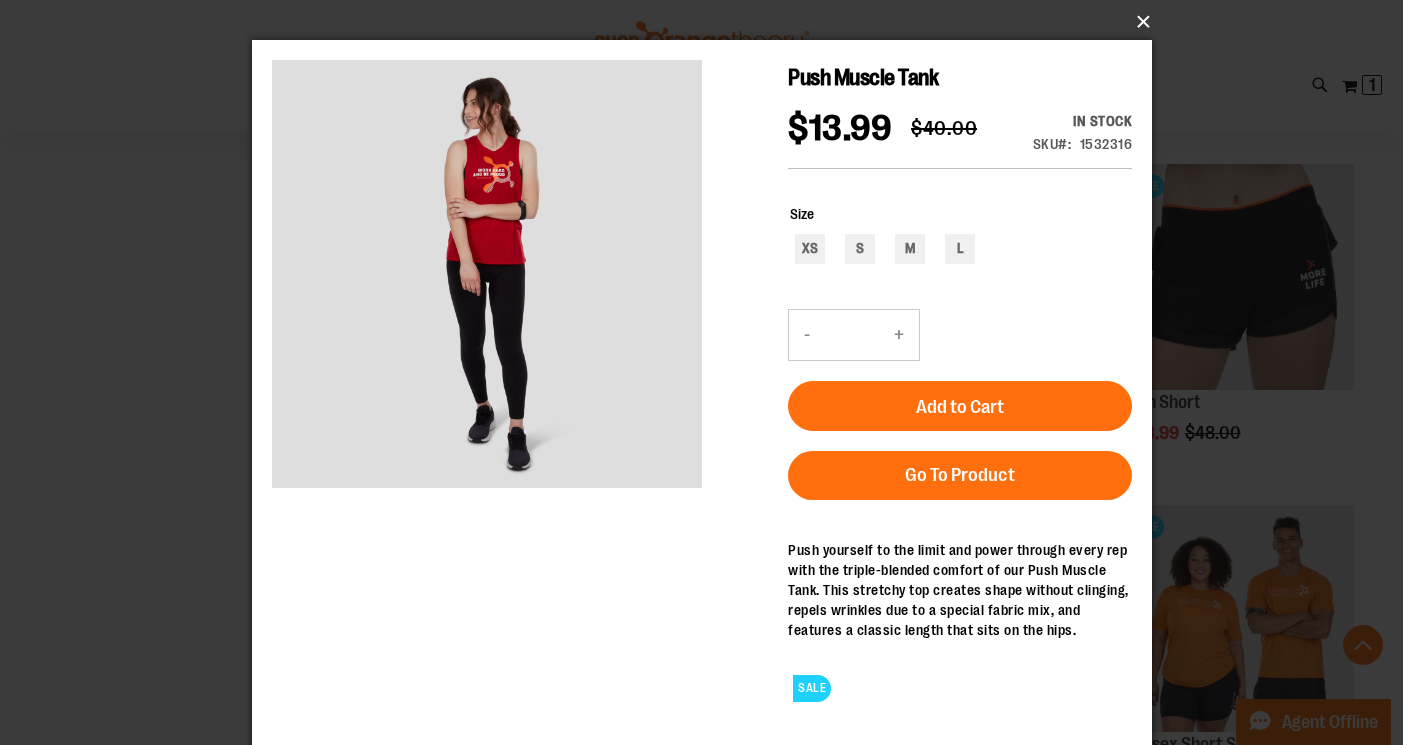 click on "×" at bounding box center (708, 22) 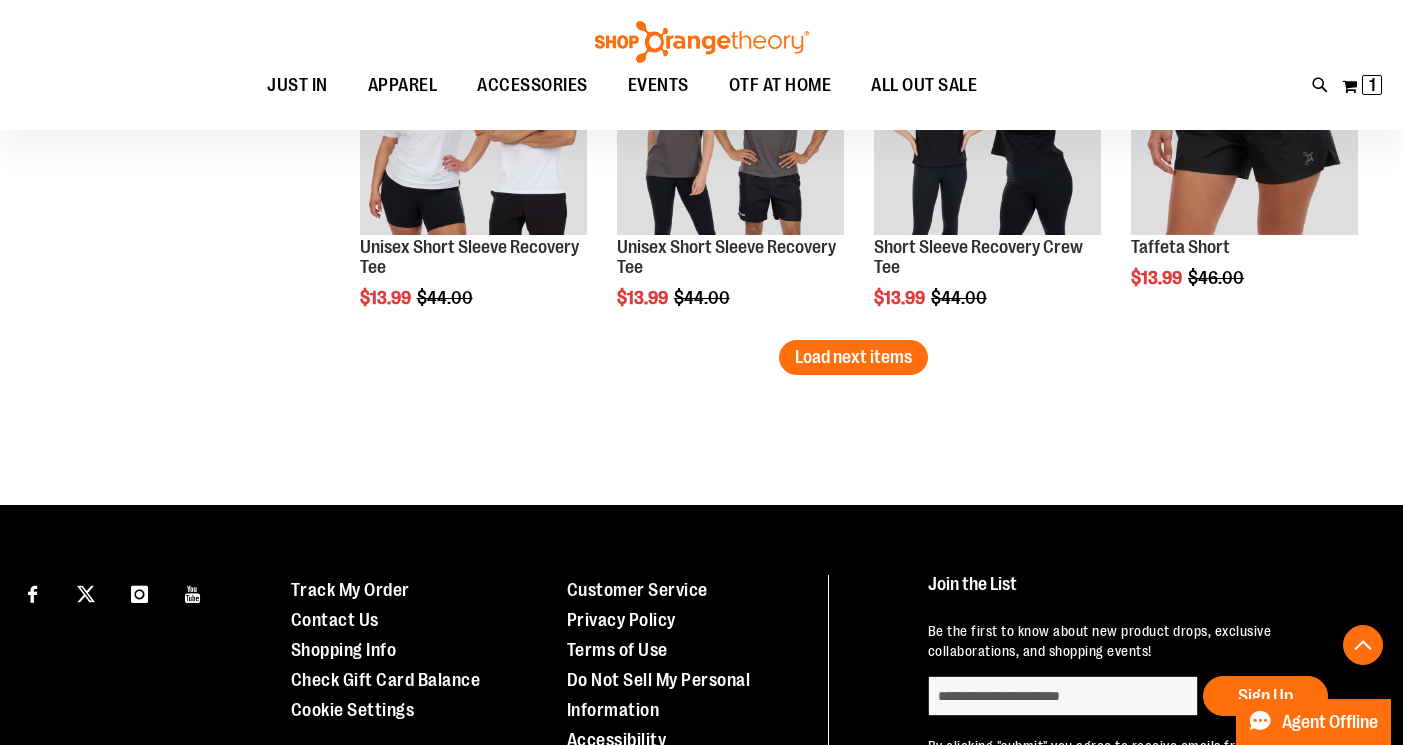 scroll, scrollTop: 3124, scrollLeft: 0, axis: vertical 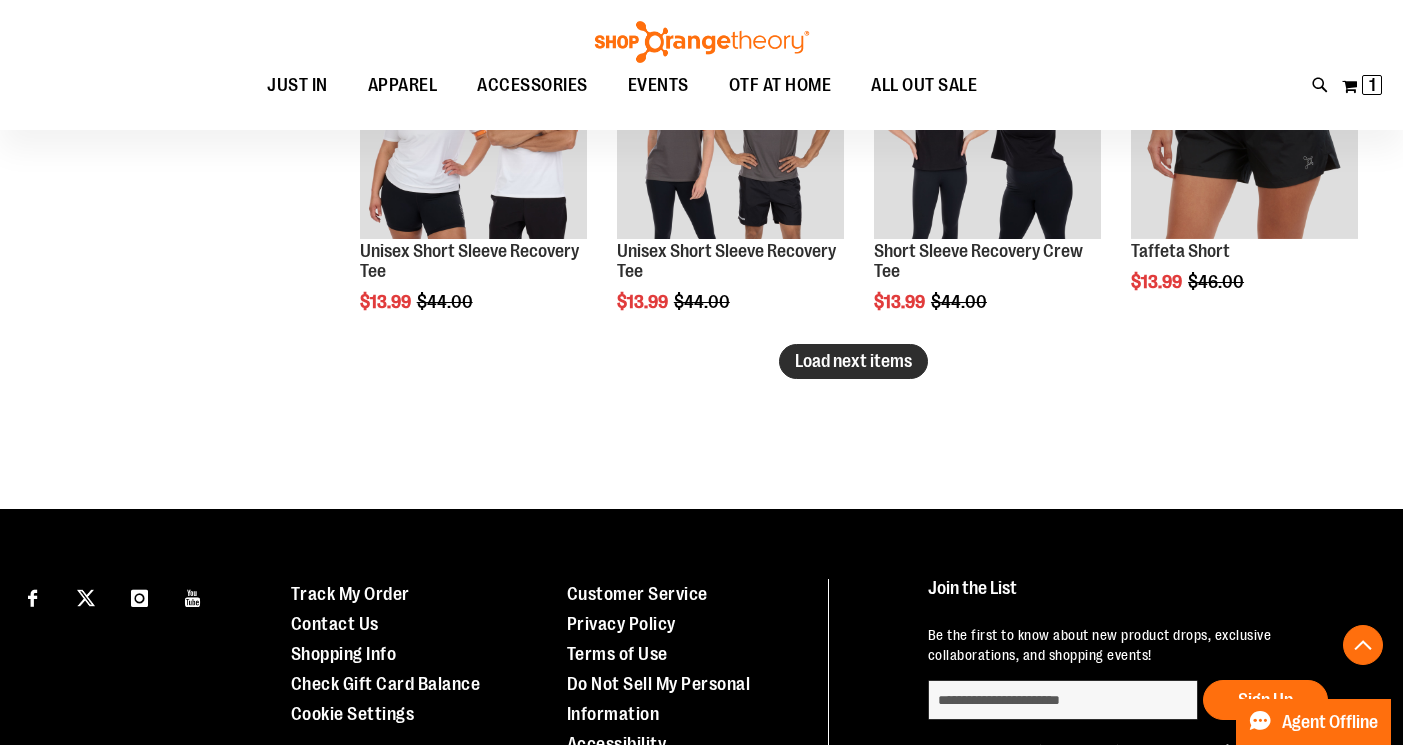 click on "Load next items" at bounding box center [853, 361] 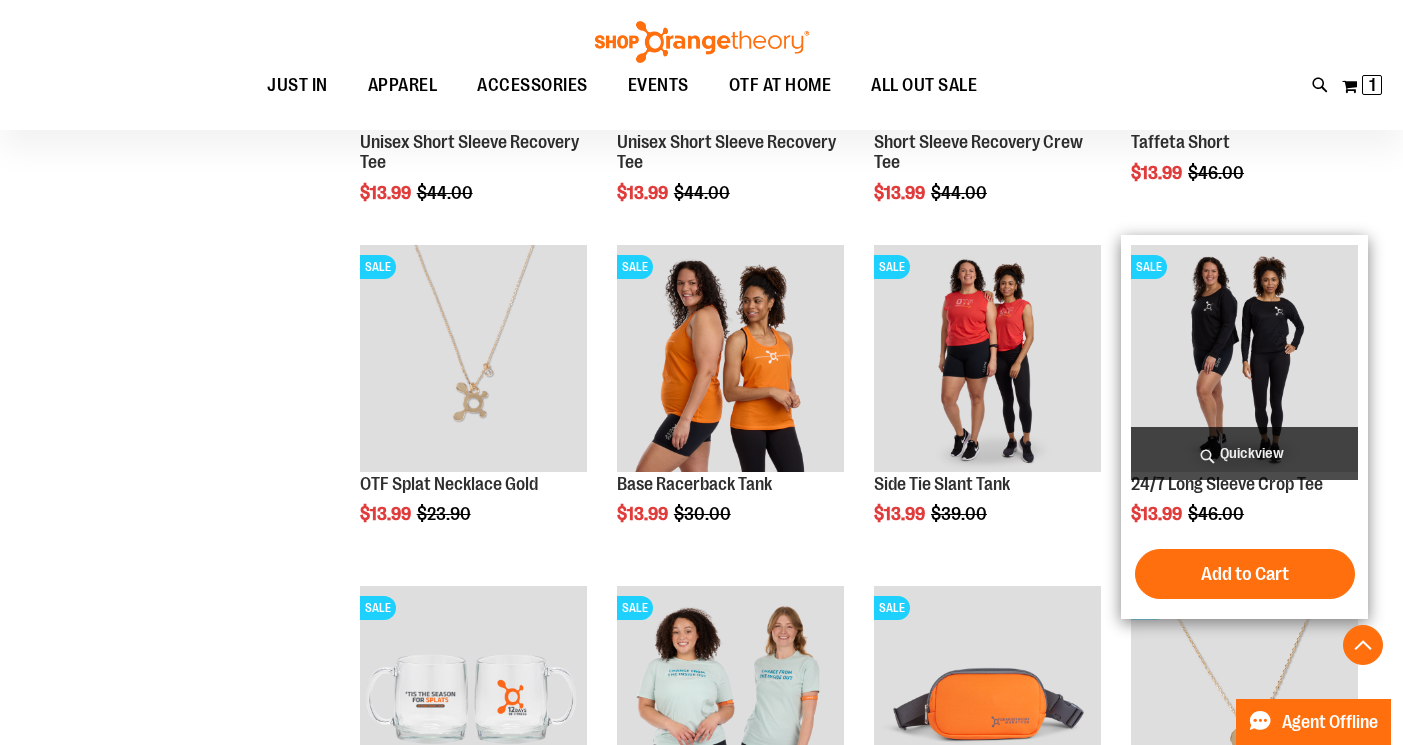scroll, scrollTop: 3250, scrollLeft: 0, axis: vertical 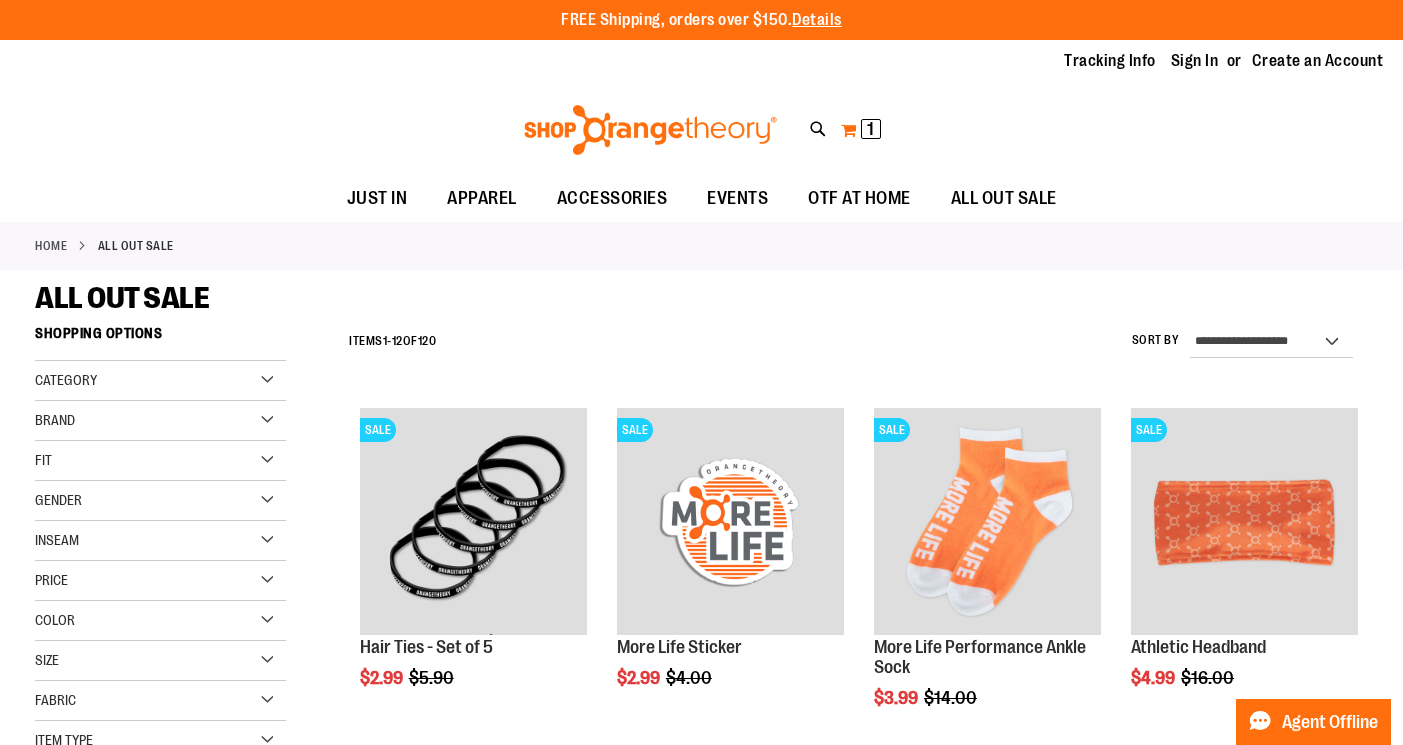 click on "My Cart
1
1
items" at bounding box center (861, 130) 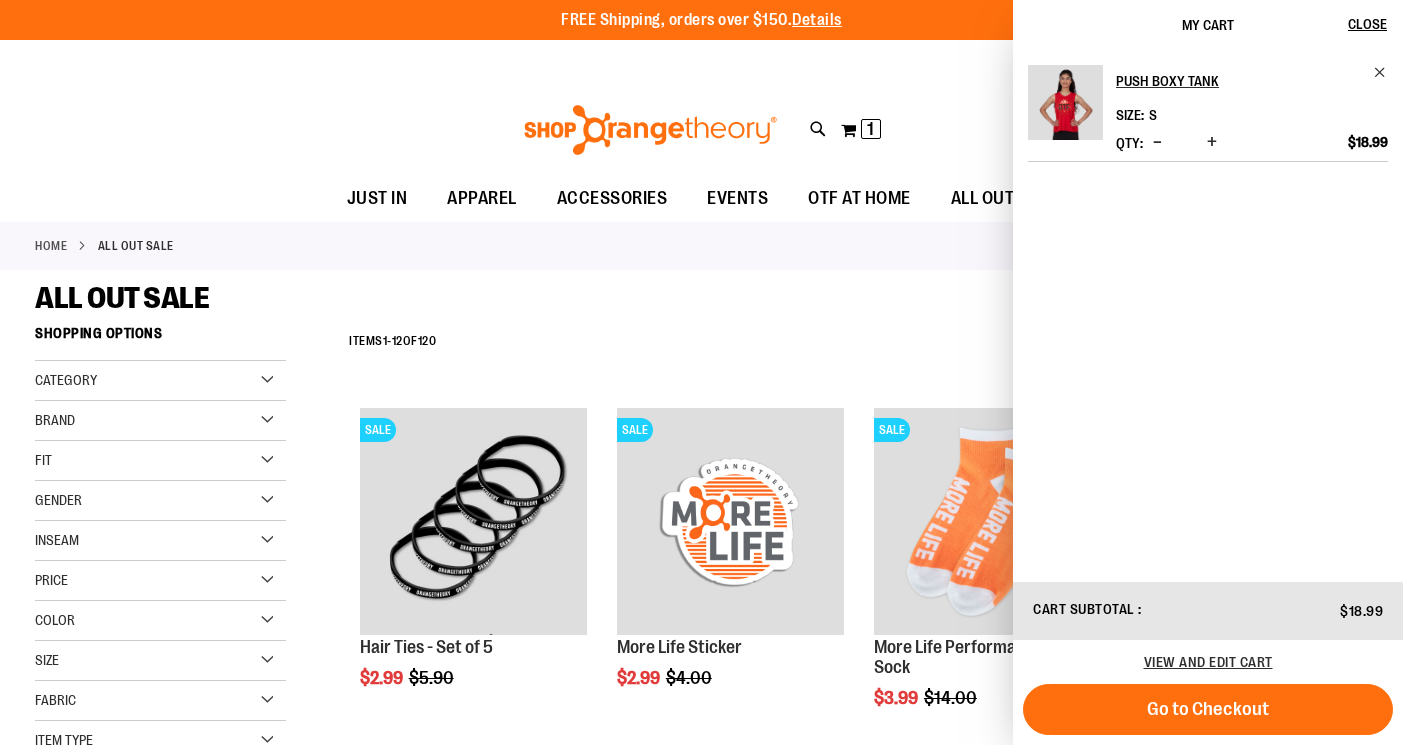 click at bounding box center (1065, 102) 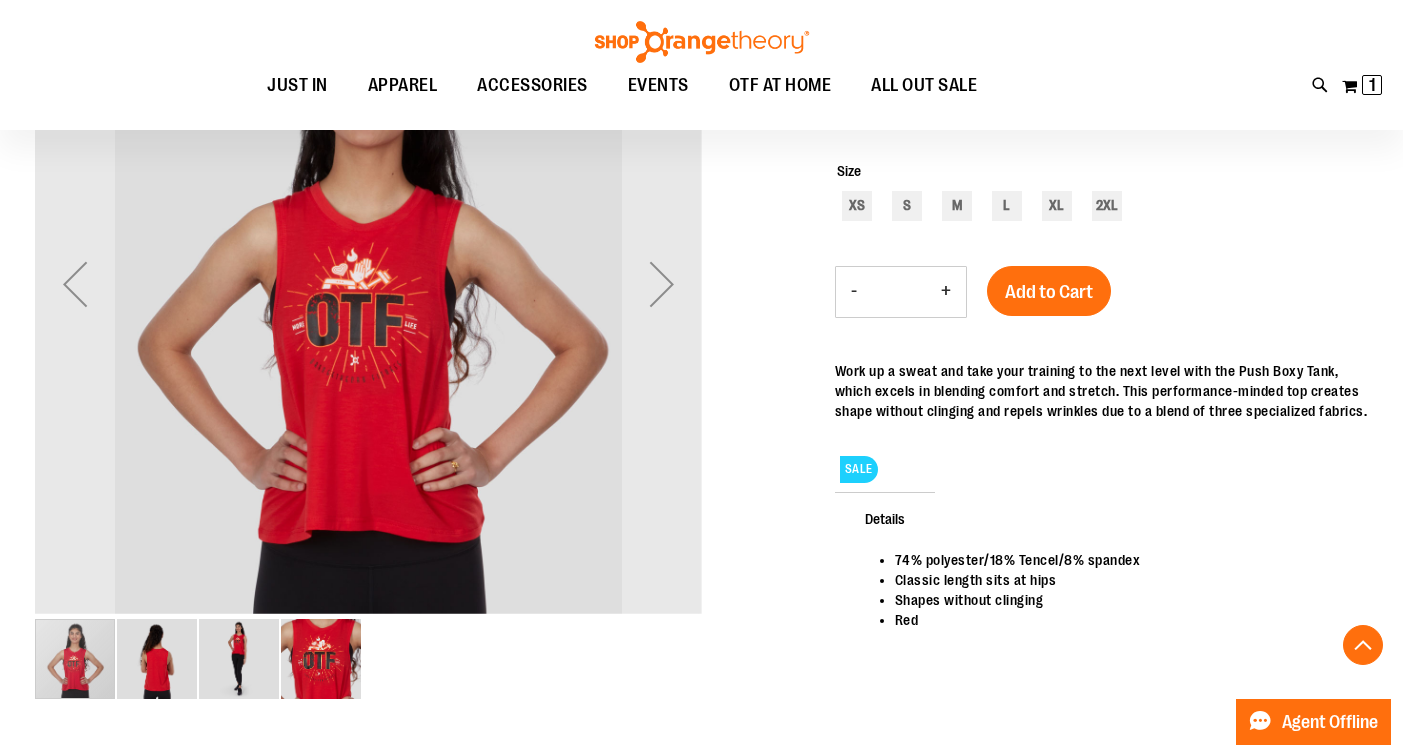 scroll, scrollTop: 354, scrollLeft: 0, axis: vertical 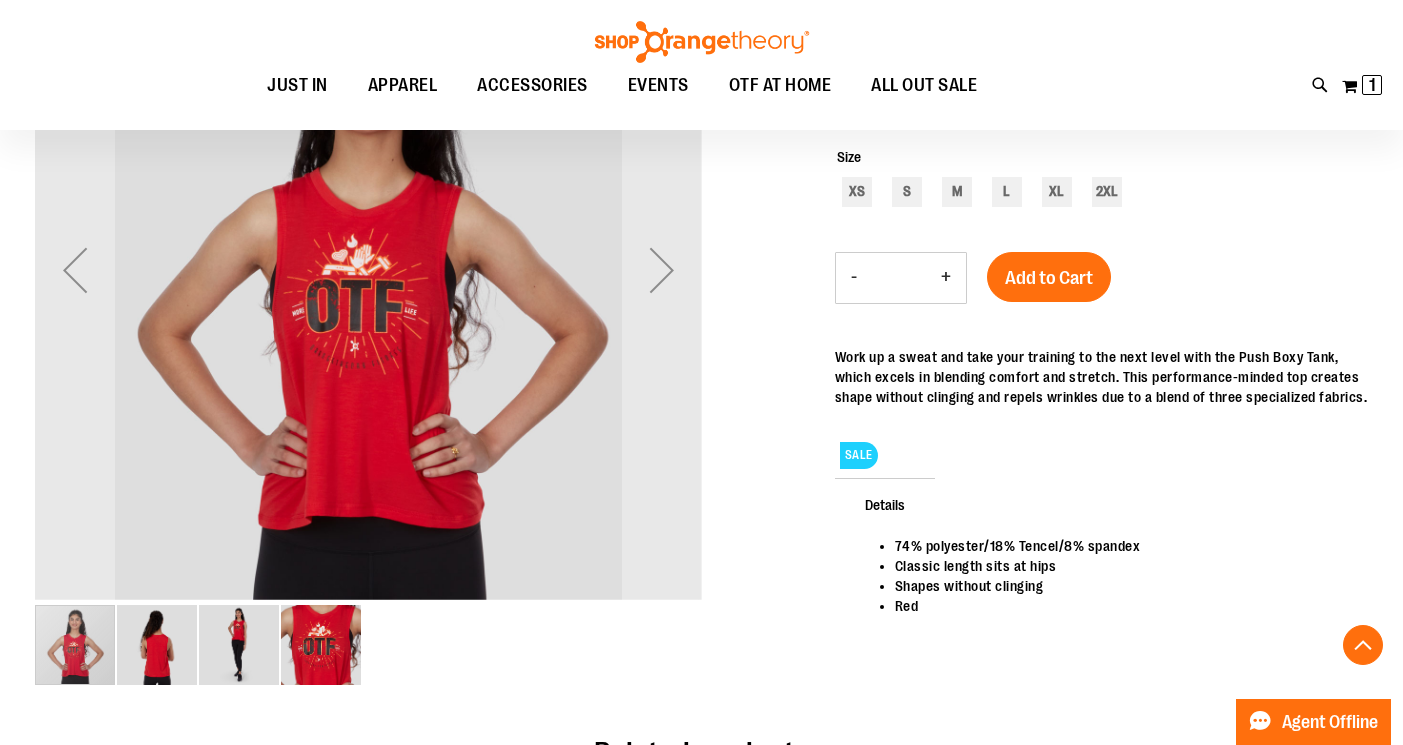 click at bounding box center [157, 645] 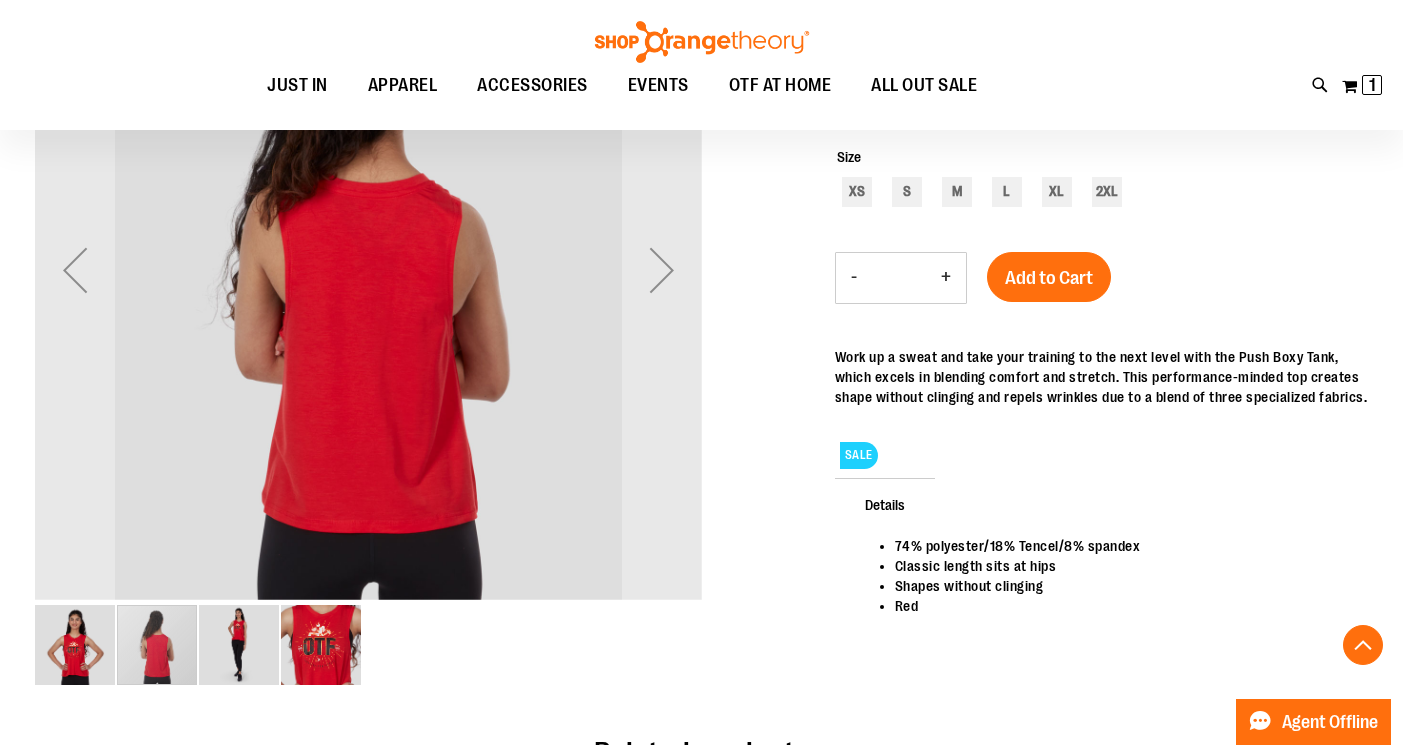 click at bounding box center (239, 645) 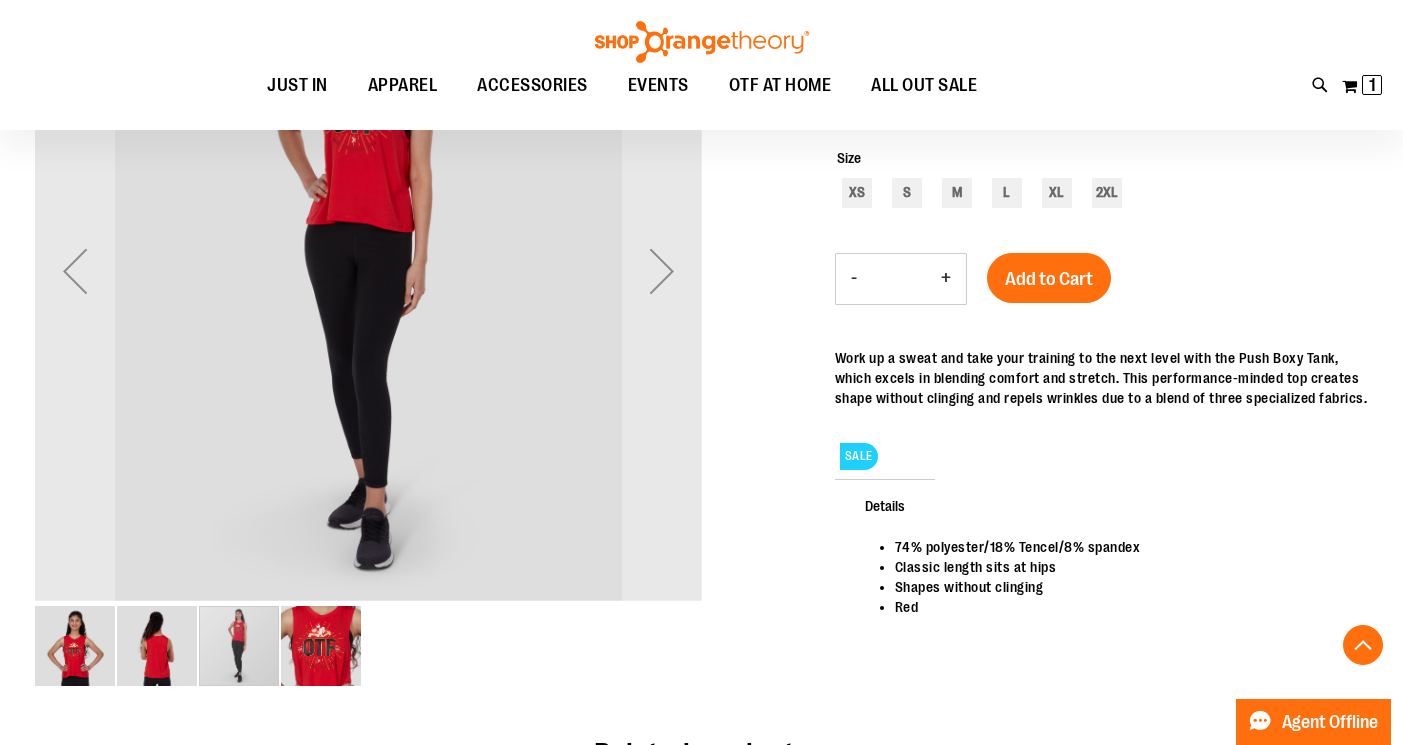 scroll, scrollTop: 355, scrollLeft: 0, axis: vertical 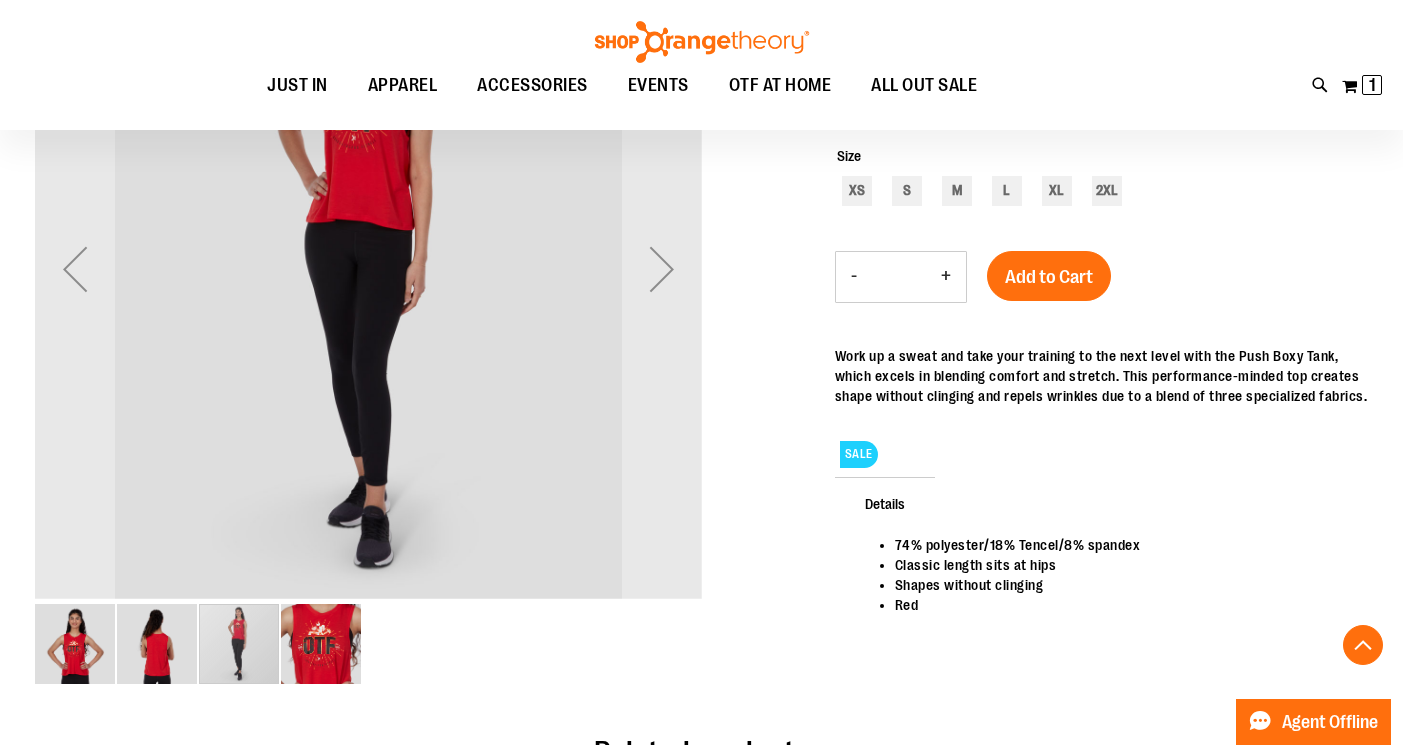 click at bounding box center [321, 644] 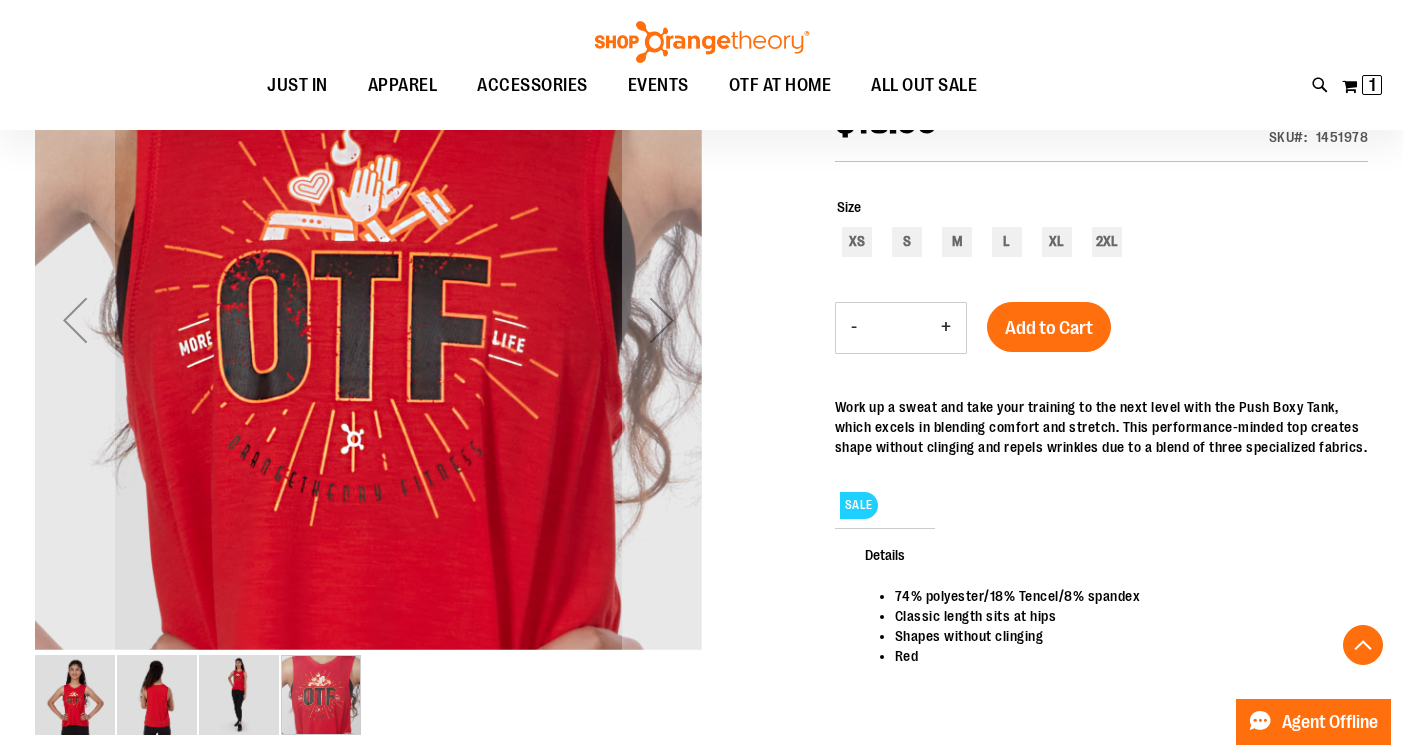 scroll, scrollTop: 320, scrollLeft: 0, axis: vertical 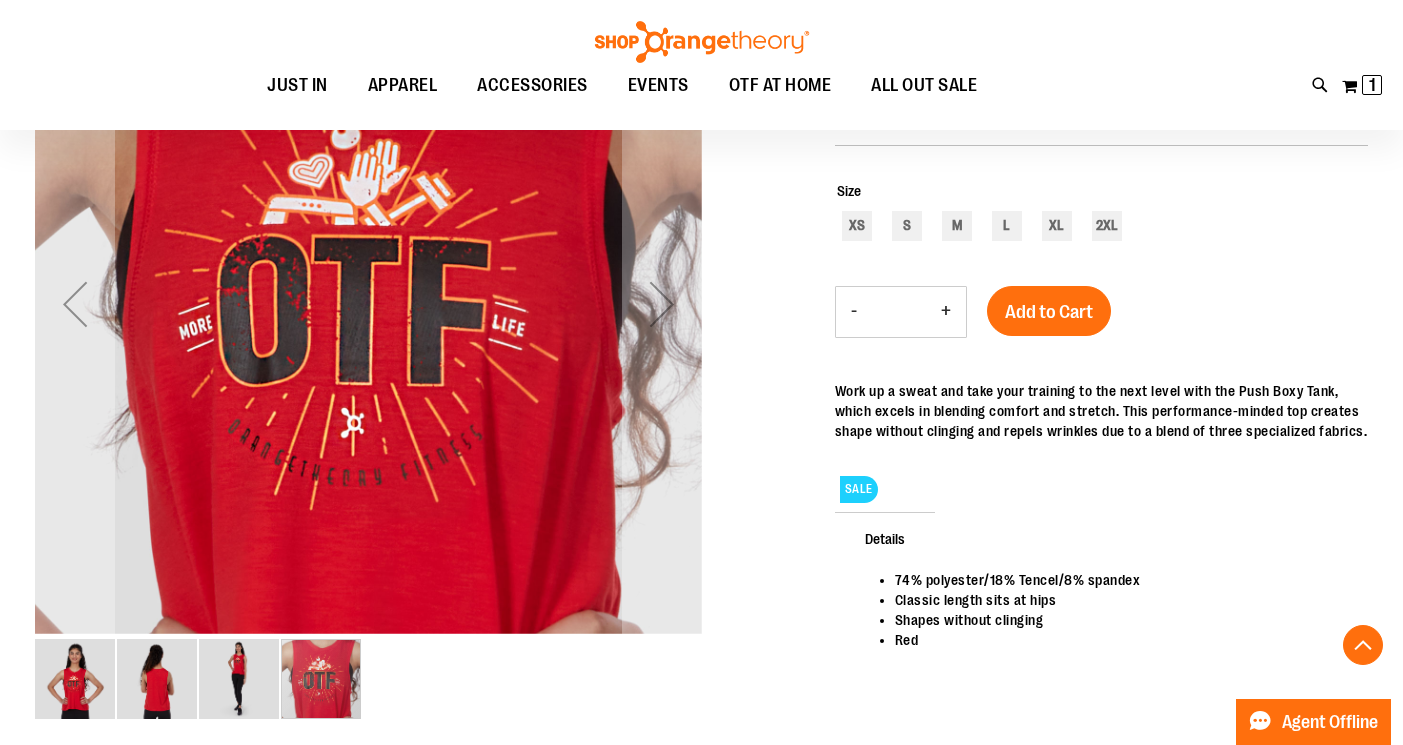 click at bounding box center (239, 679) 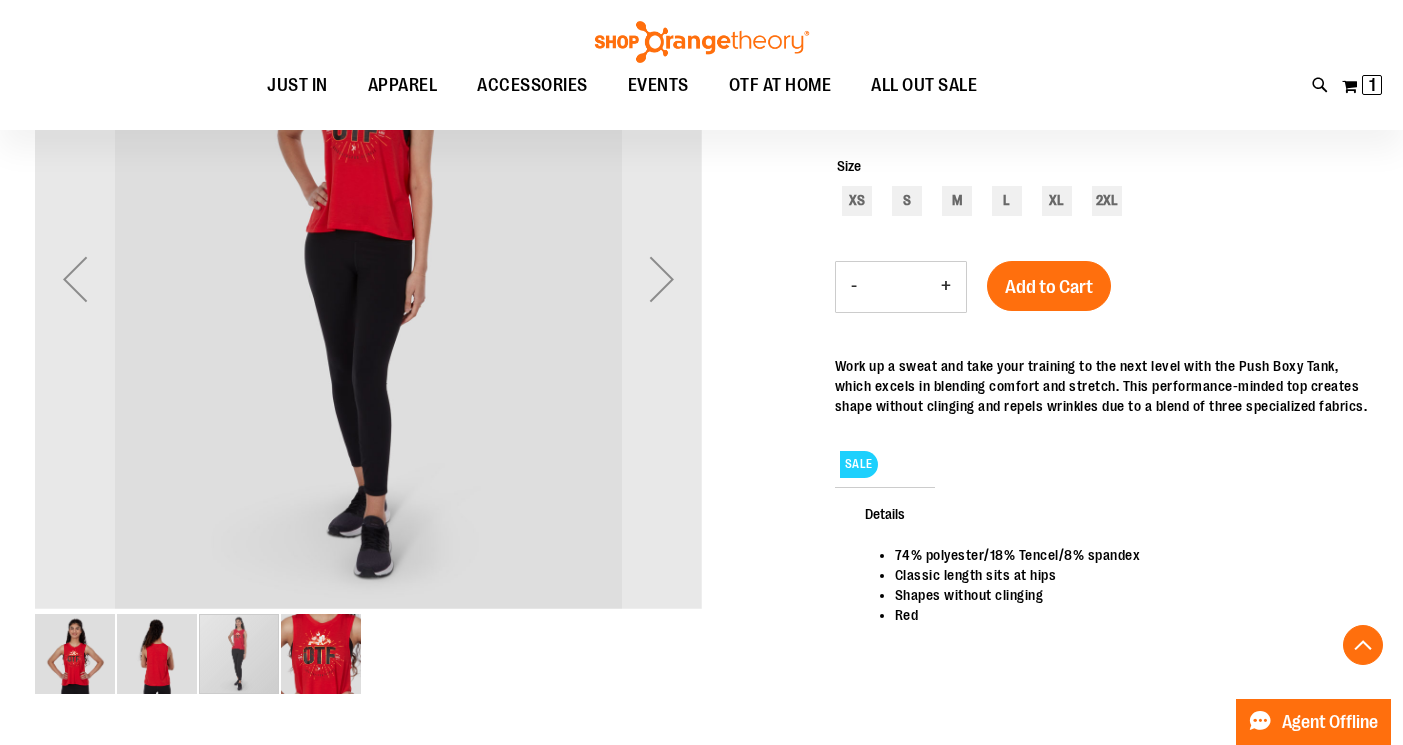 scroll, scrollTop: 348, scrollLeft: 0, axis: vertical 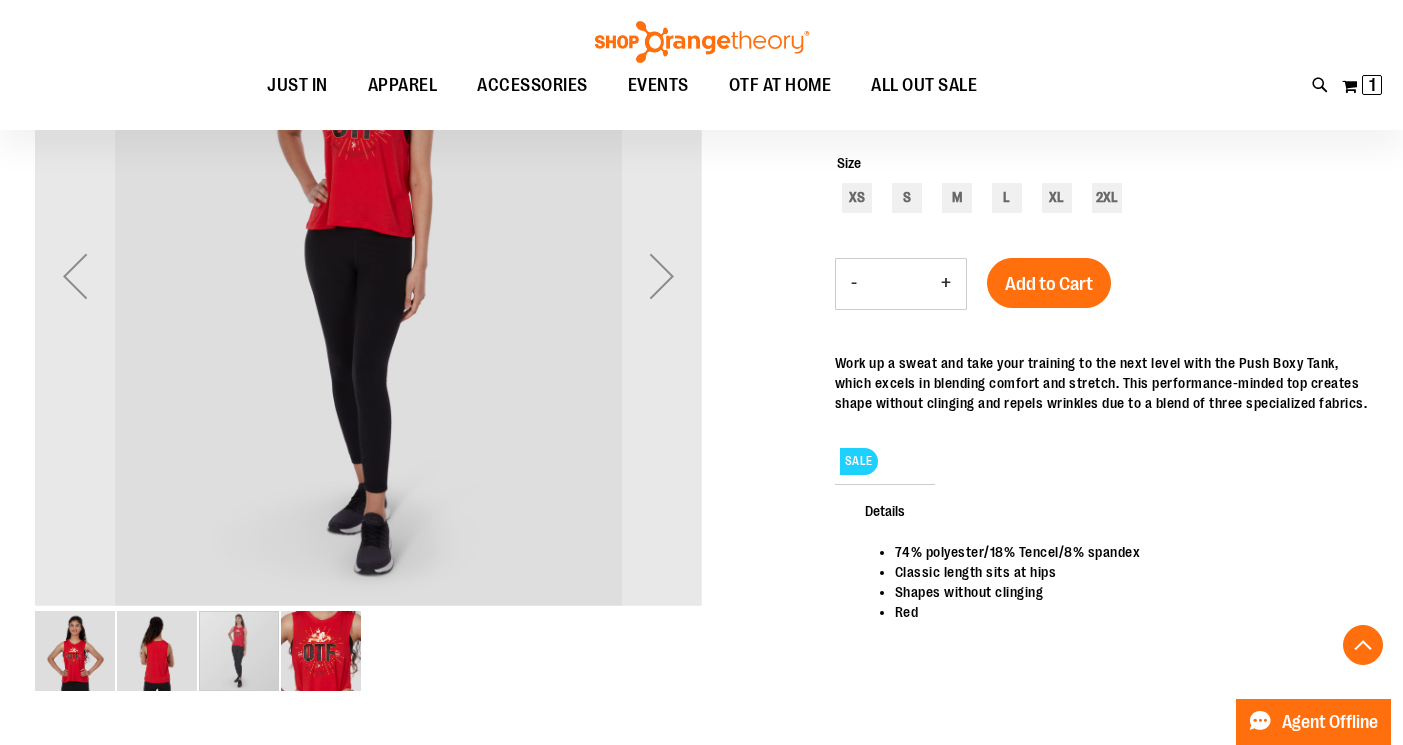 click at bounding box center (75, 651) 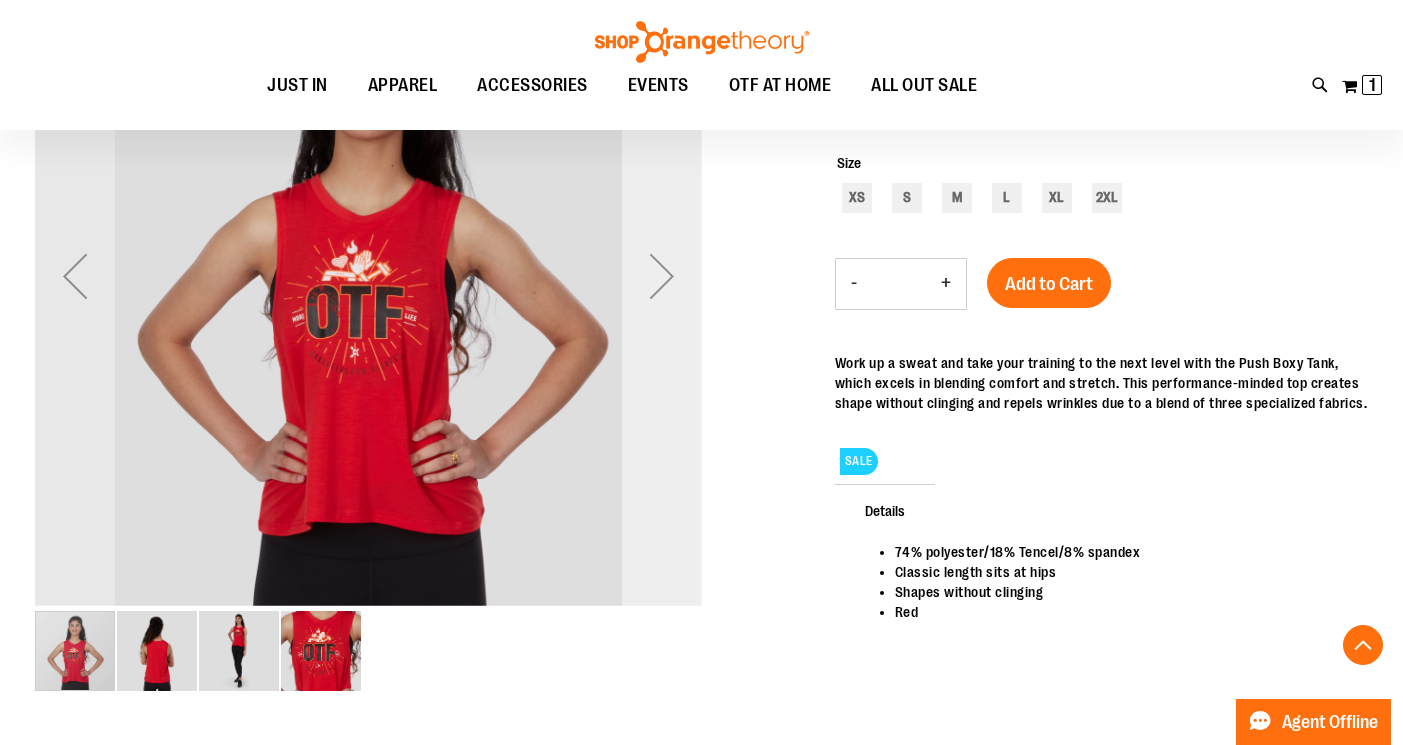 click at bounding box center [662, 276] 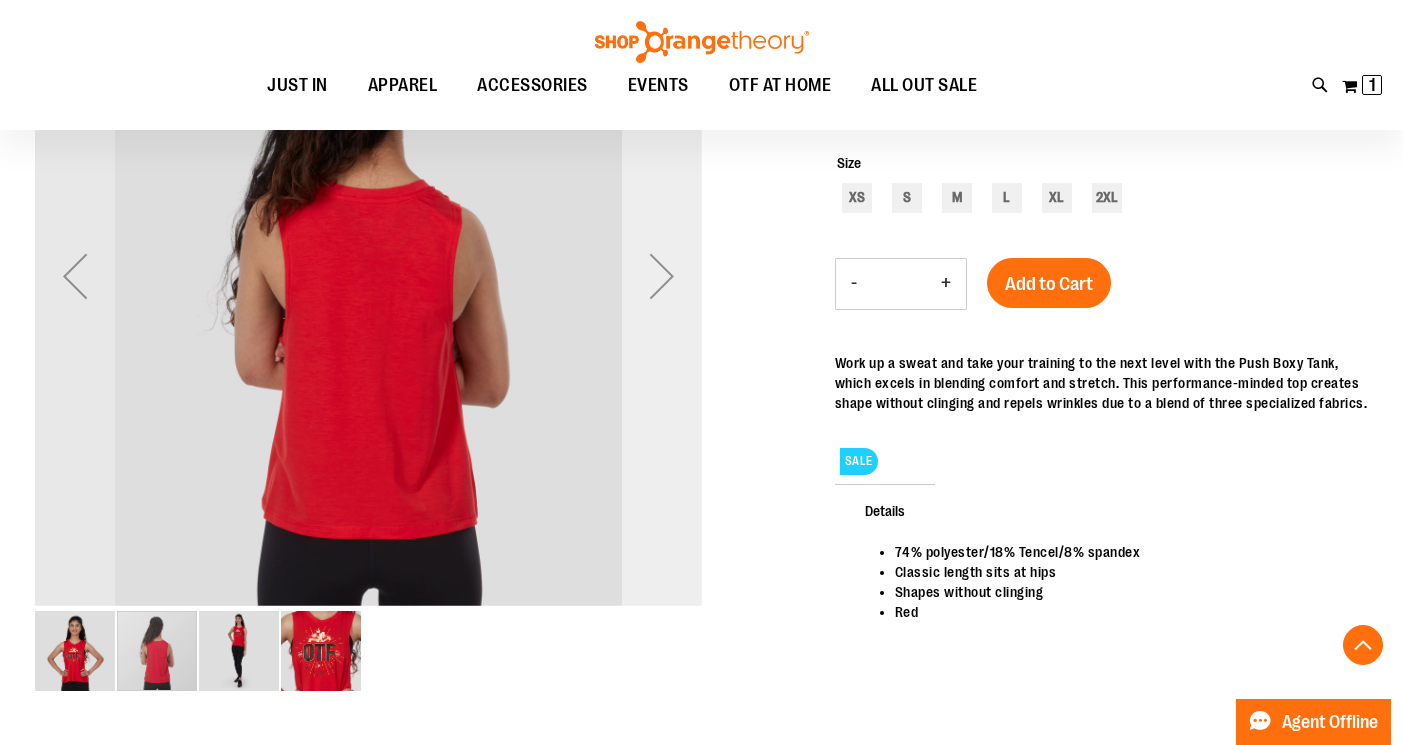 click at bounding box center [662, 276] 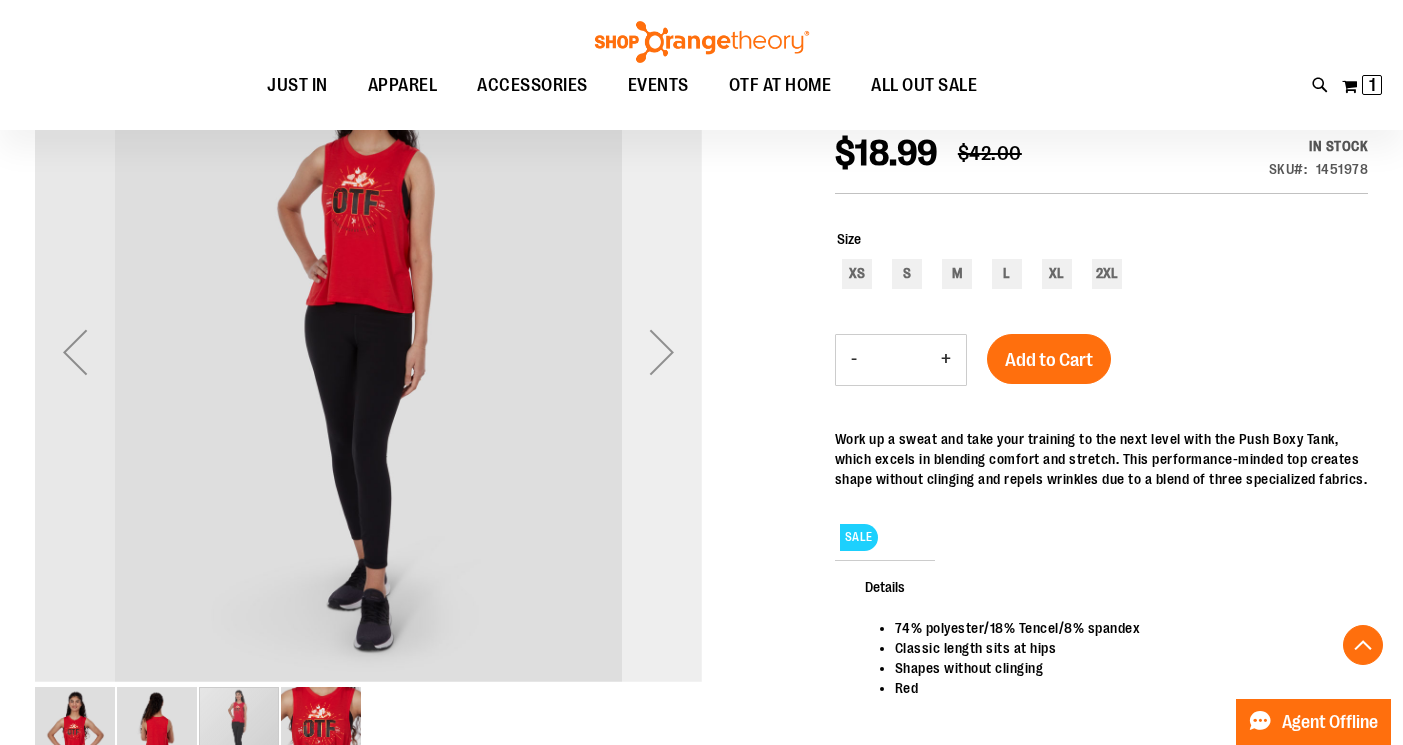 scroll, scrollTop: 242, scrollLeft: 0, axis: vertical 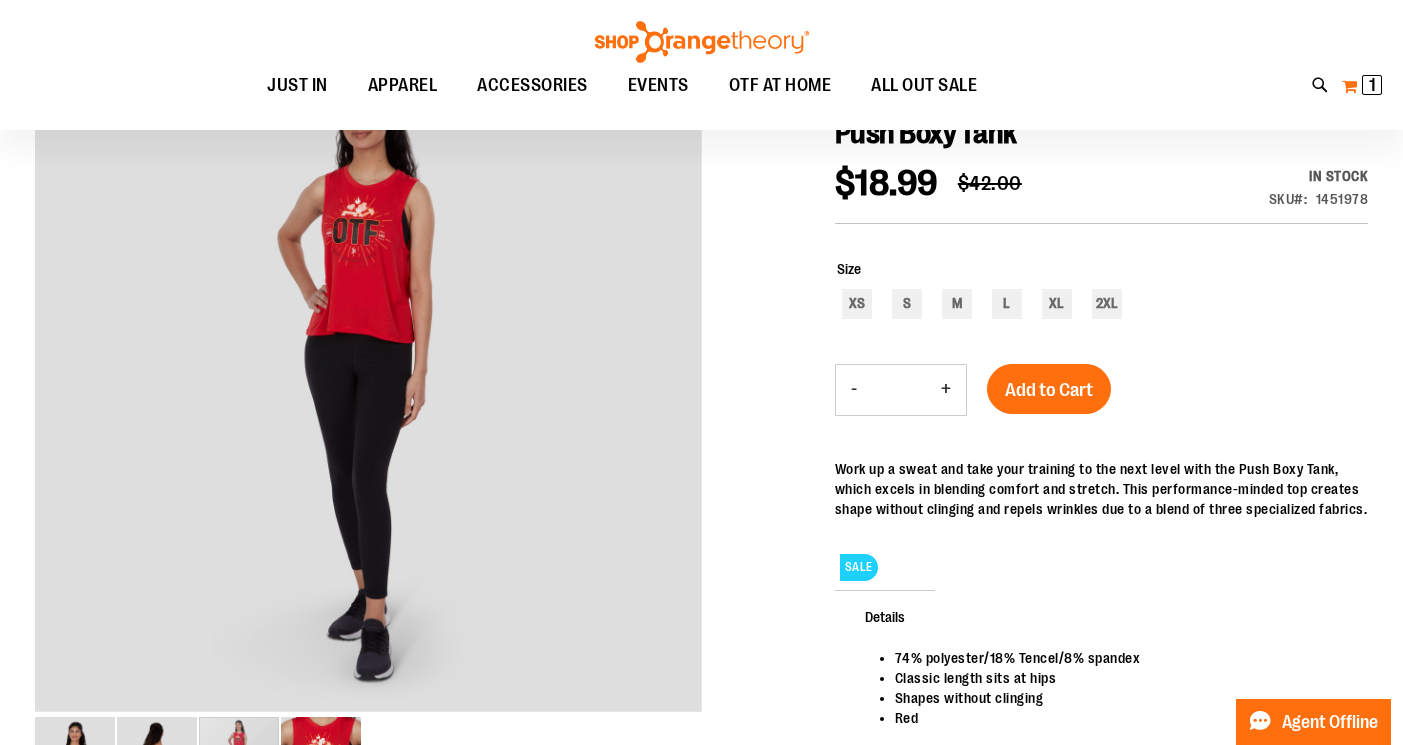 click on "My Cart
1
1
items" at bounding box center [1362, 86] 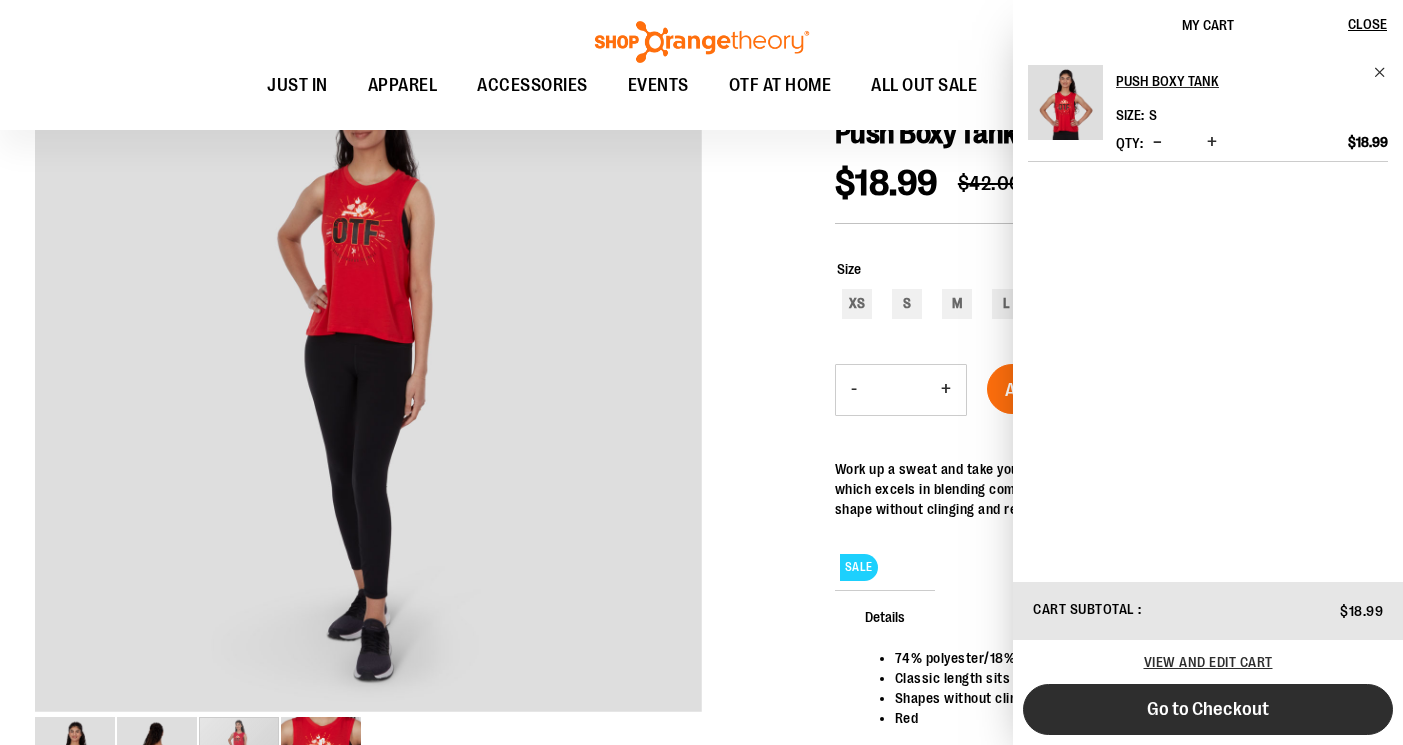 click on "Go to Checkout" at bounding box center (1208, 709) 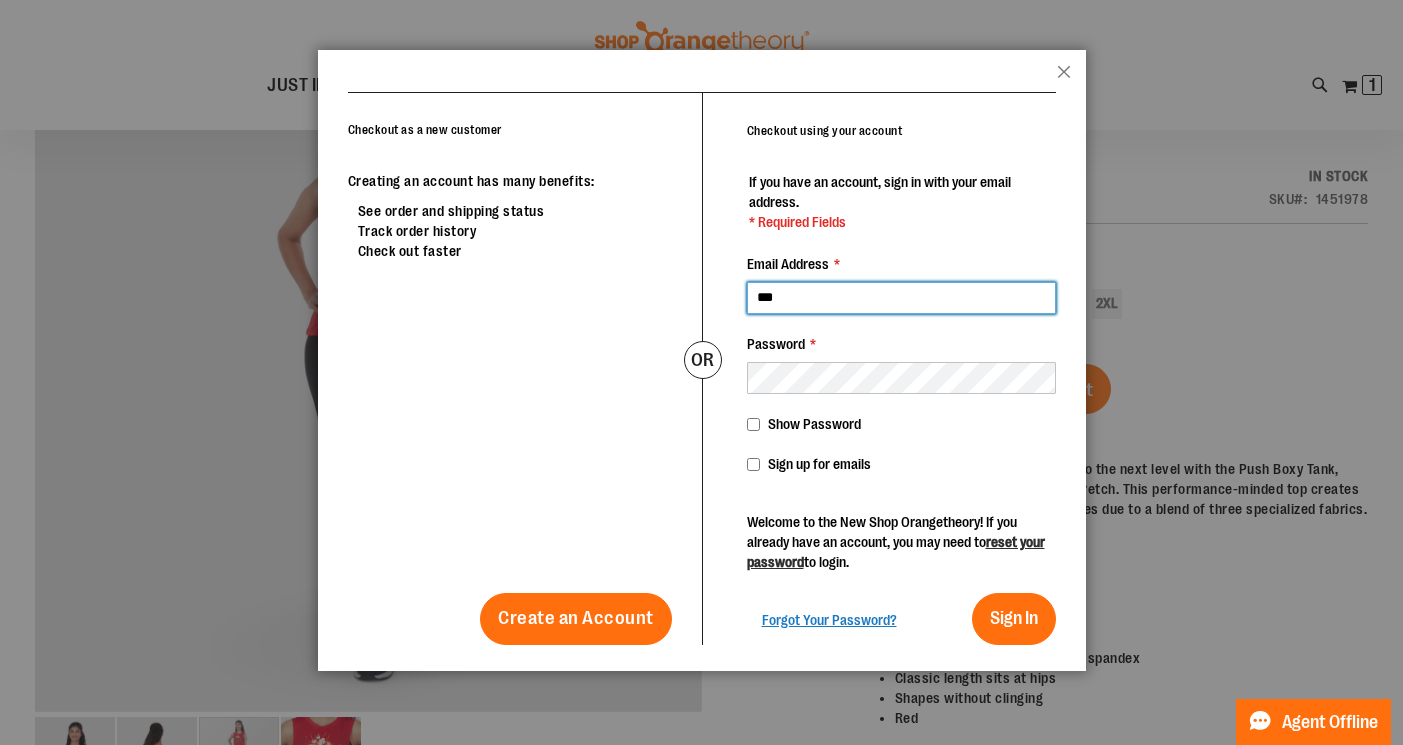 type on "**********" 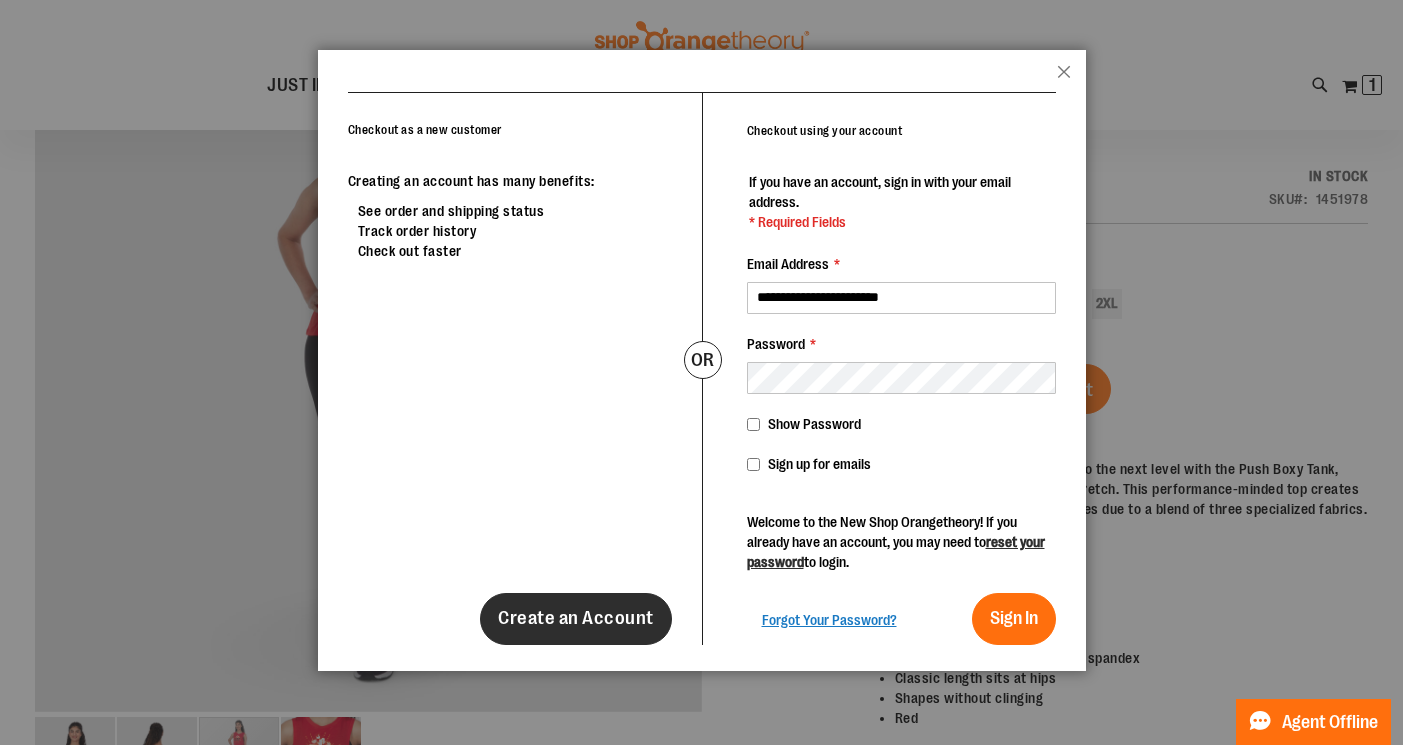 click on "Create an Account" at bounding box center [576, 618] 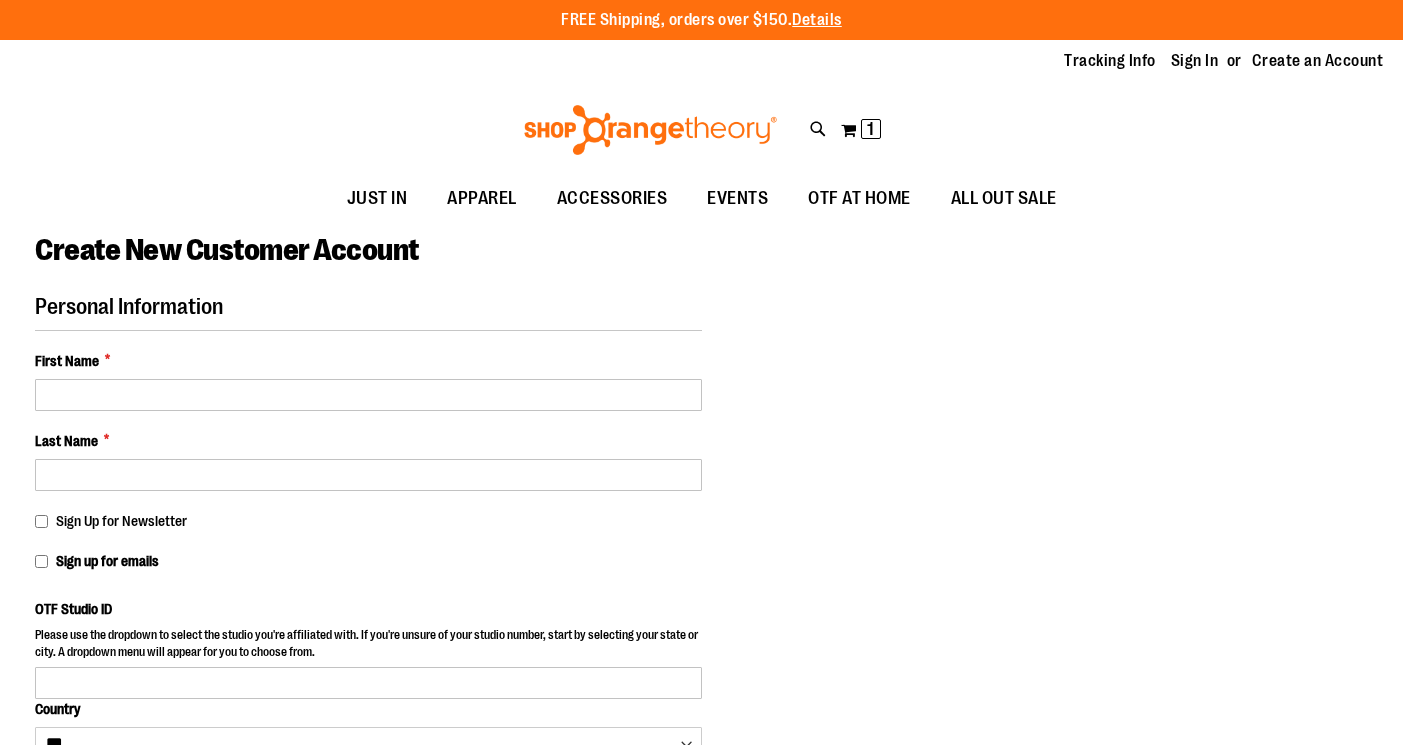 select on "***" 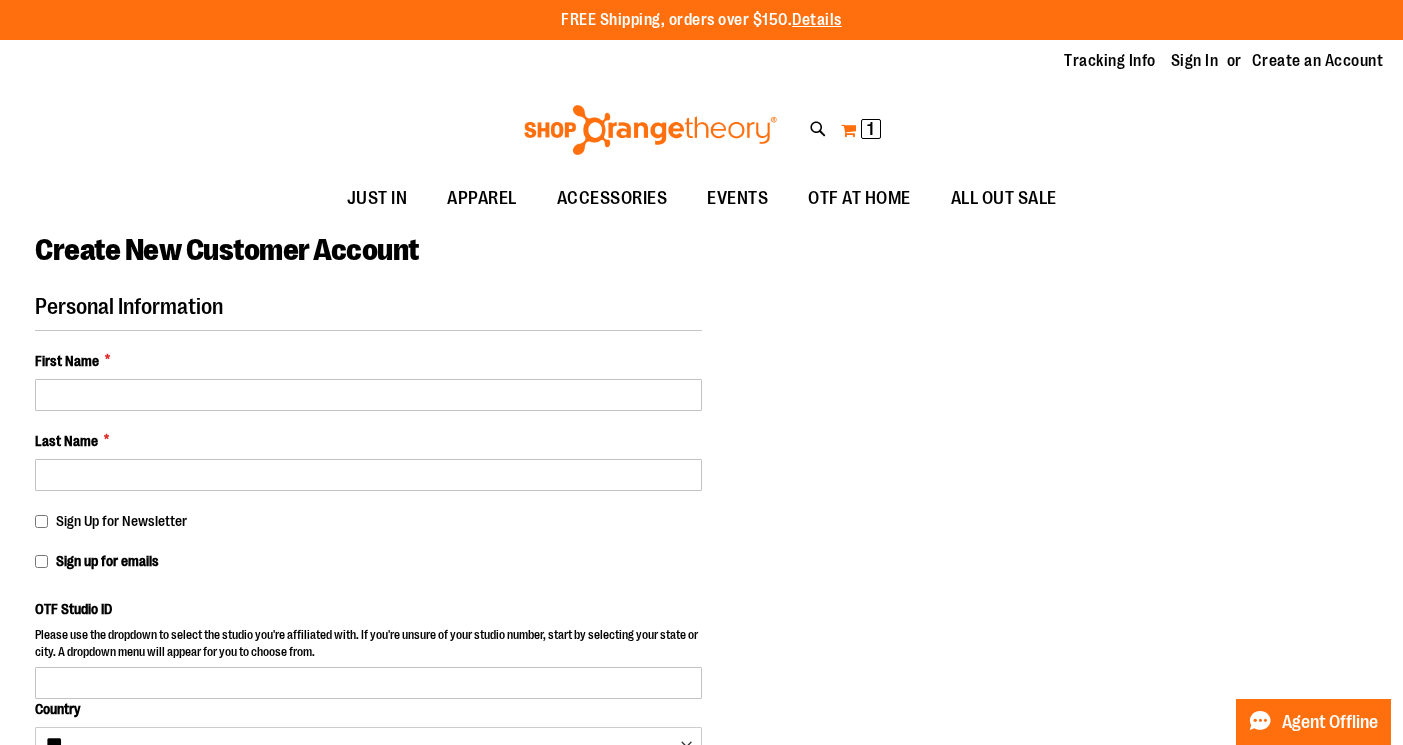 click on "My Cart
1
1
items" at bounding box center [861, 130] 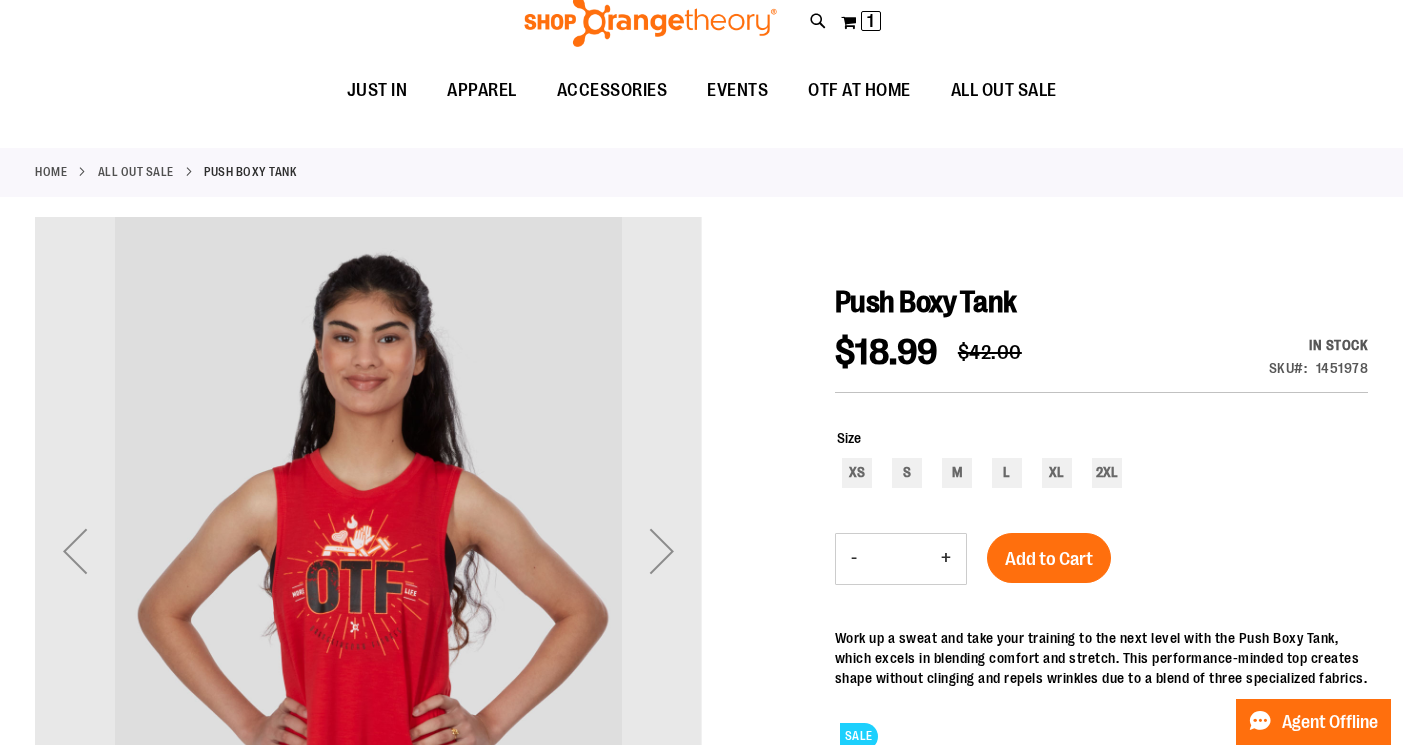 scroll, scrollTop: 0, scrollLeft: 0, axis: both 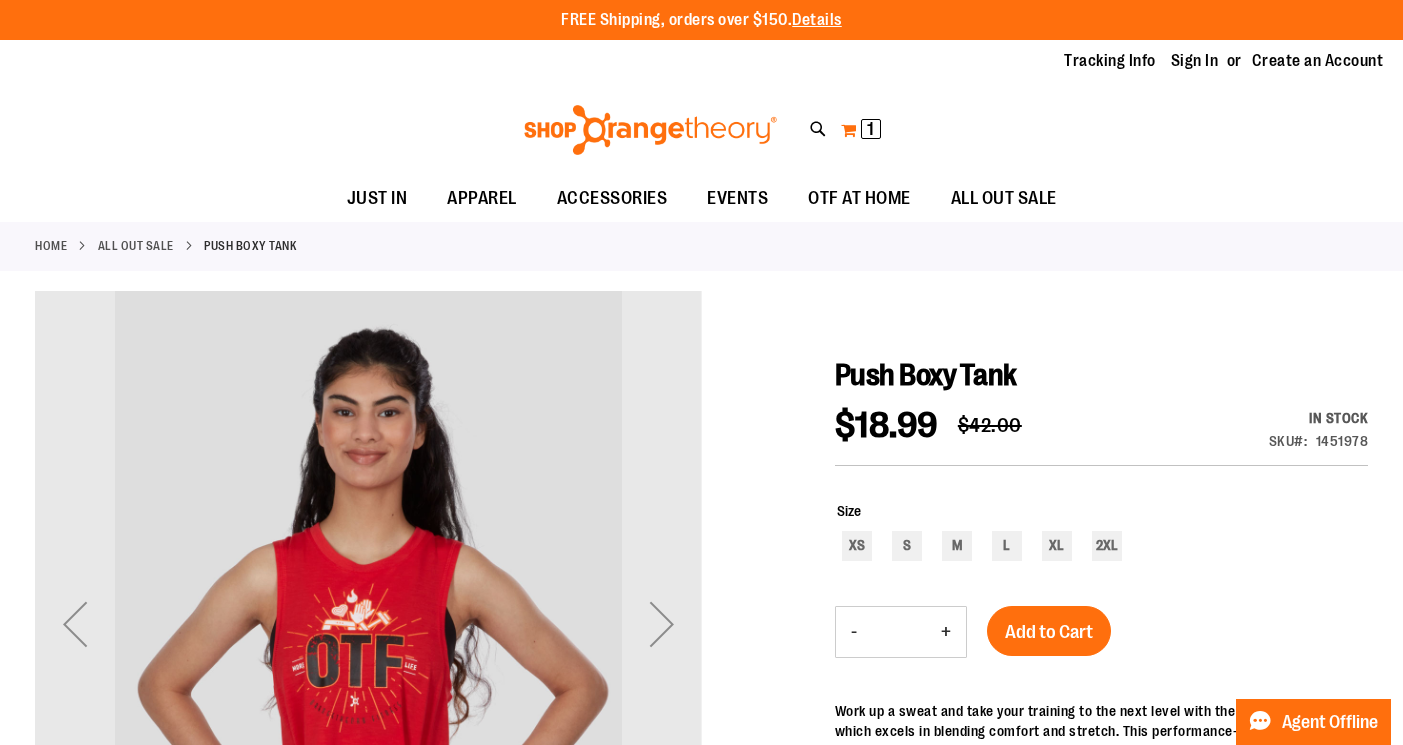 click on "My Cart
1
1
items" at bounding box center [861, 130] 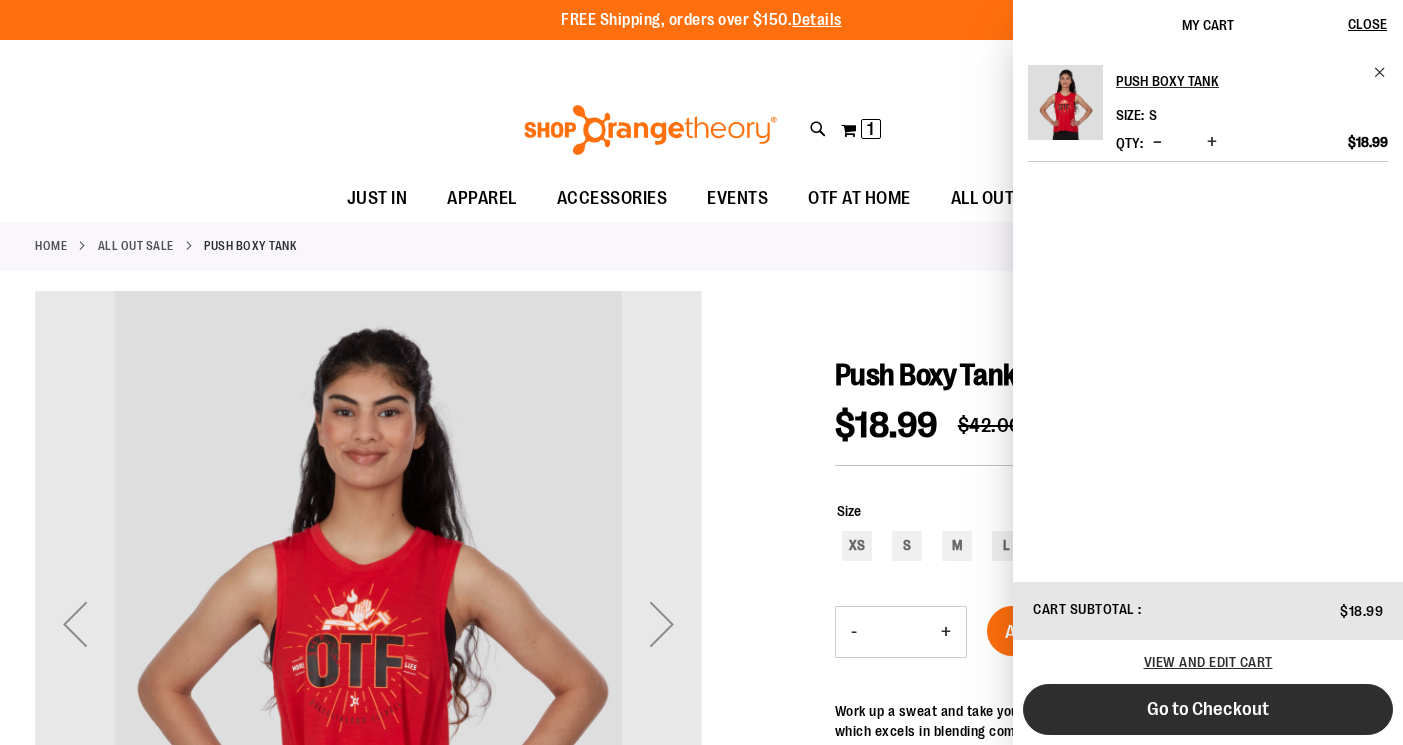 click on "Go to Checkout" at bounding box center [1208, 709] 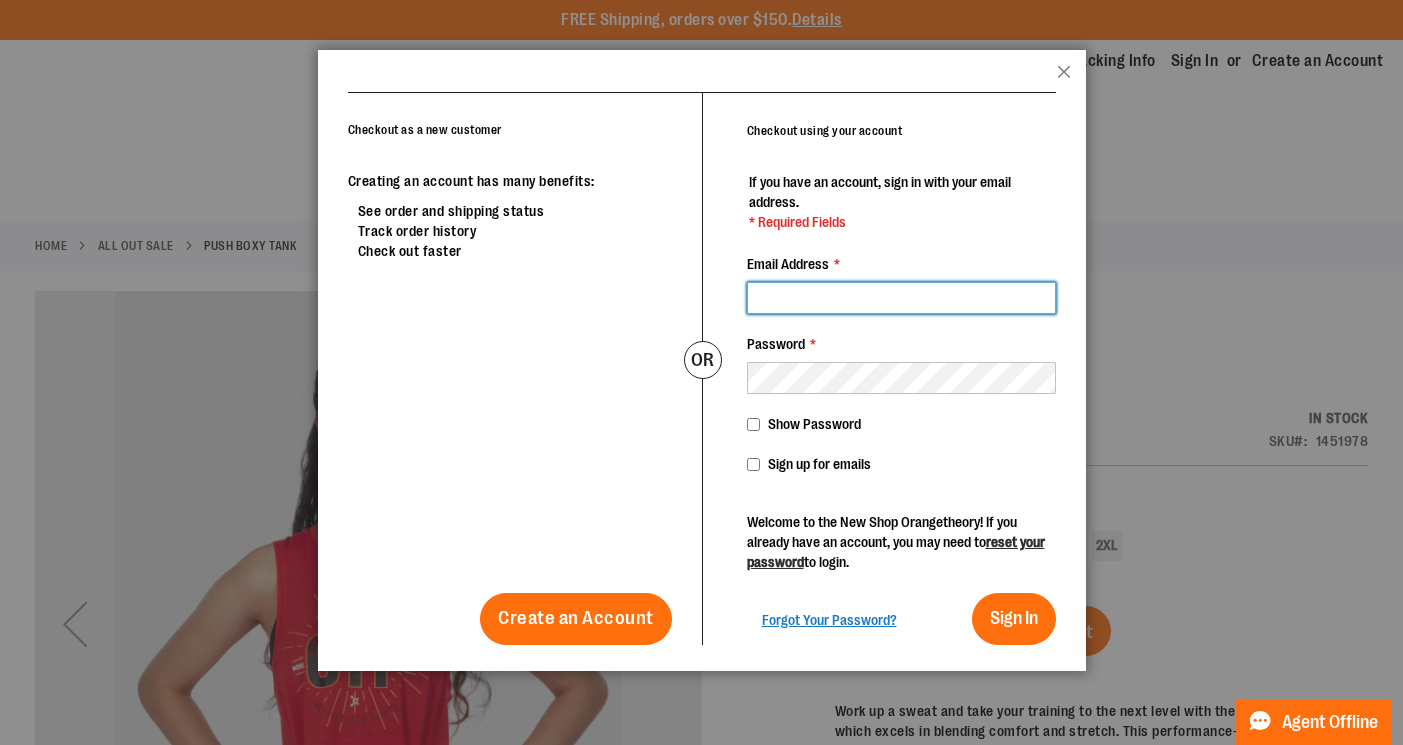 click on "Email Address *" at bounding box center (901, 298) 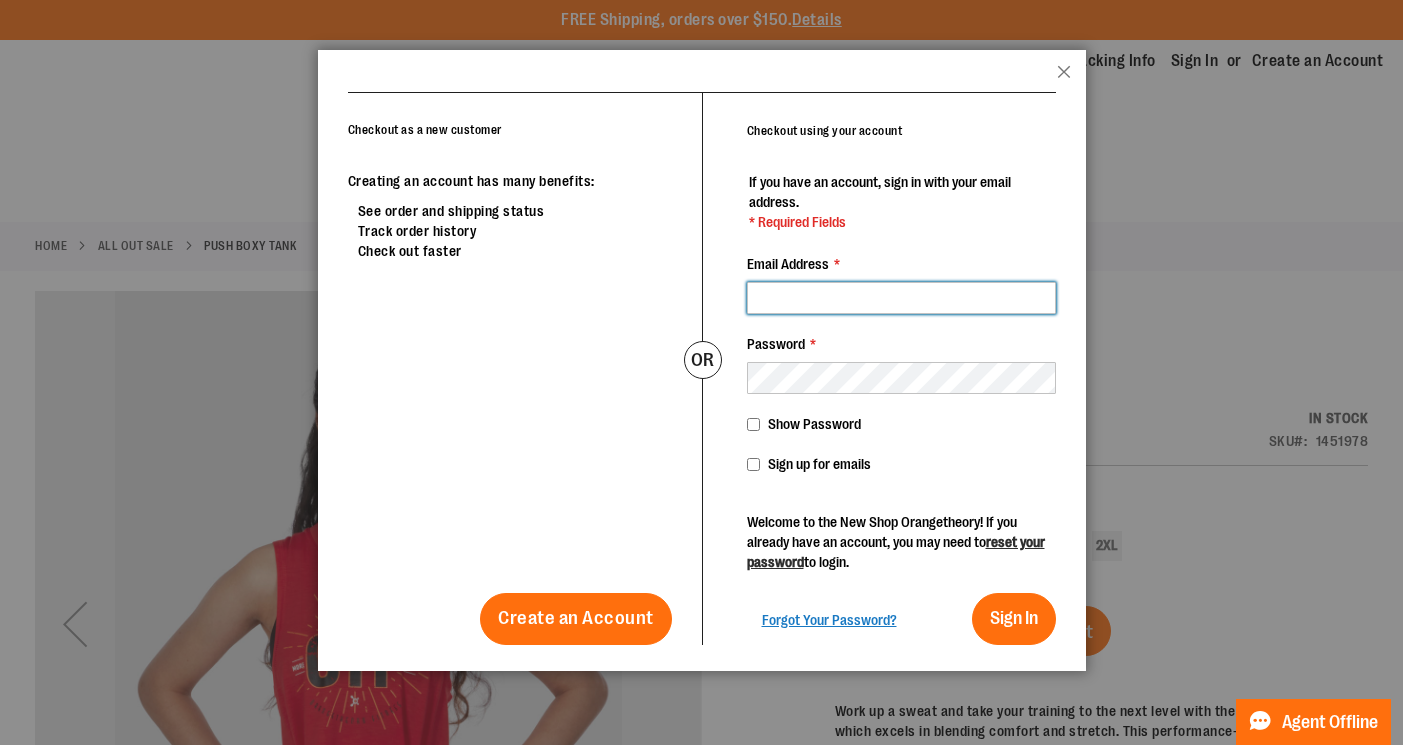 type on "**********" 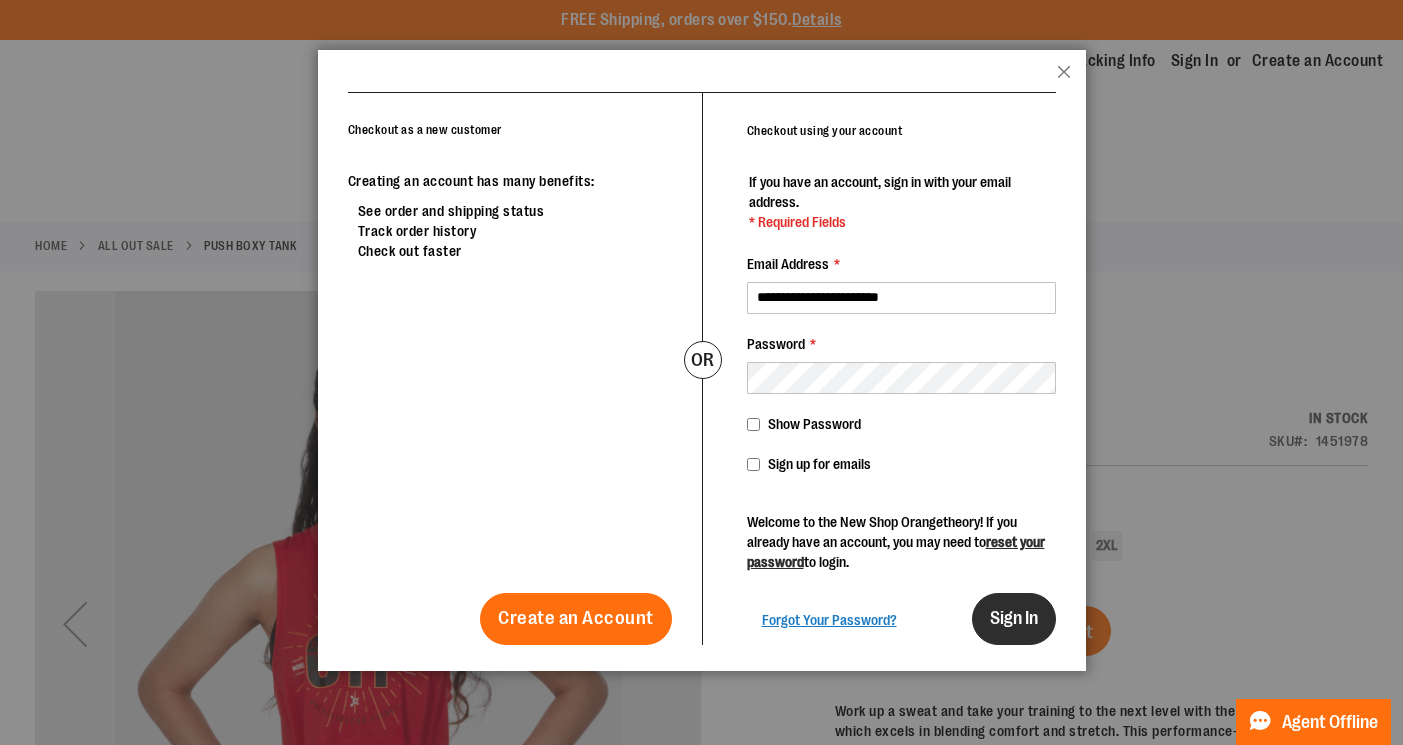 click on "Sign In" at bounding box center [1014, 618] 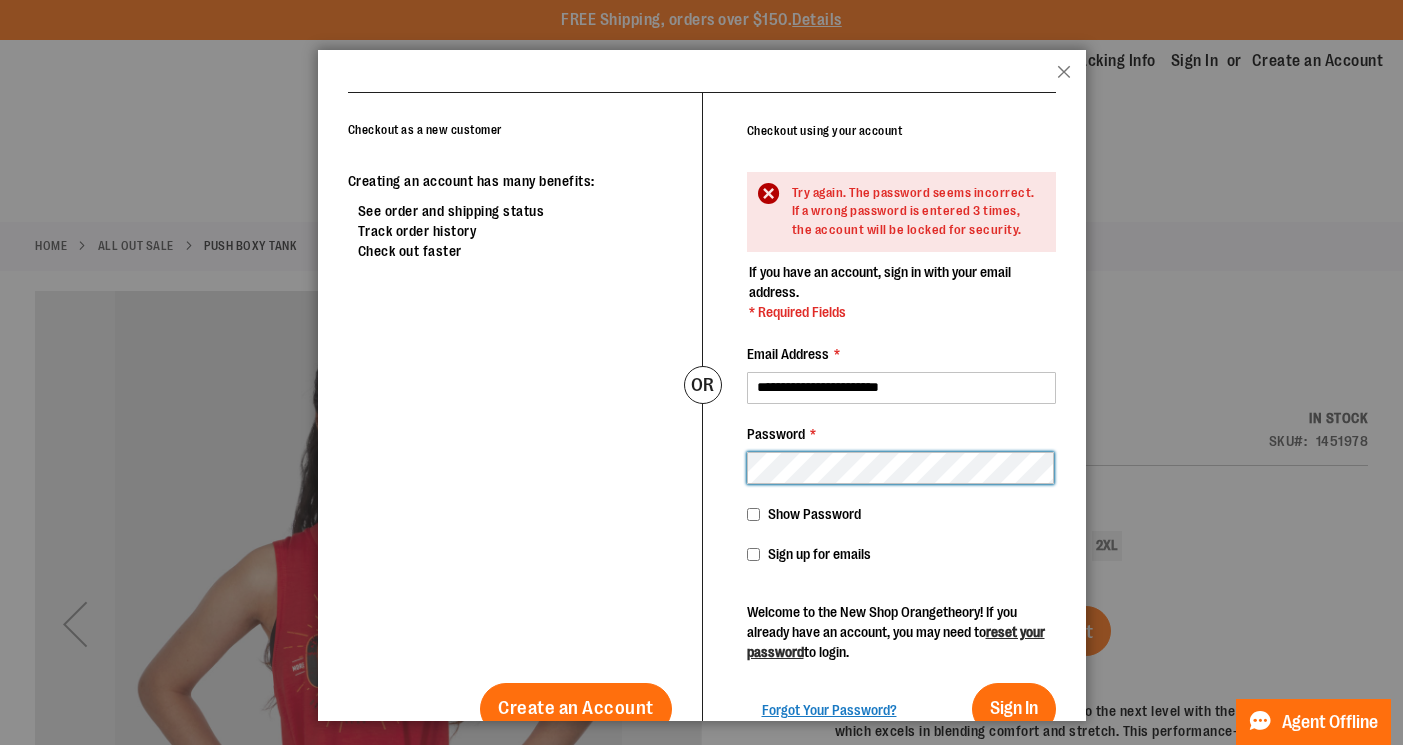 click on "**********" at bounding box center [879, 414] 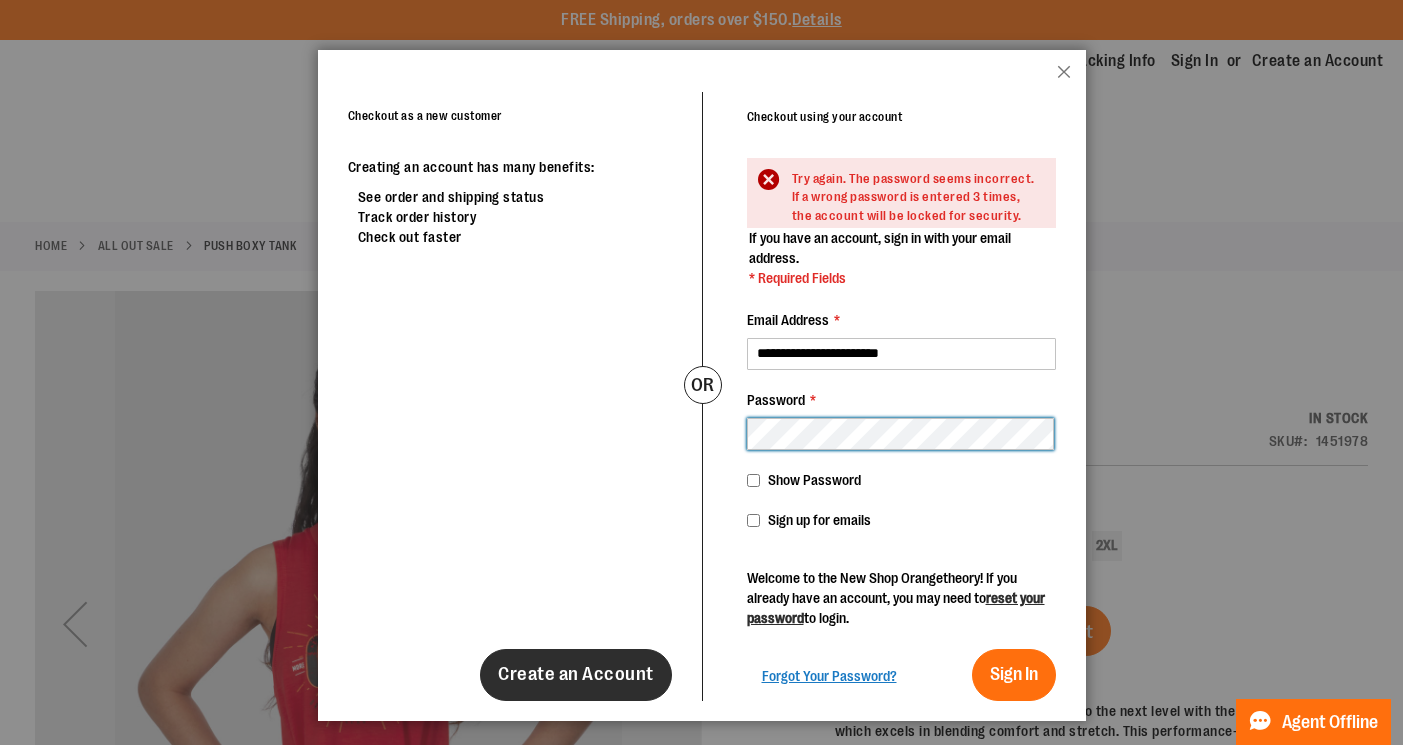 scroll, scrollTop: 0, scrollLeft: 0, axis: both 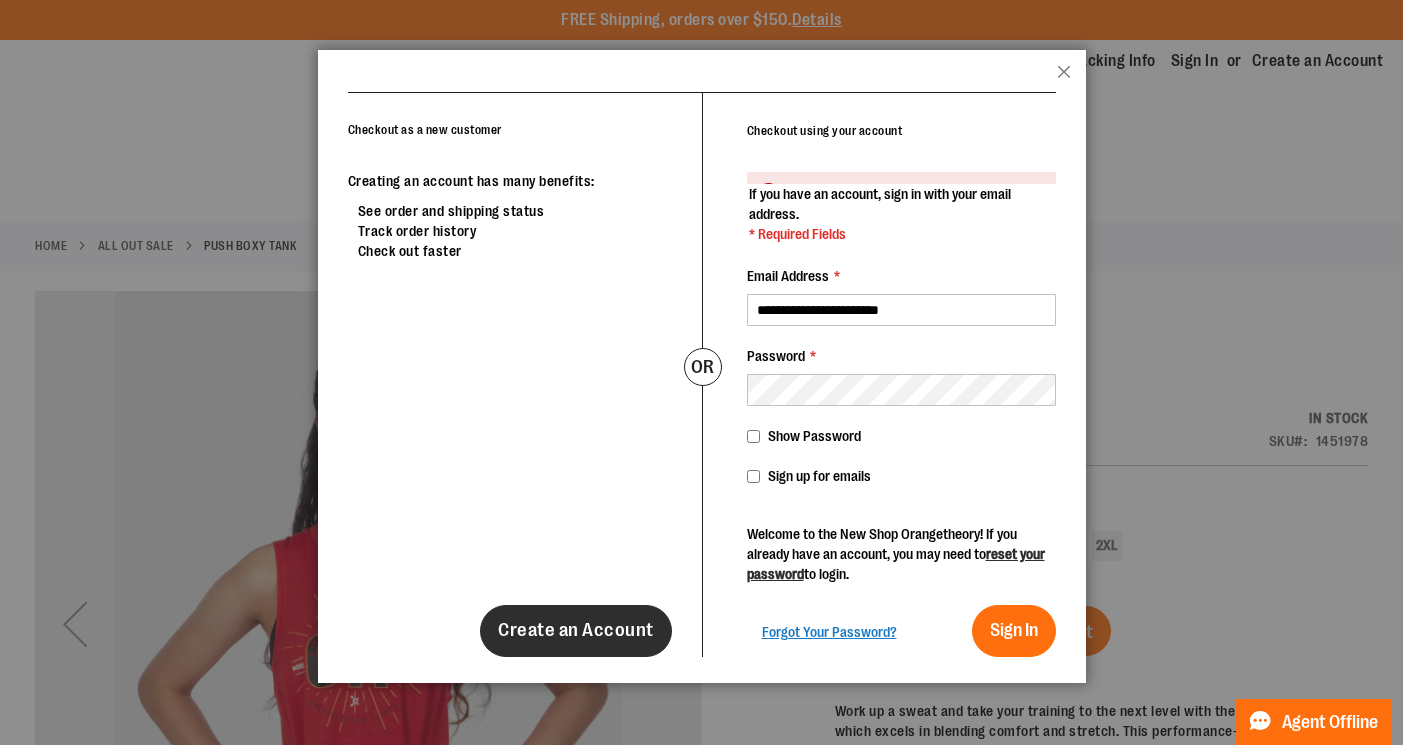 click on "Checkout as a new customer
Creating an account has many benefits:
See order and shipping status
Track order history
Check out faster
Create an Account
or
Checkout using your account
Try again. The password seems incorrect. If a wrong password is entered 3 times, the account will be locked for security.
If you have an account, sign in with your email address.
* Required Fields
Email Address * *" at bounding box center [702, 387] 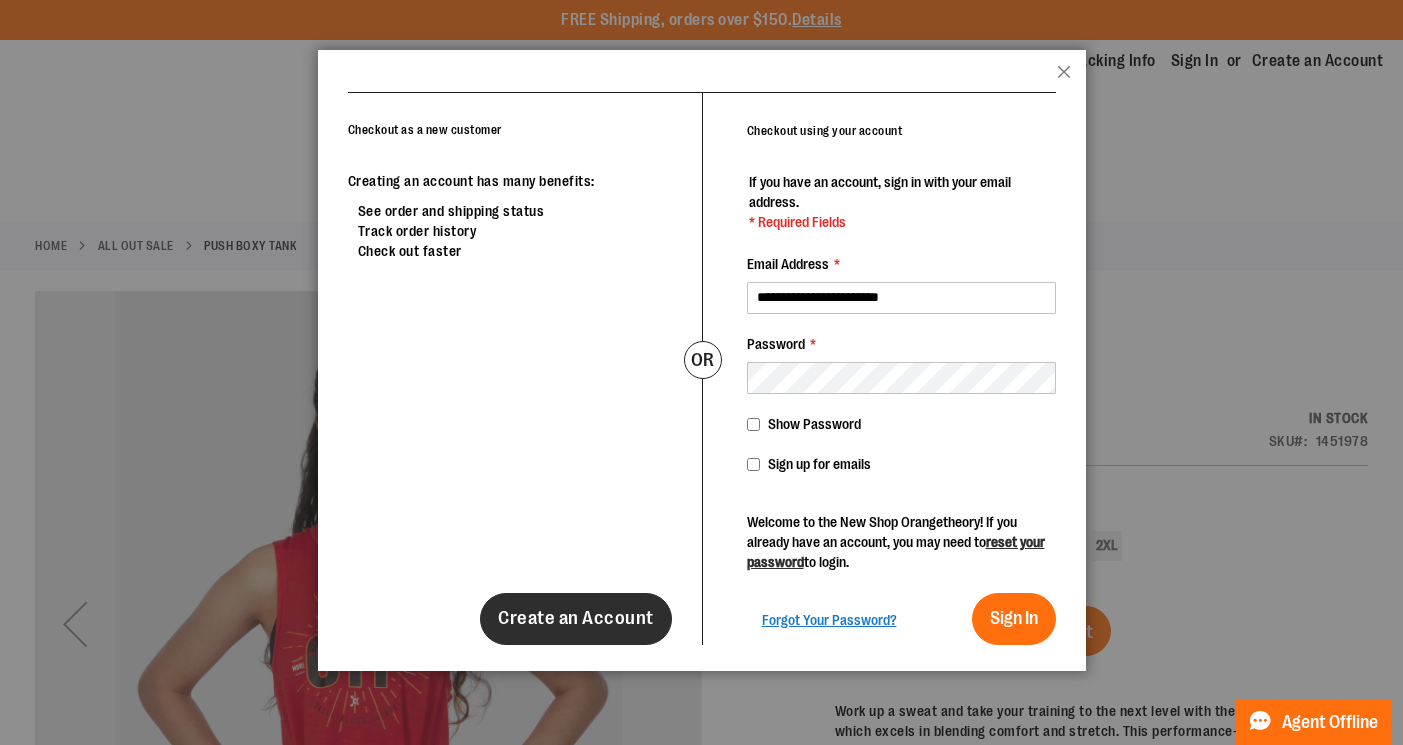 click on "Create an Account" at bounding box center [576, 618] 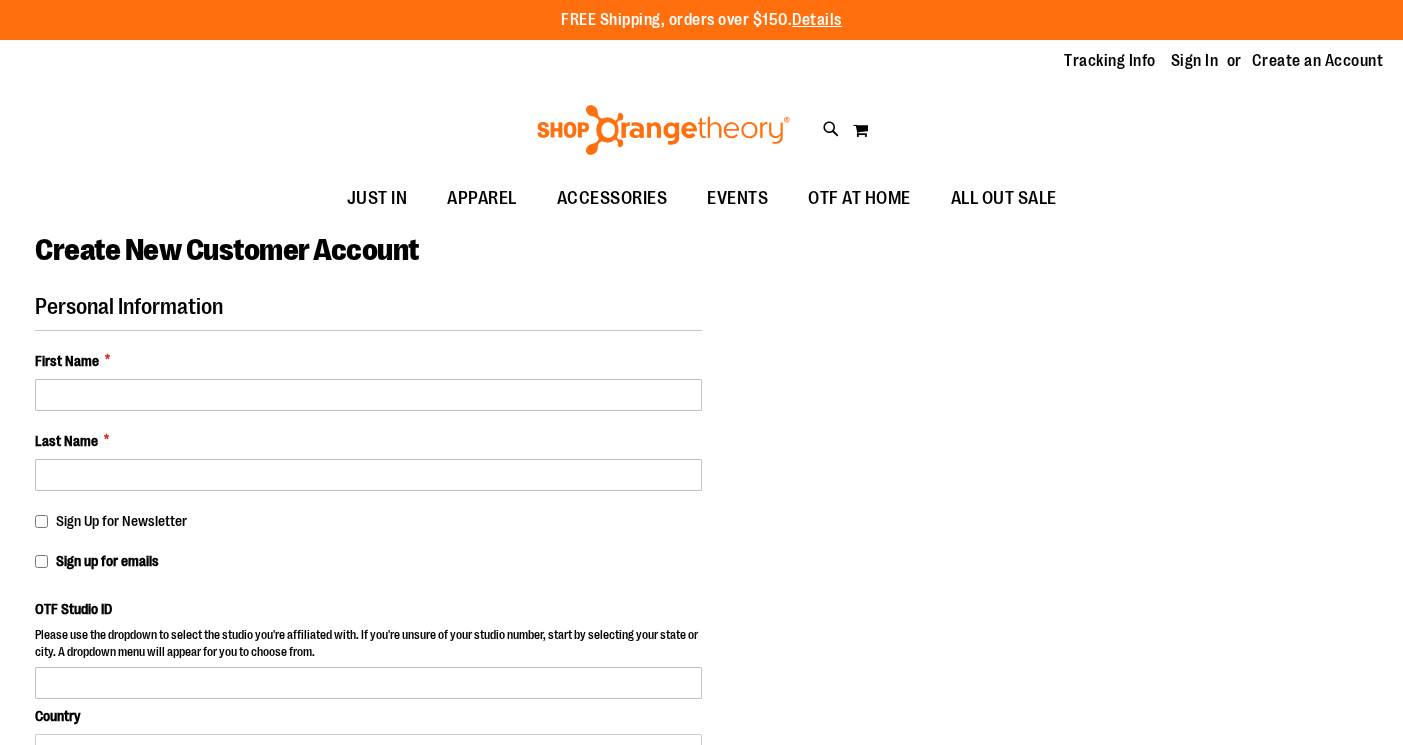 scroll, scrollTop: 0, scrollLeft: 0, axis: both 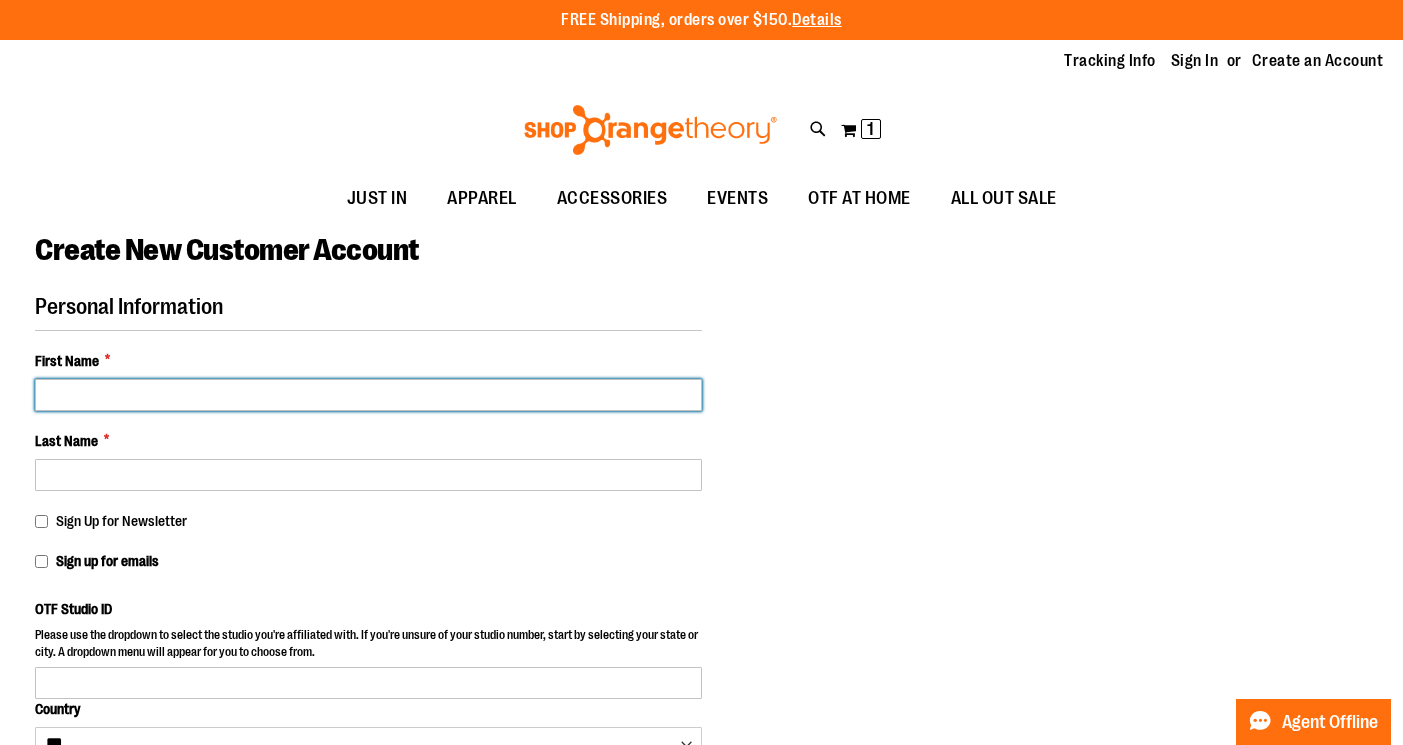 click on "First Name *" at bounding box center [368, 395] 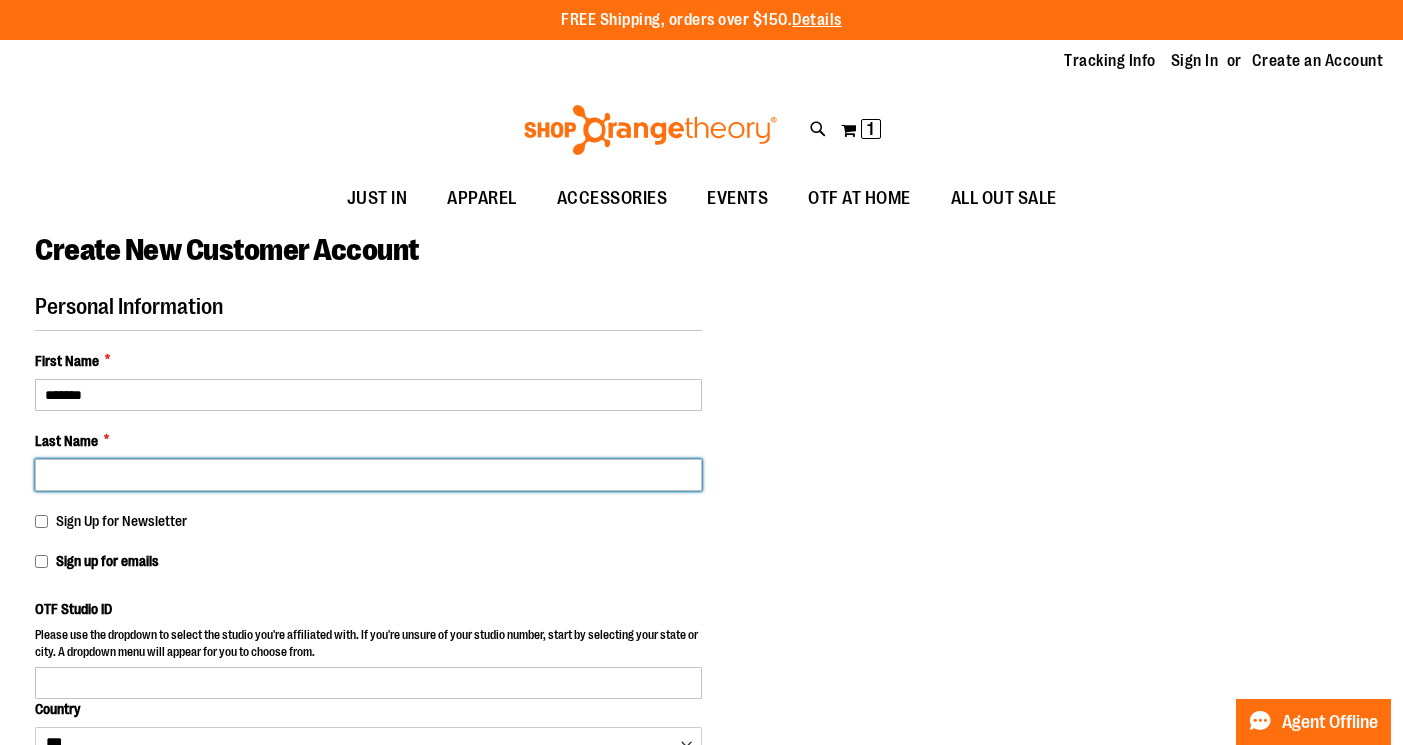 type on "******" 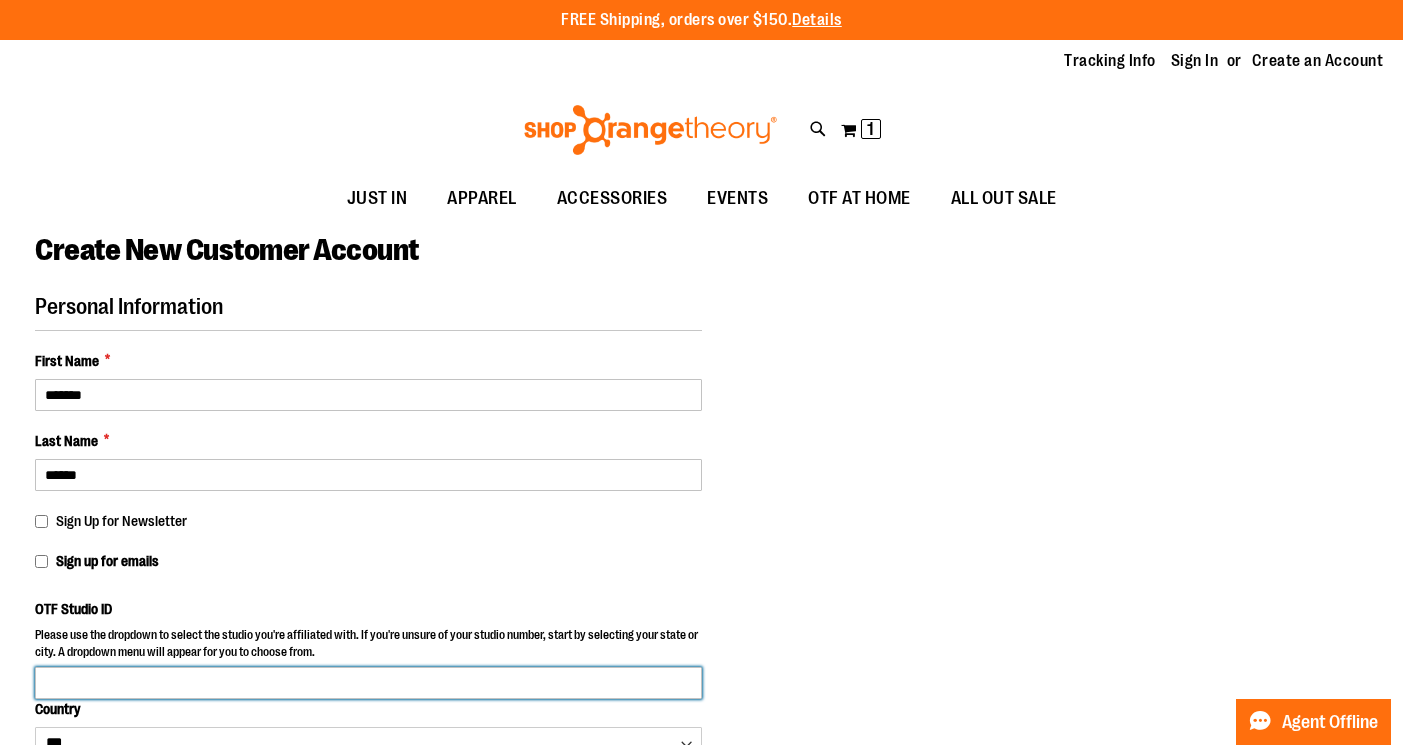type on "**********" 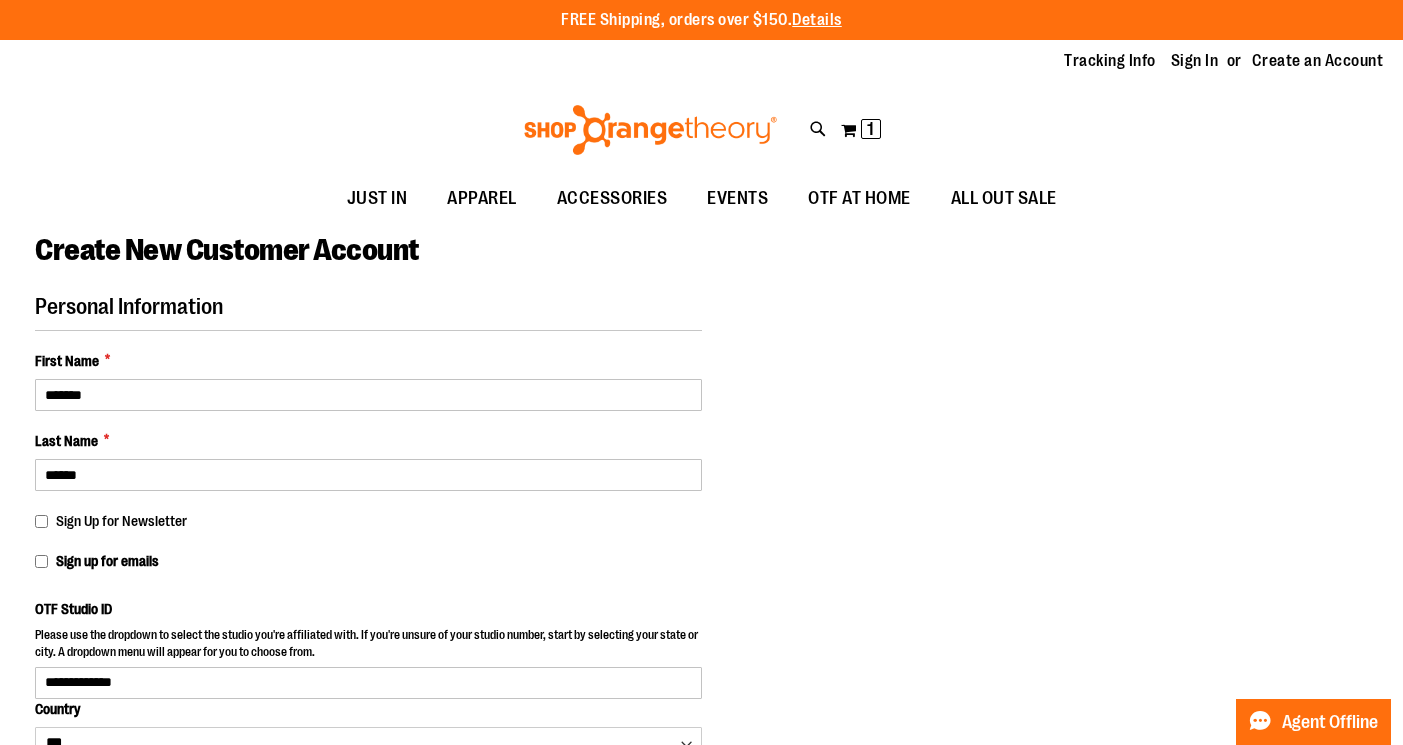 select on "****" 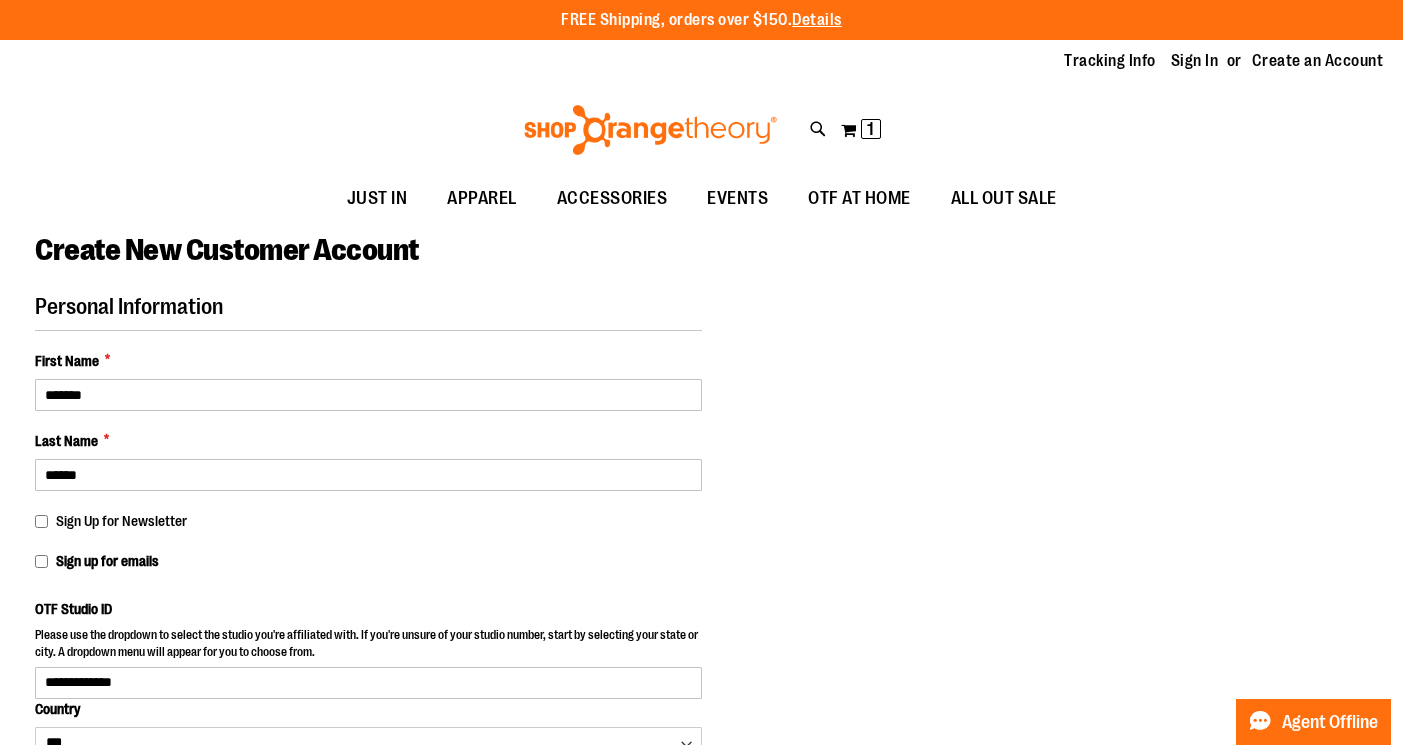 select on "****" 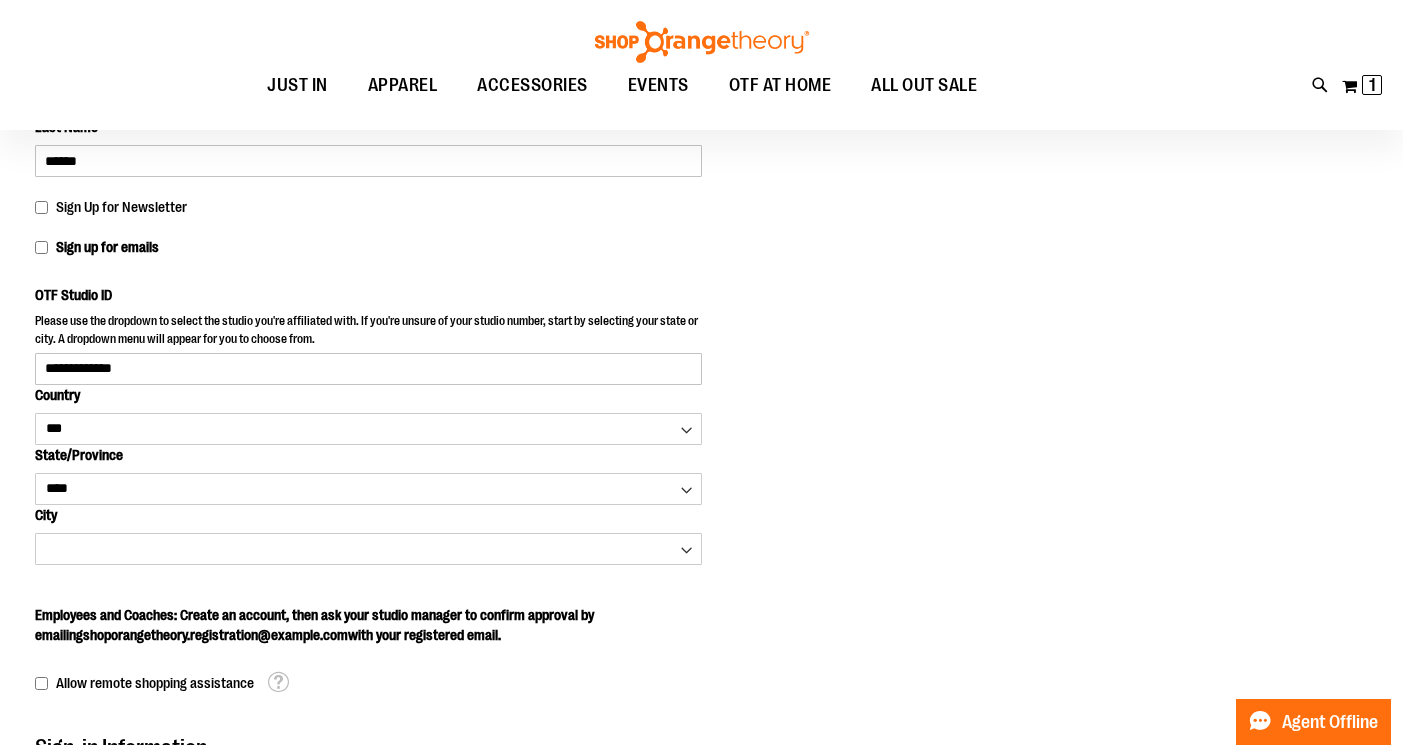 scroll, scrollTop: 317, scrollLeft: 0, axis: vertical 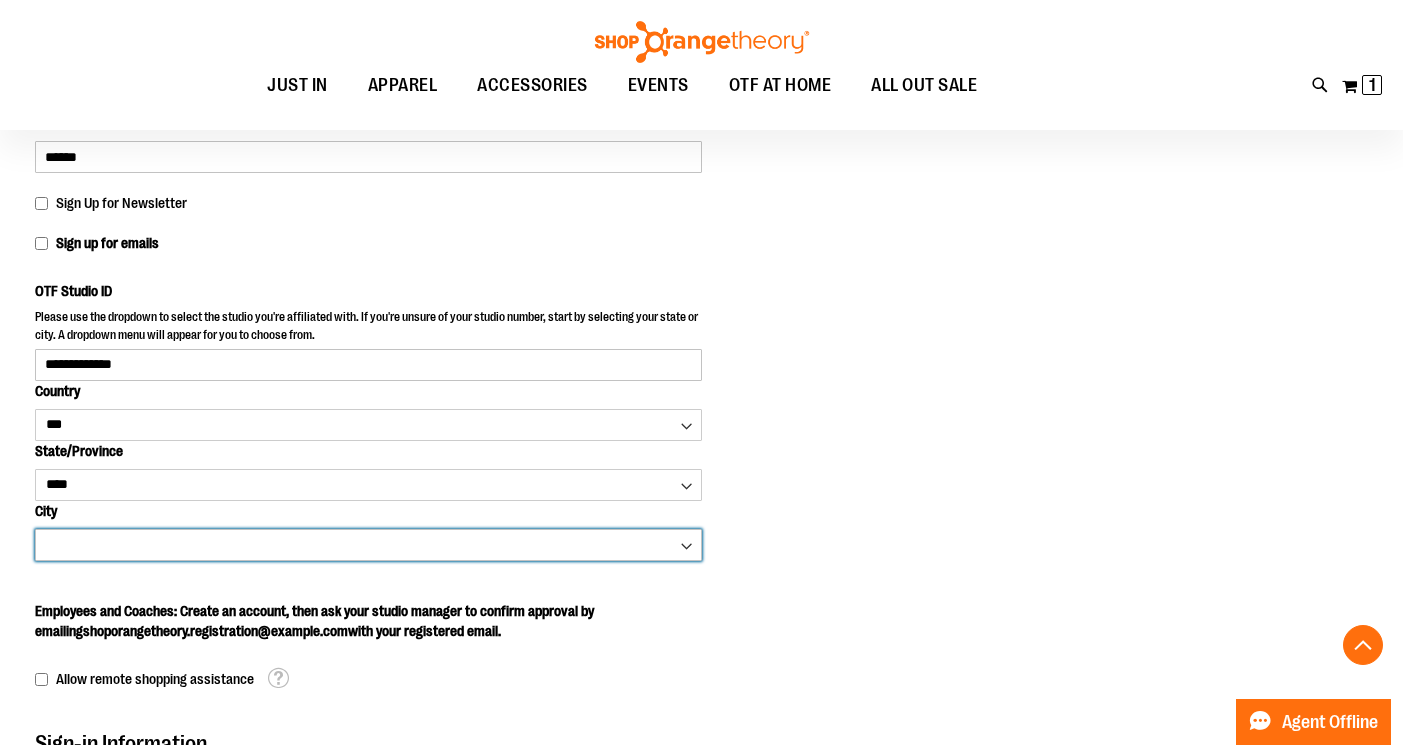 click on "**********" at bounding box center [368, 545] 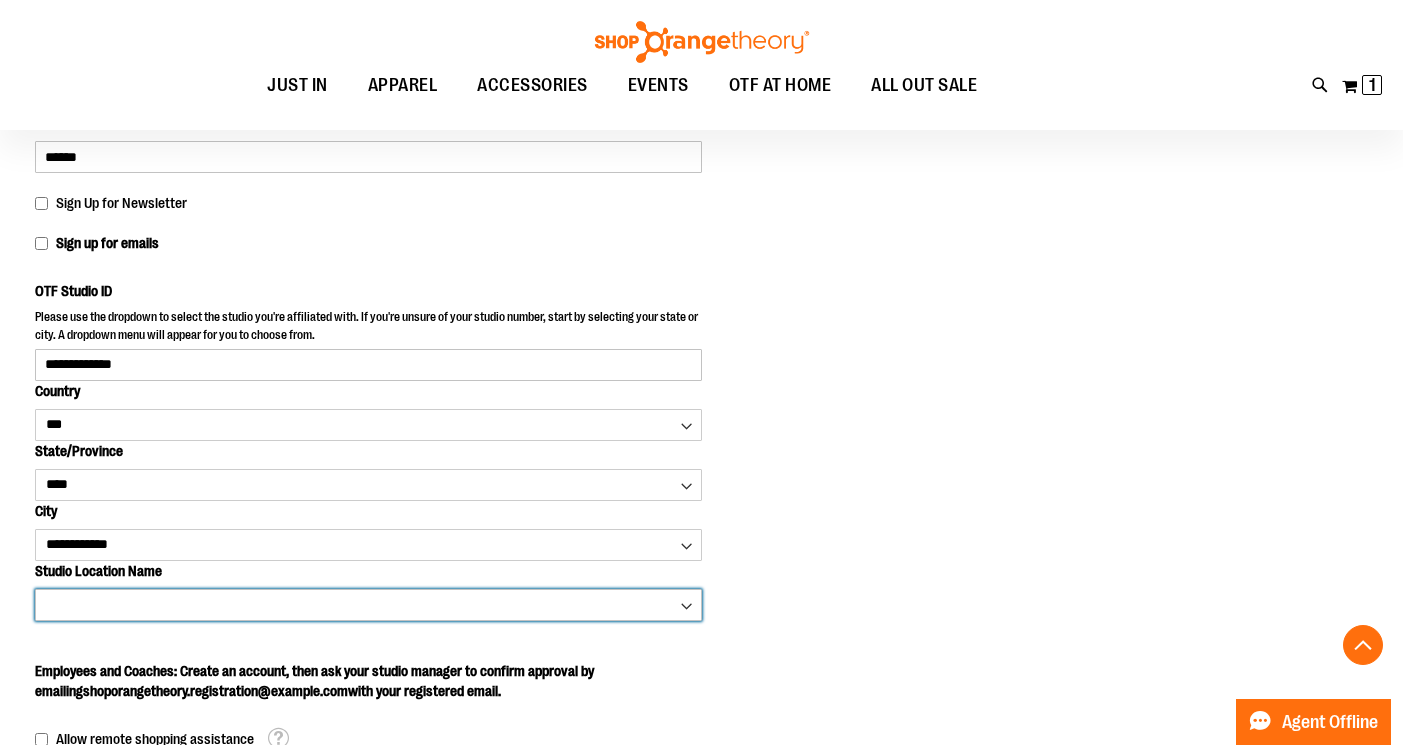 click on "**********" at bounding box center [368, 605] 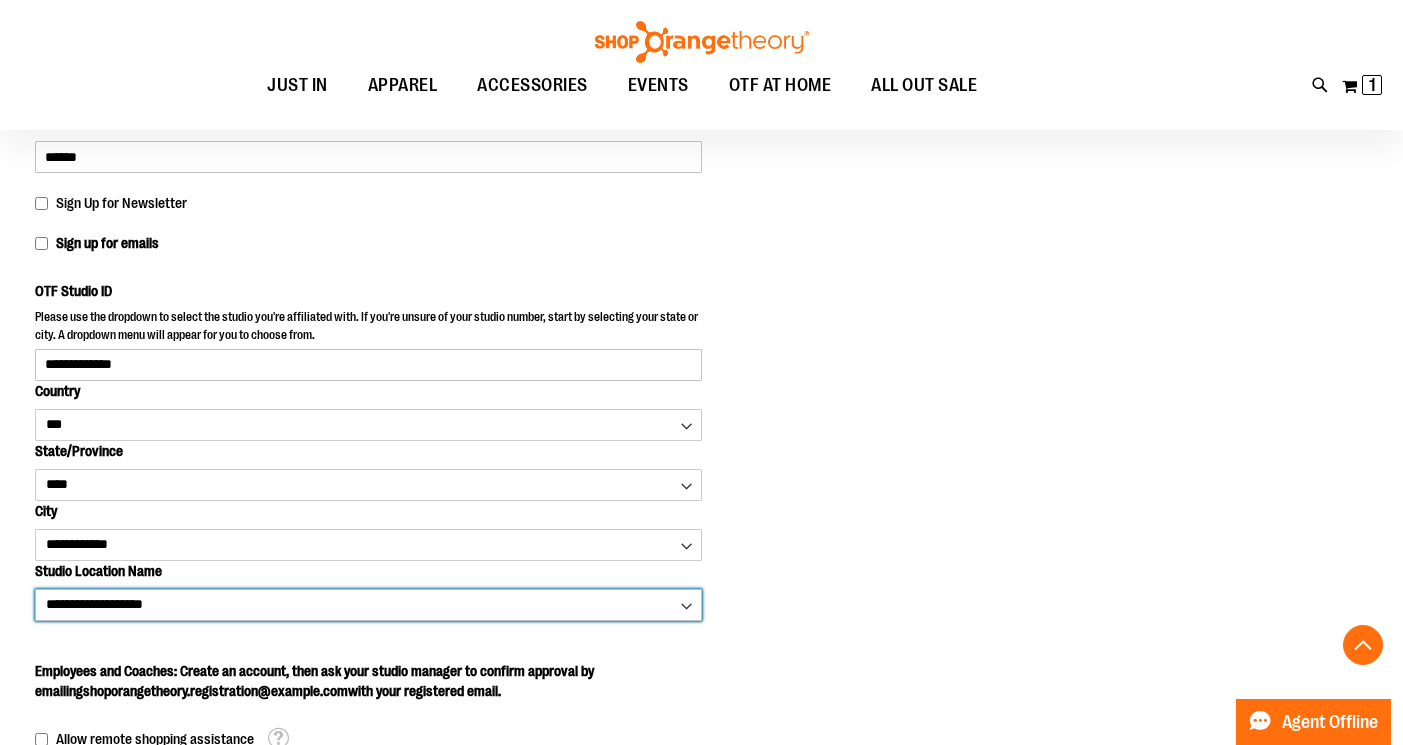 type on "****" 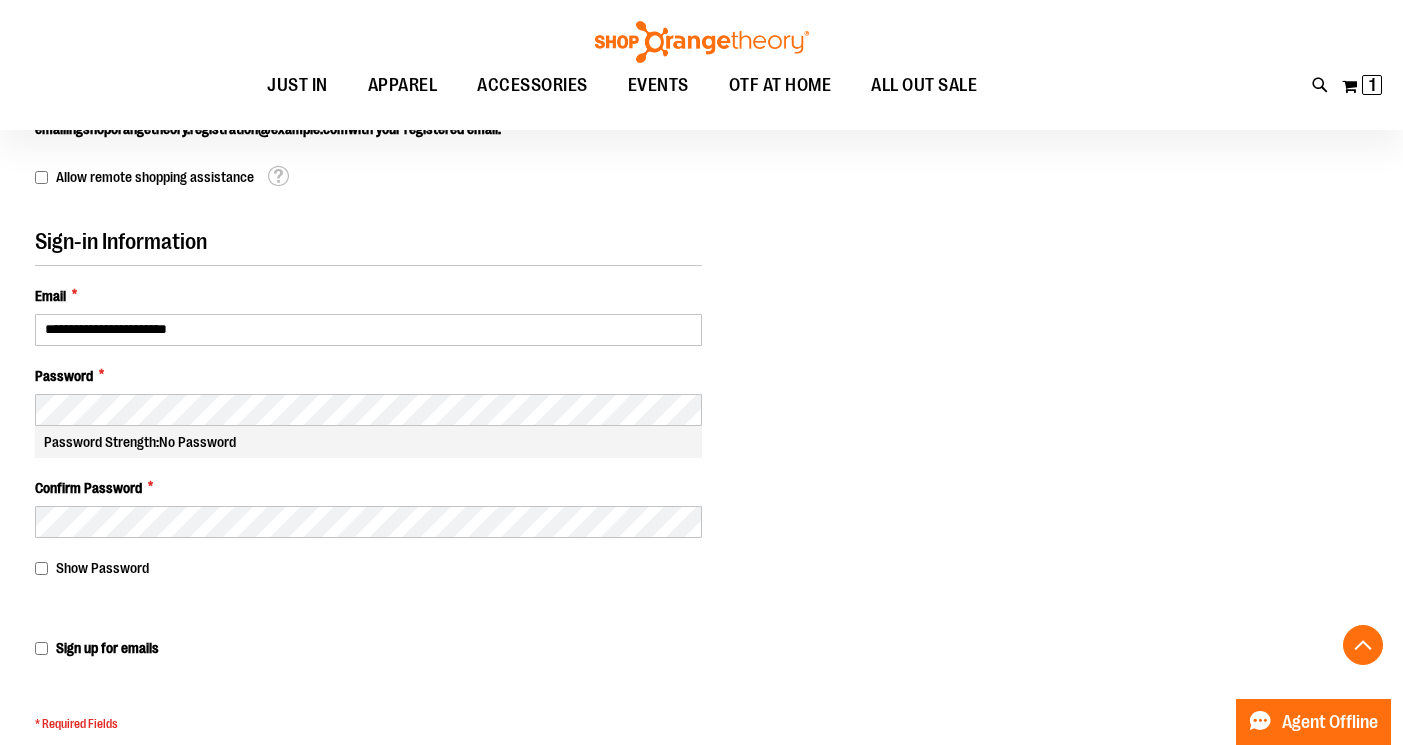 scroll, scrollTop: 914, scrollLeft: 0, axis: vertical 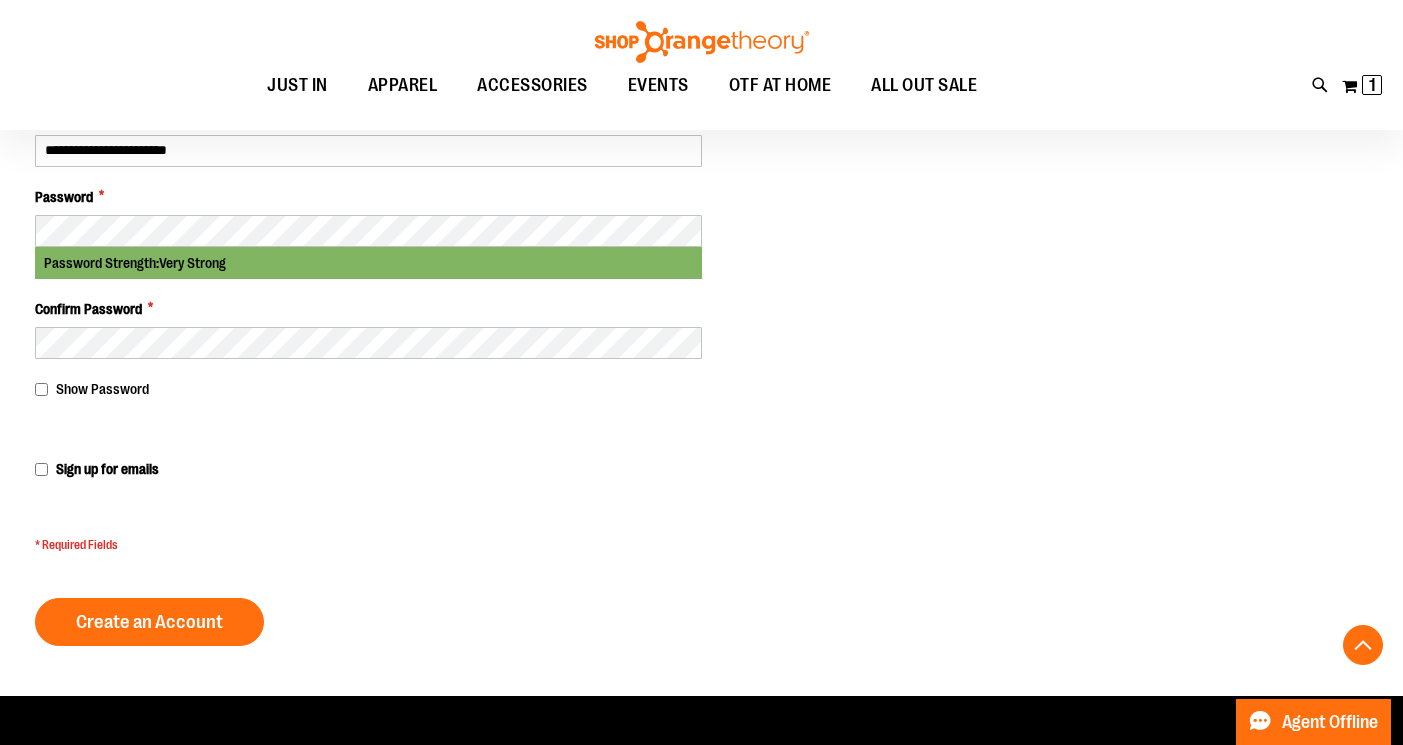 click on "Personal Information
First Name *
*******
Last Name *
******
Sign Up for Newsletter
Sign up for emails
OTF Studio ID
****
***" at bounding box center (368, -60) 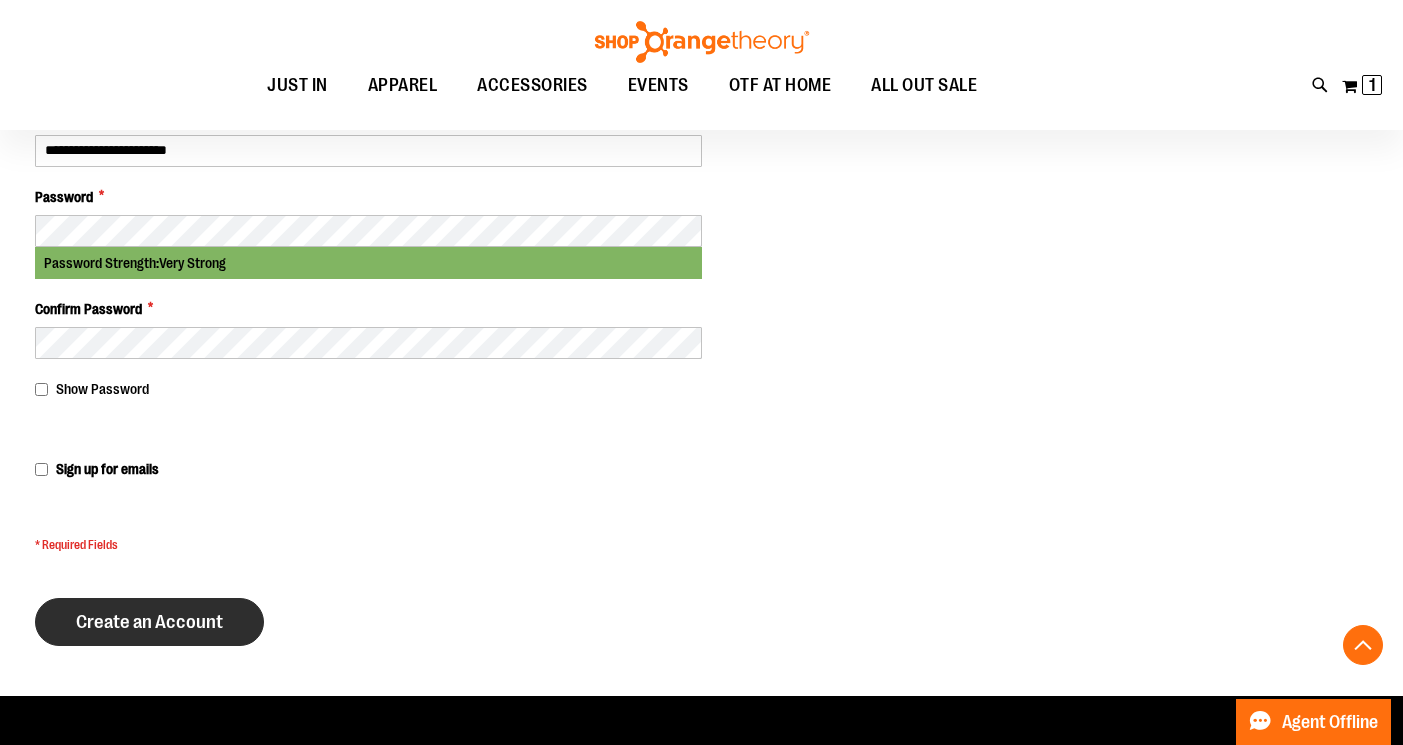 click on "Create an Account" at bounding box center (149, 622) 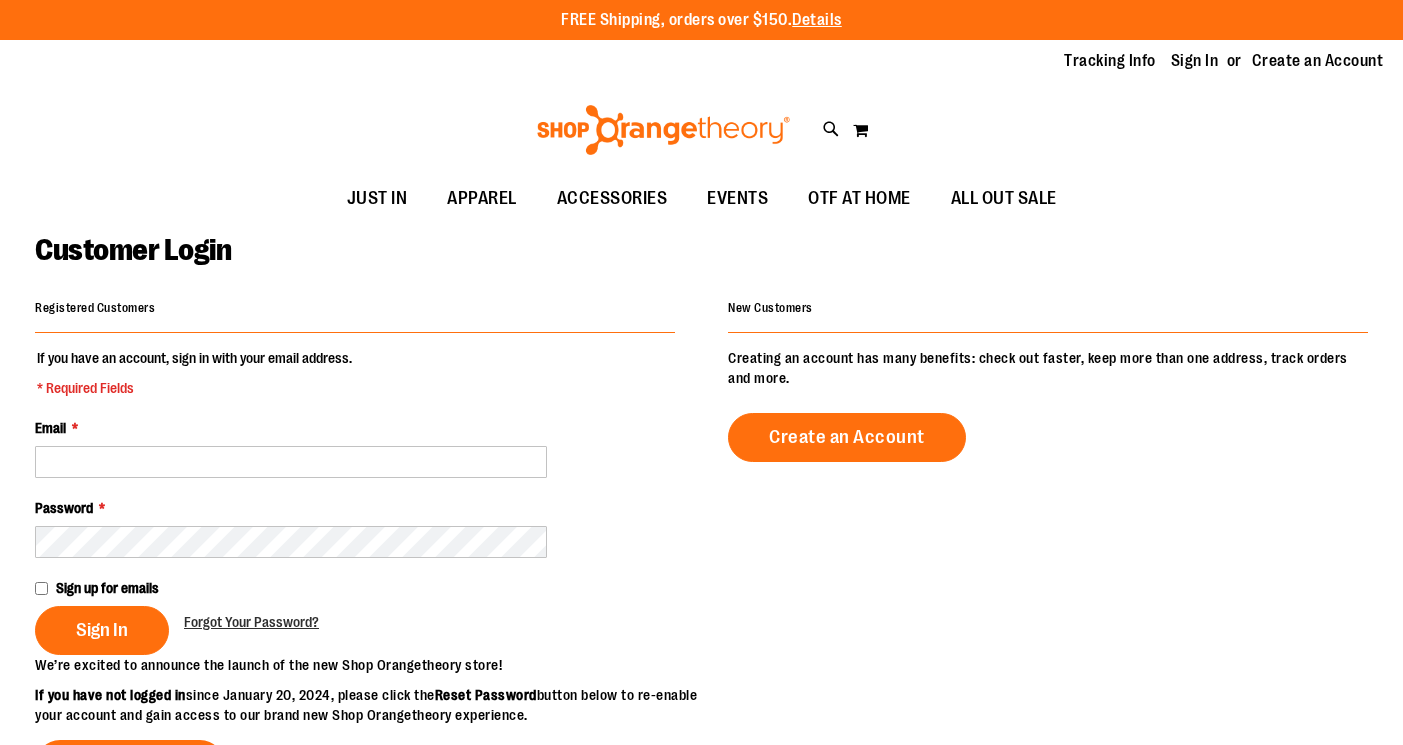 scroll, scrollTop: 0, scrollLeft: 0, axis: both 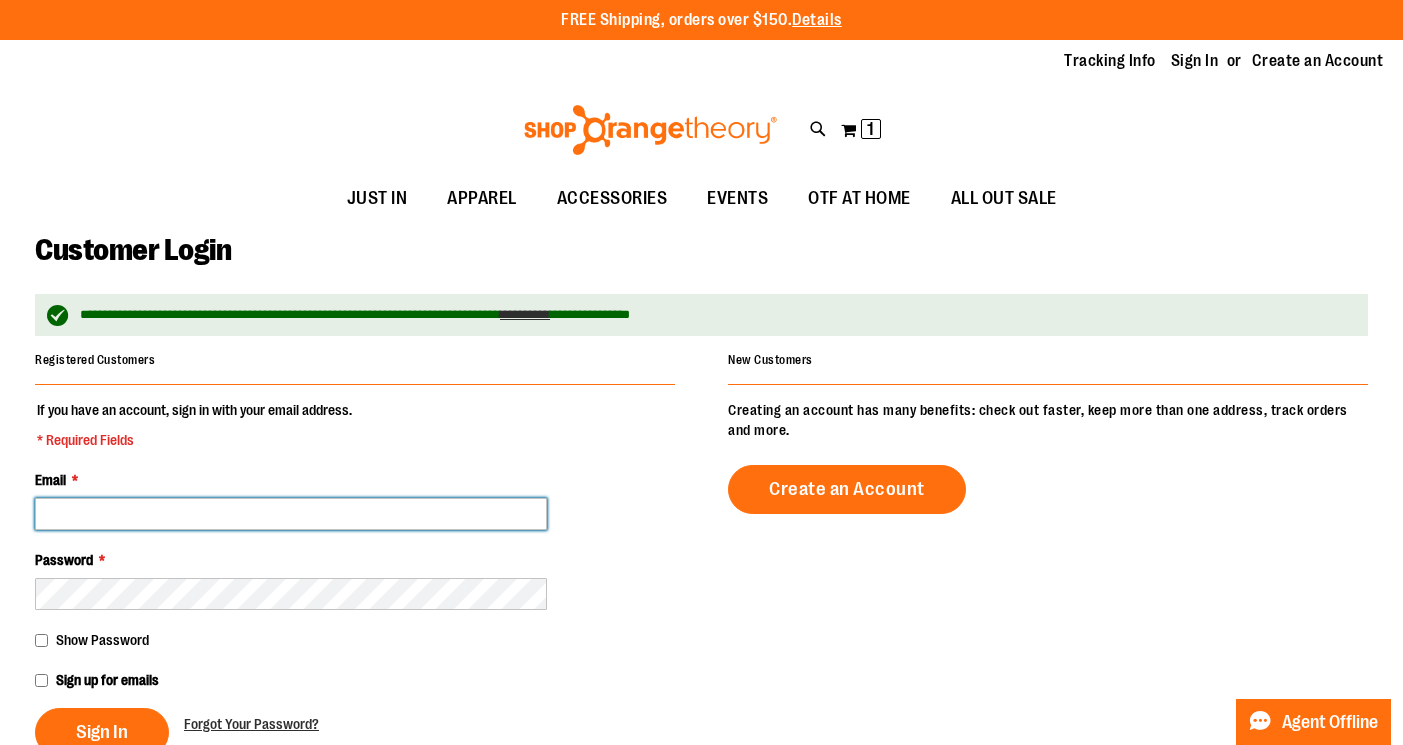 type on "**********" 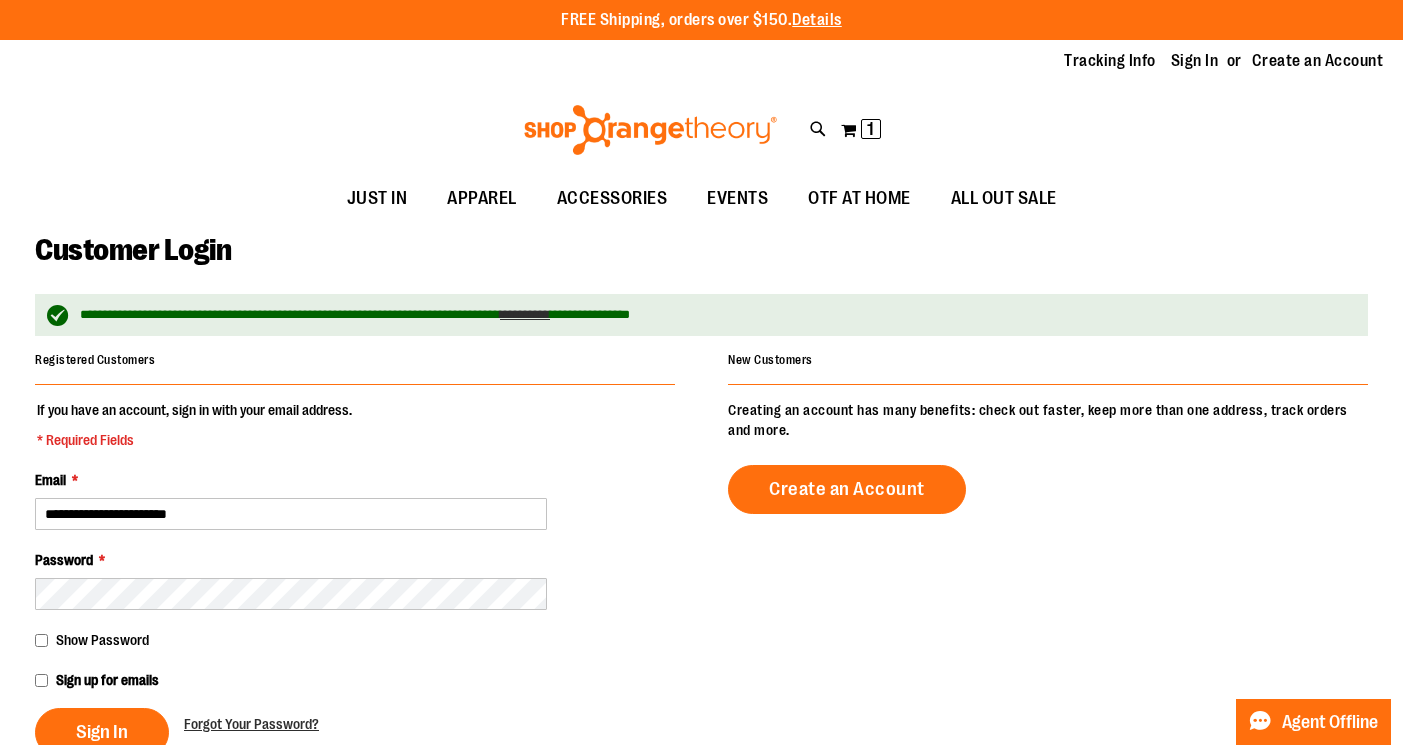 type on "**********" 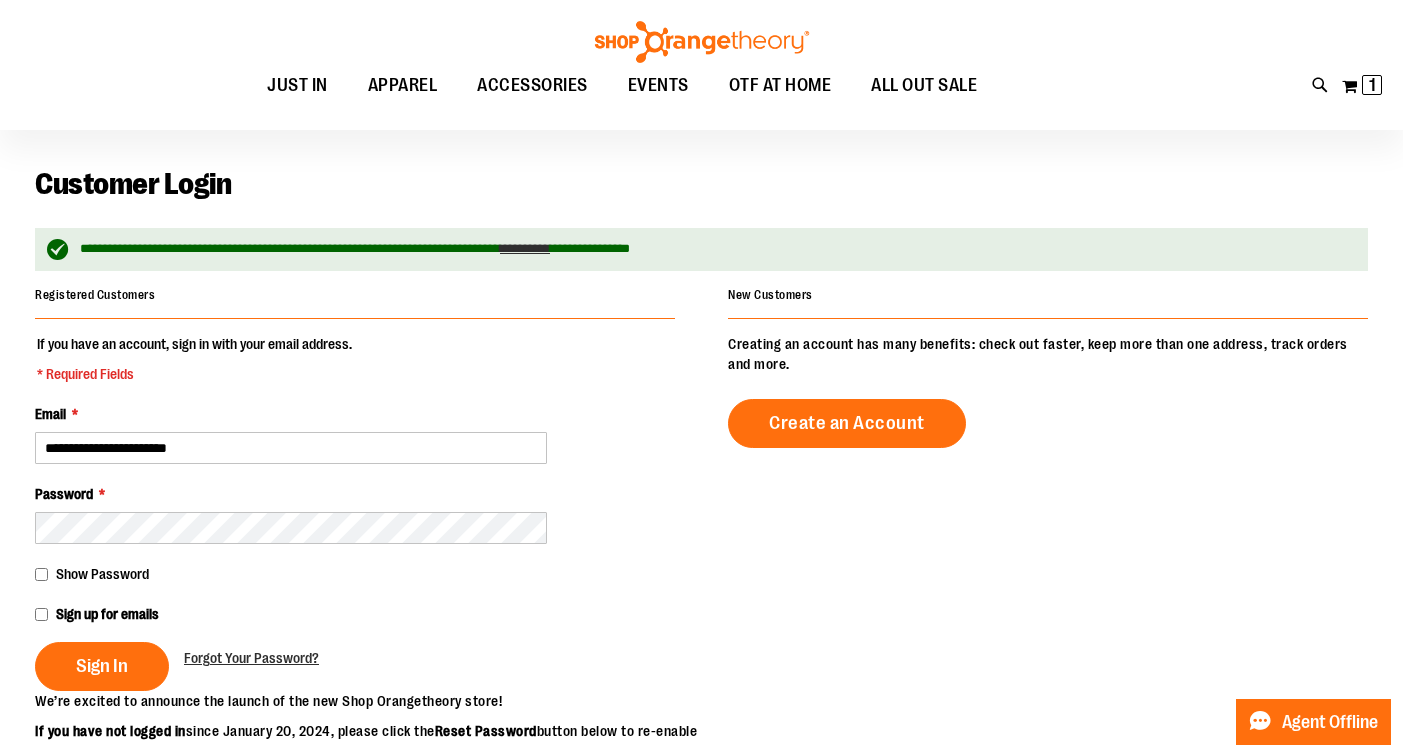 scroll, scrollTop: 79, scrollLeft: 0, axis: vertical 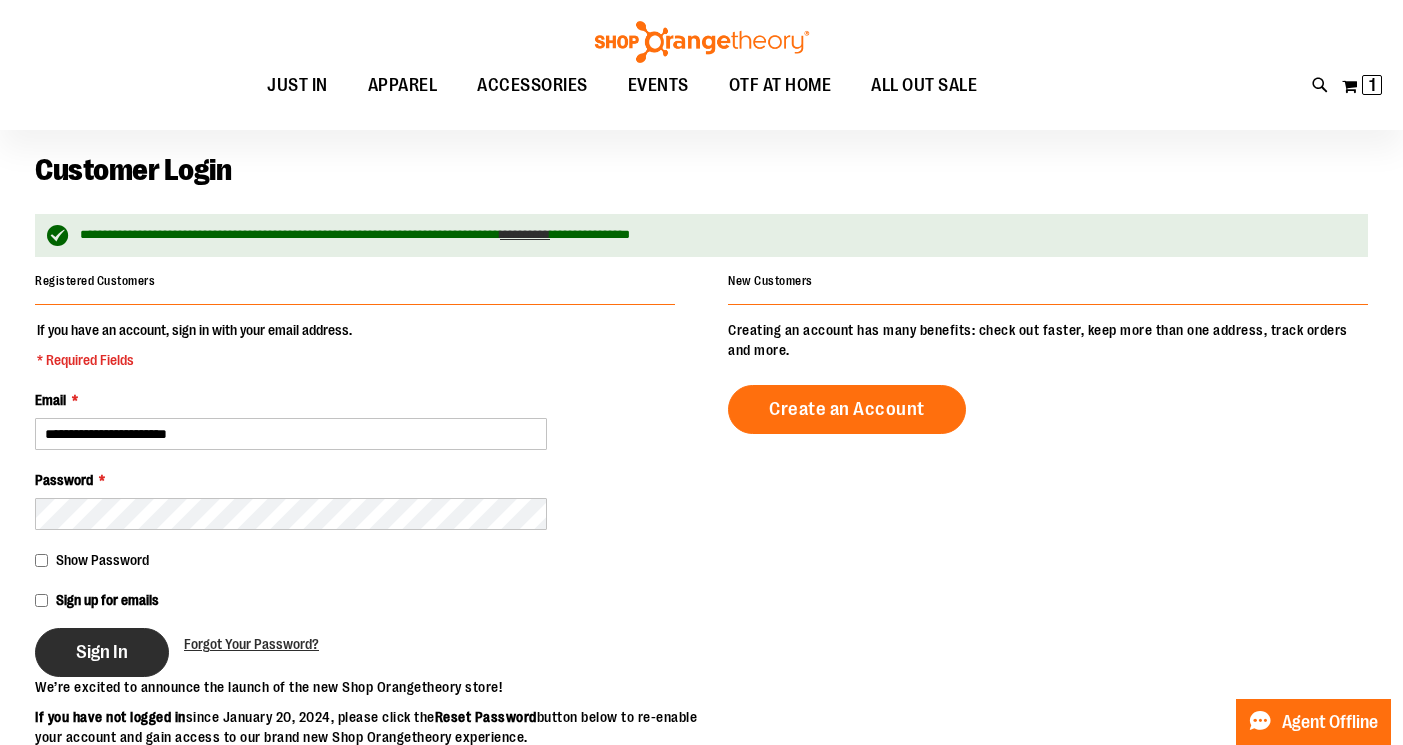 click on "Sign In" at bounding box center (102, 652) 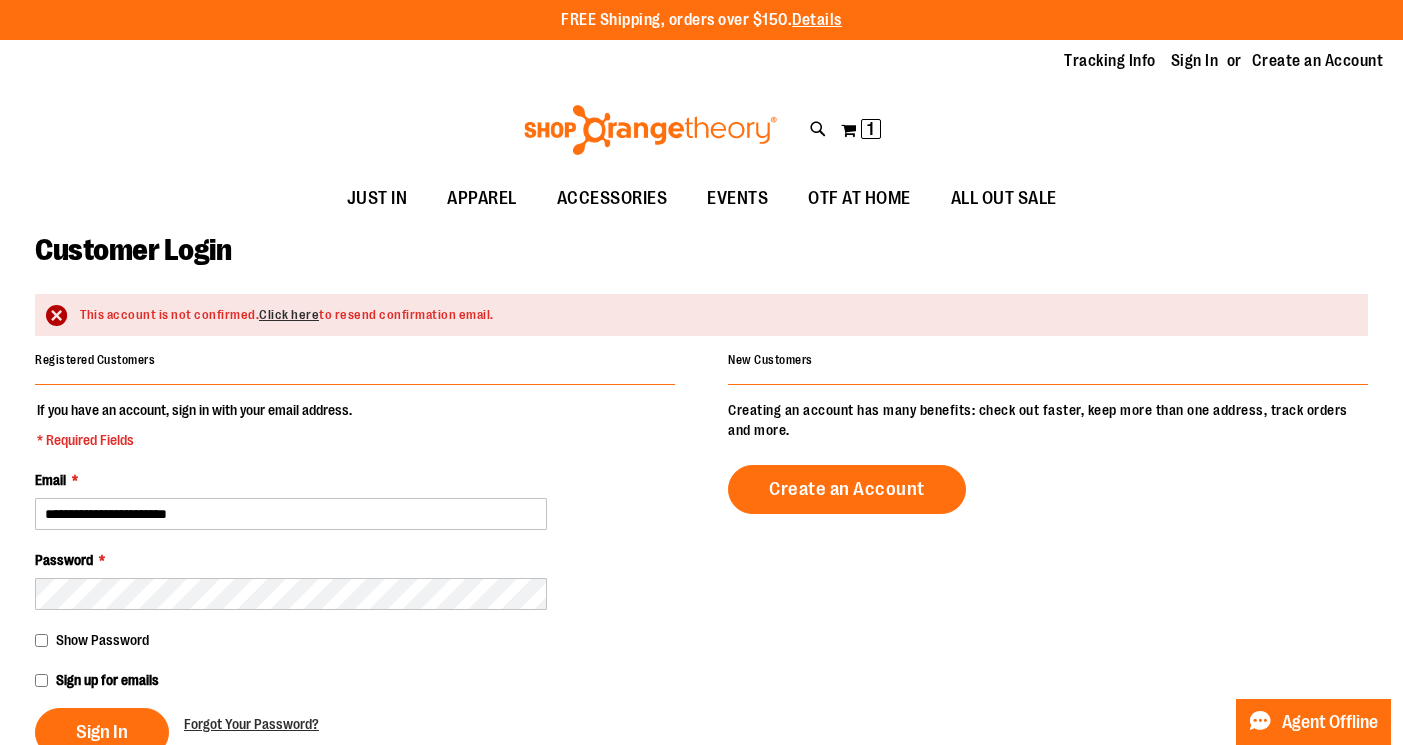 scroll, scrollTop: 0, scrollLeft: 0, axis: both 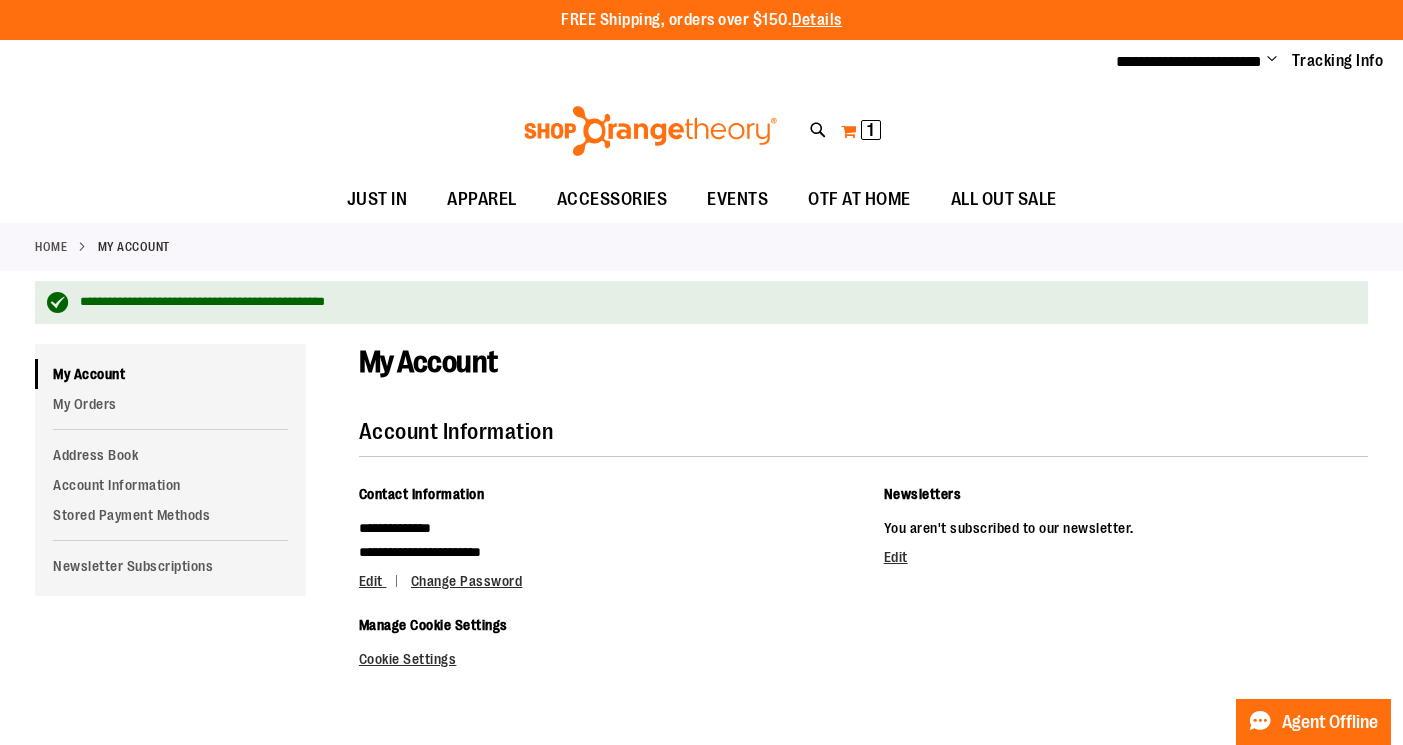 type on "**********" 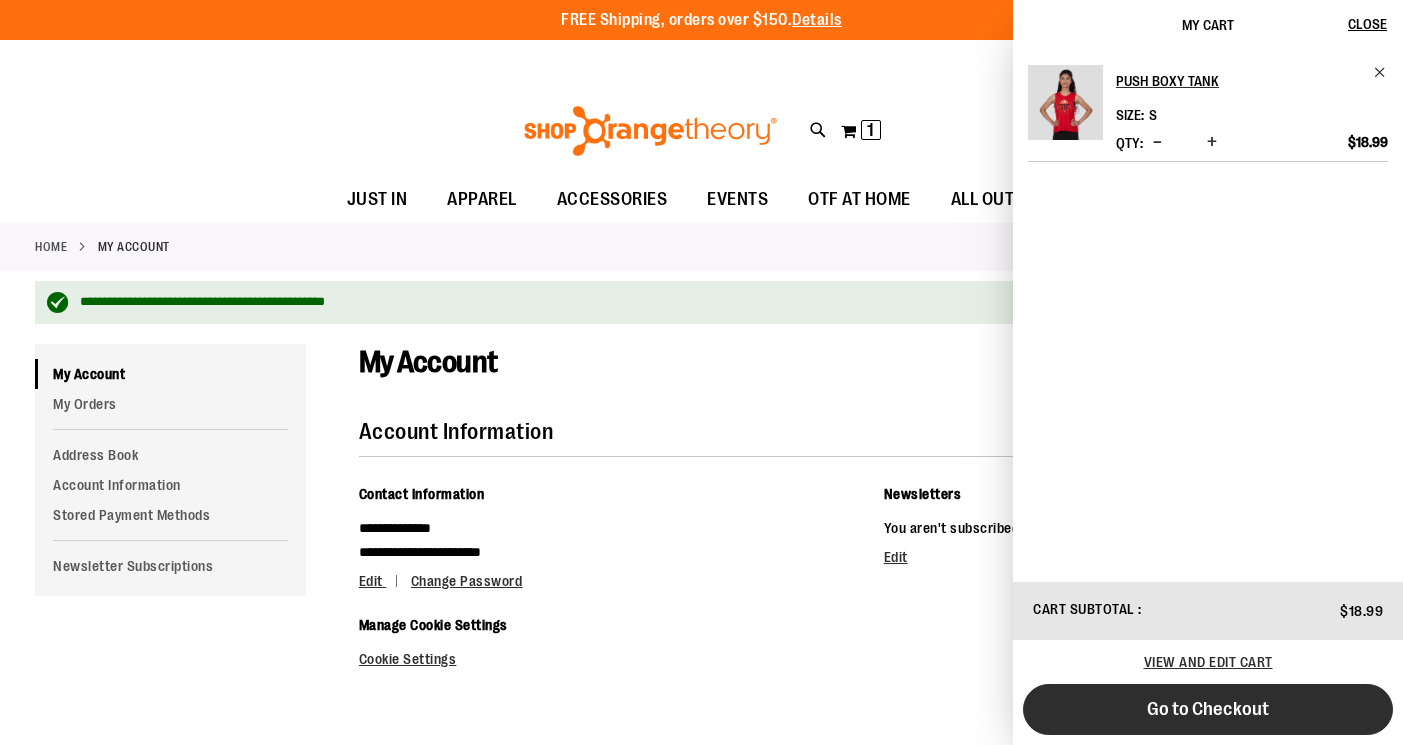 click on "Go to Checkout" at bounding box center [1208, 709] 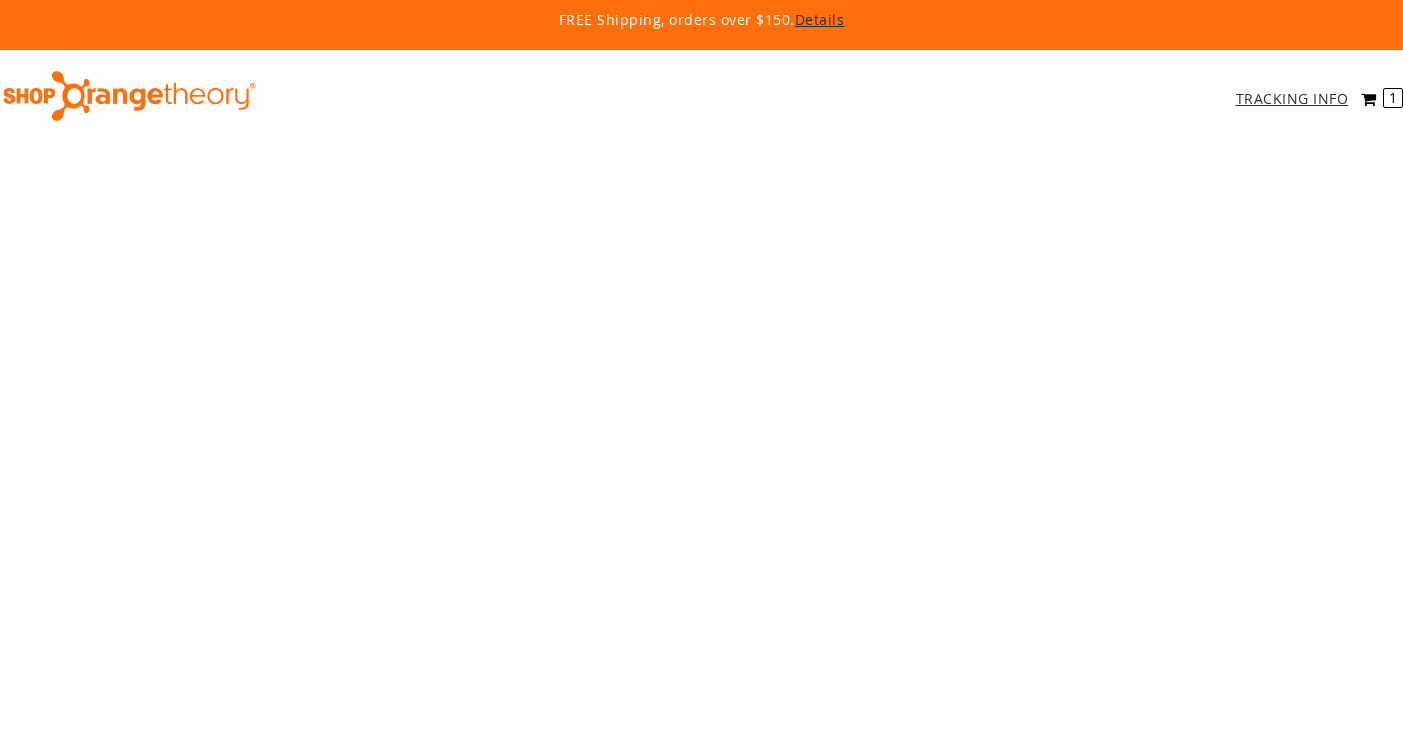 scroll, scrollTop: 0, scrollLeft: 0, axis: both 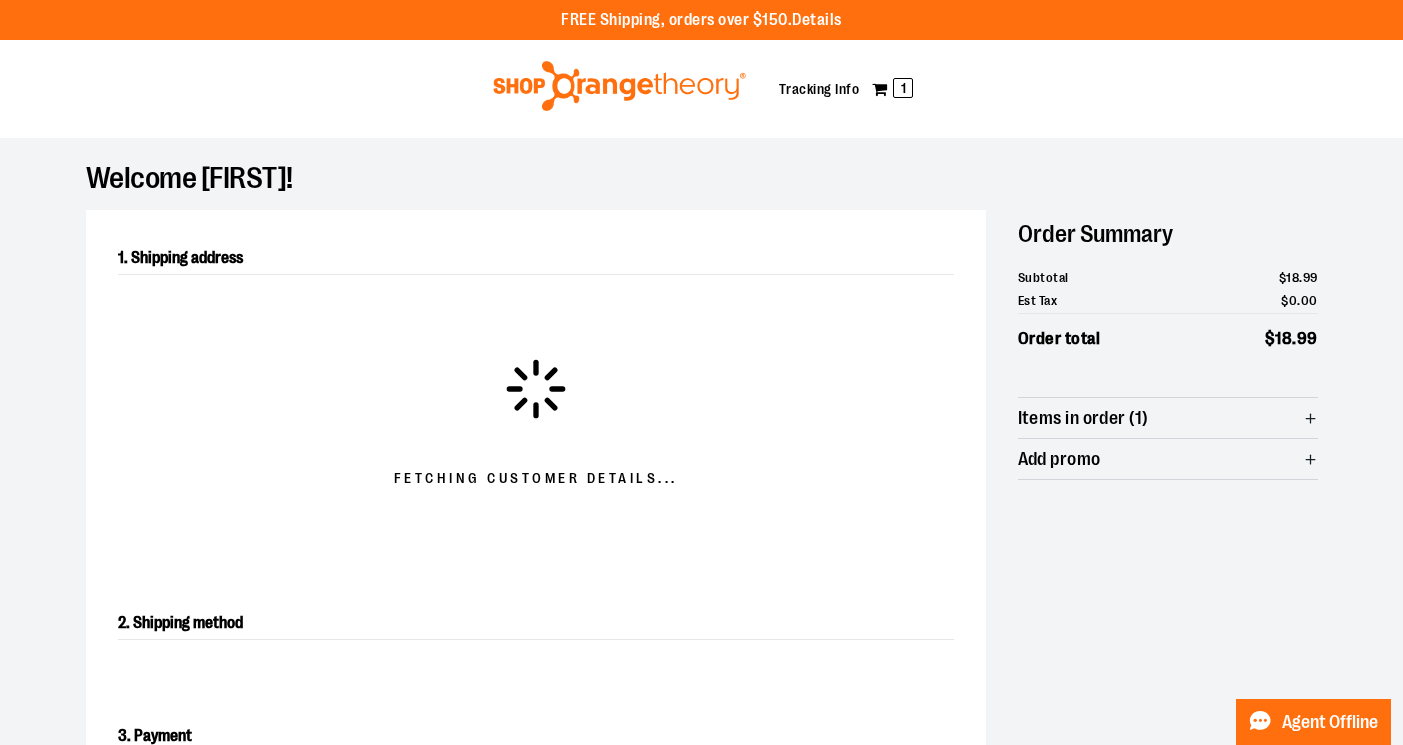 select on "**" 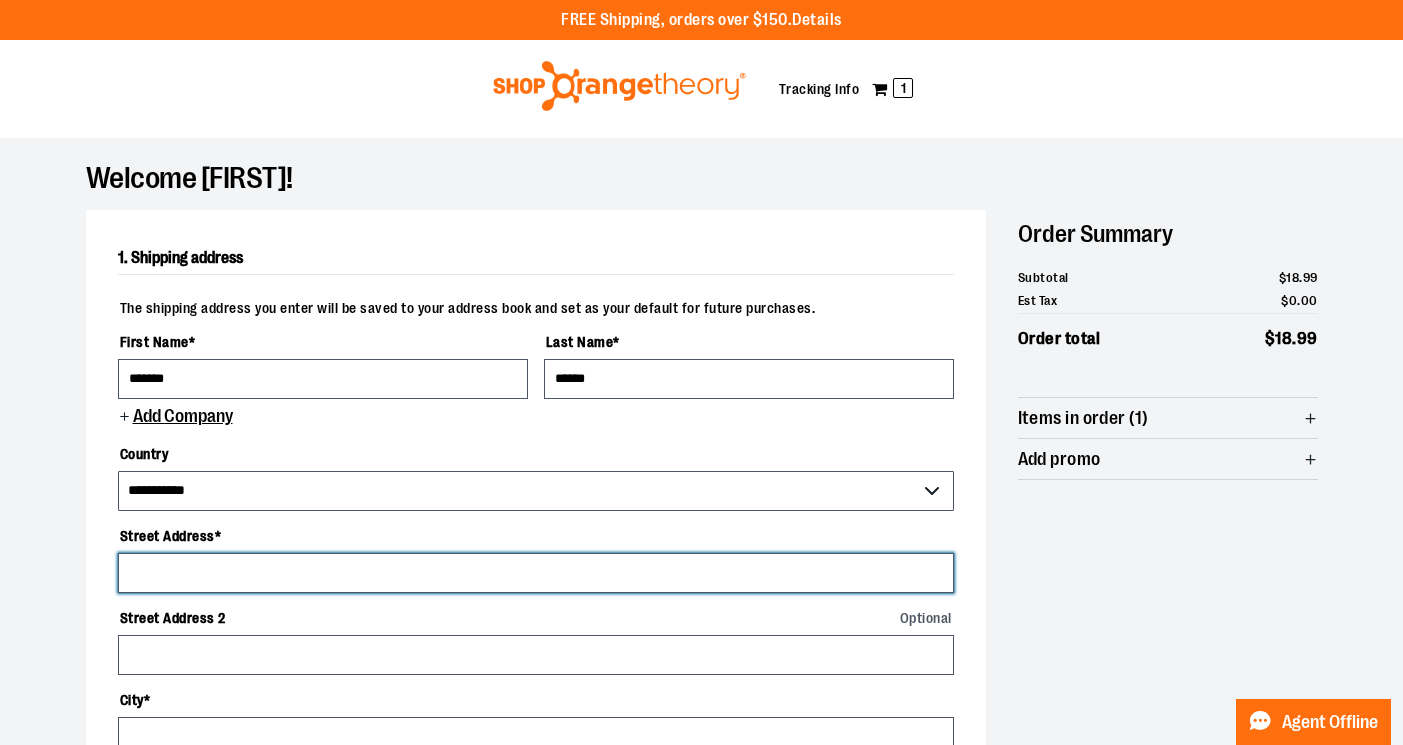 click on "Street Address *" at bounding box center (536, 573) 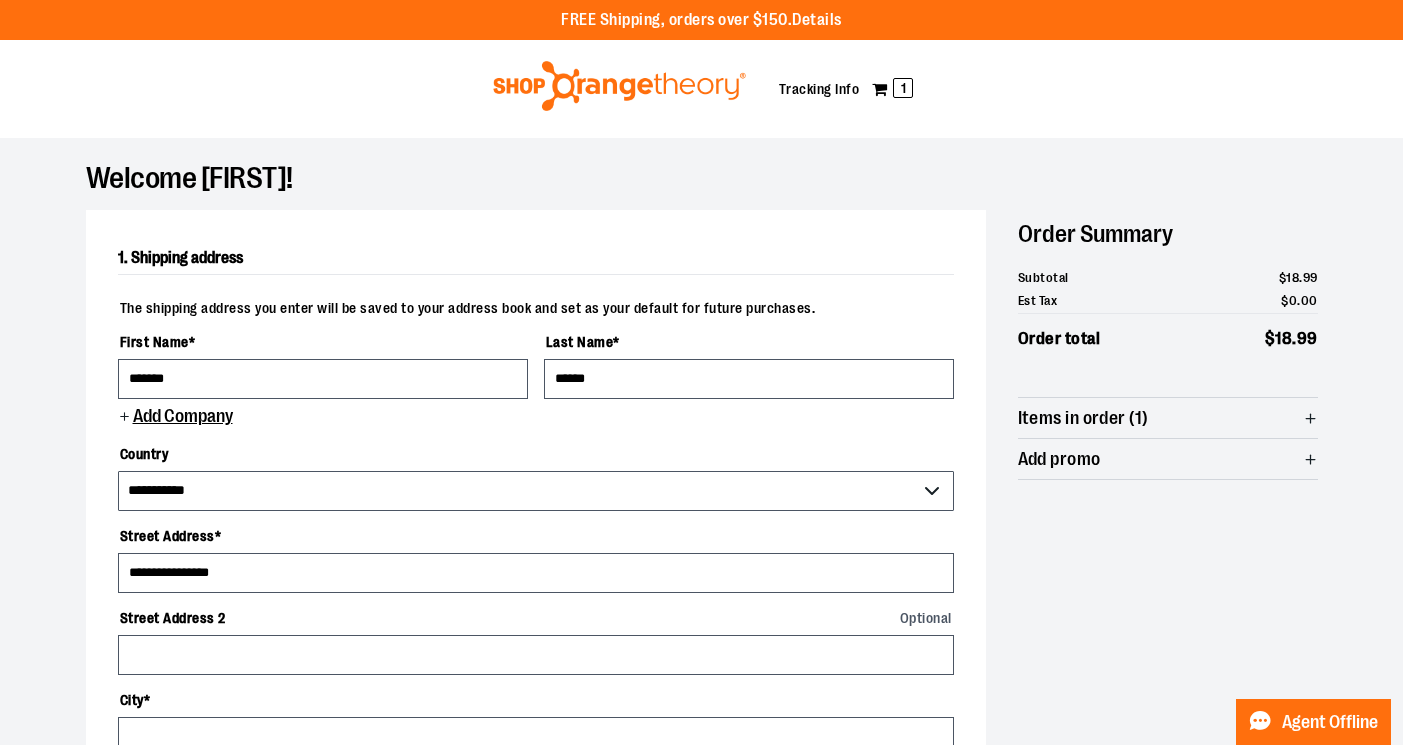 select on "**" 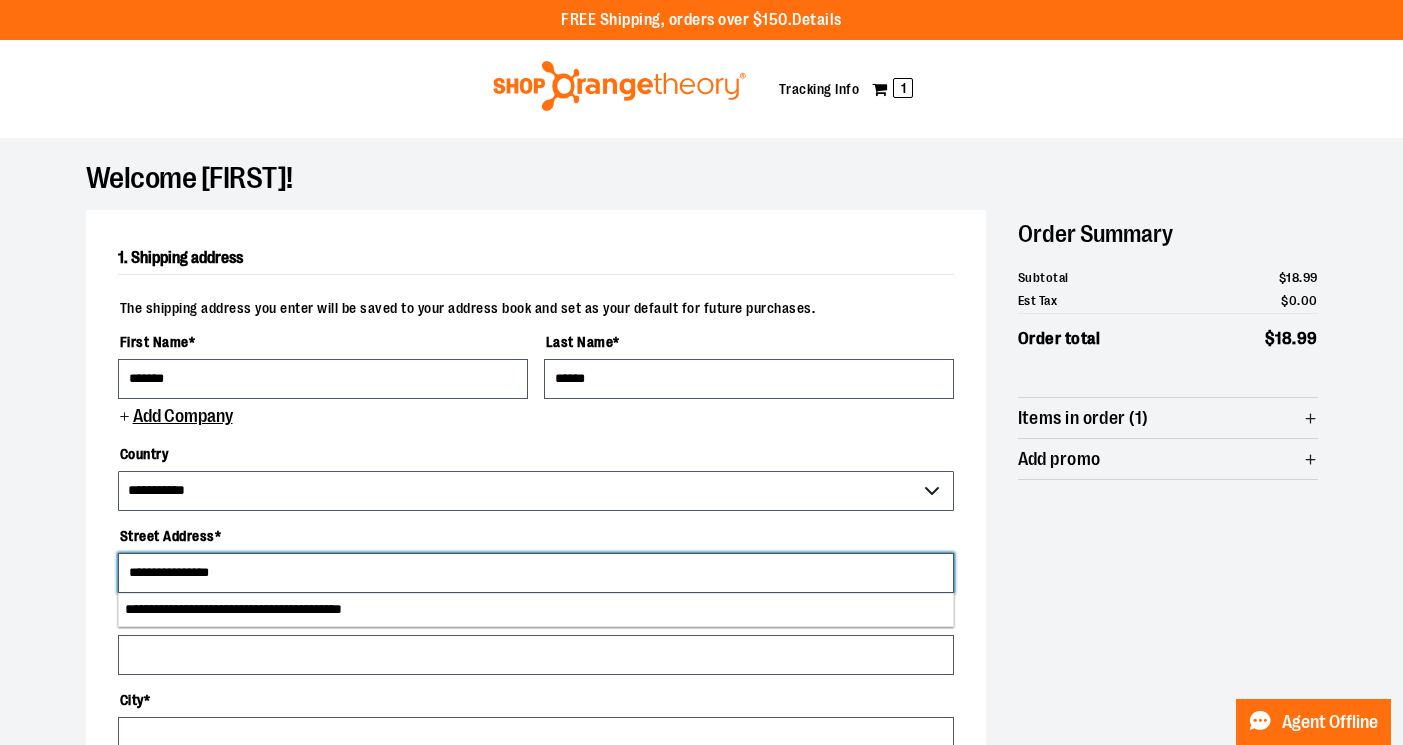 select on "*********" 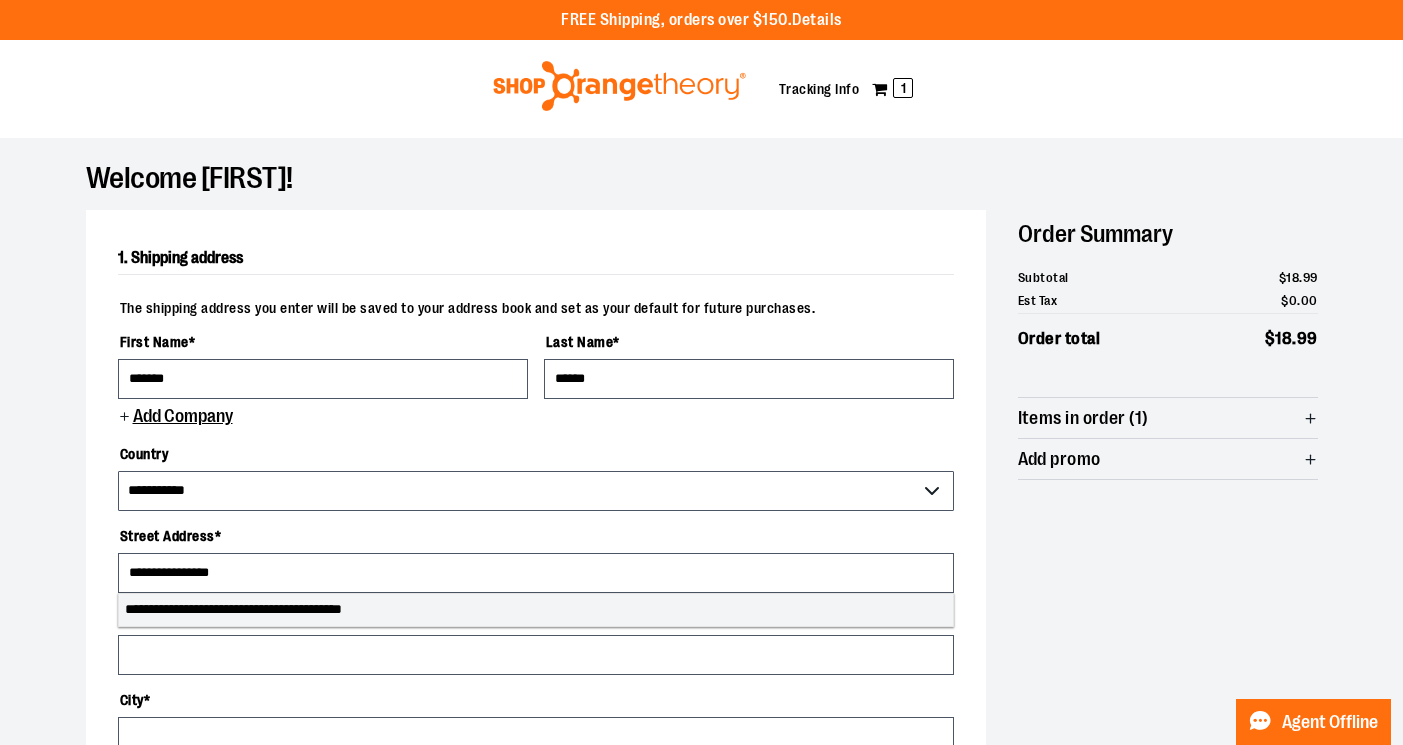 click on "**********" at bounding box center [536, 610] 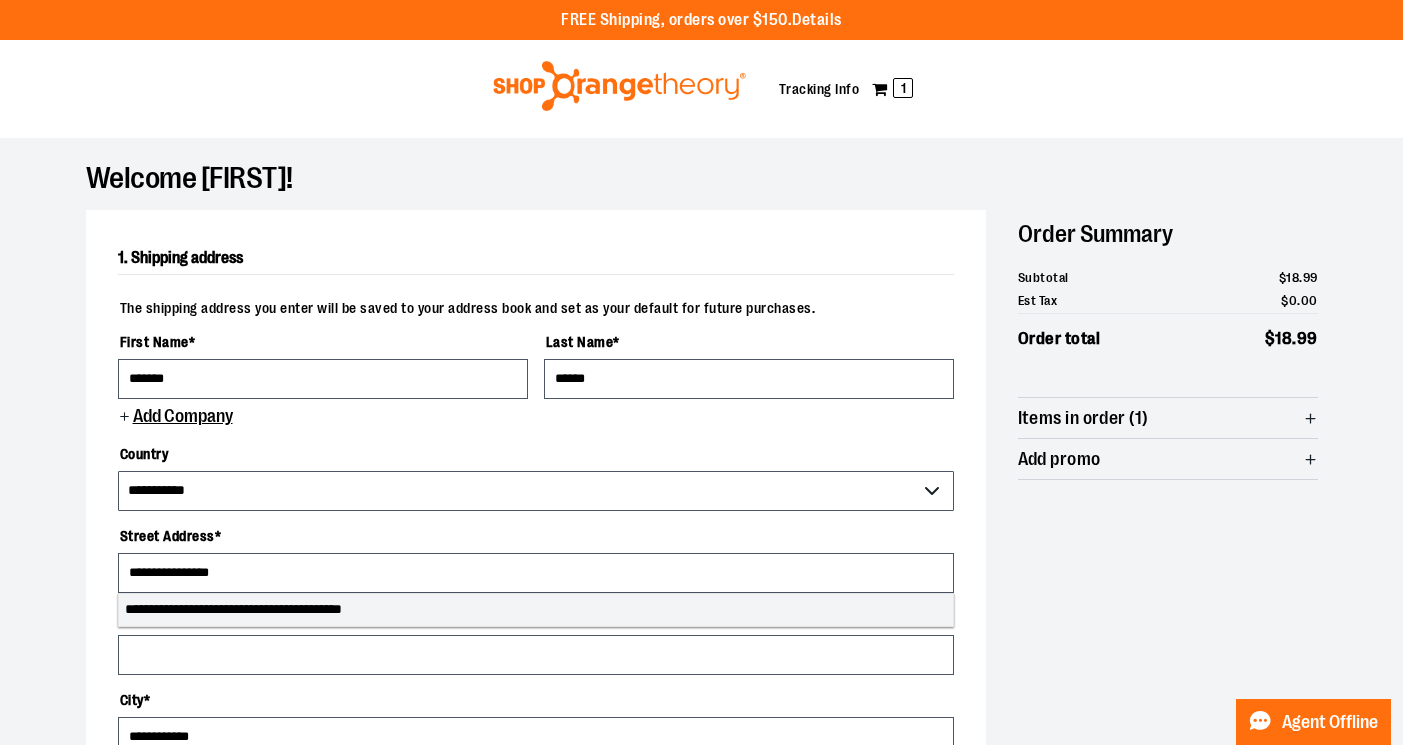 type on "**********" 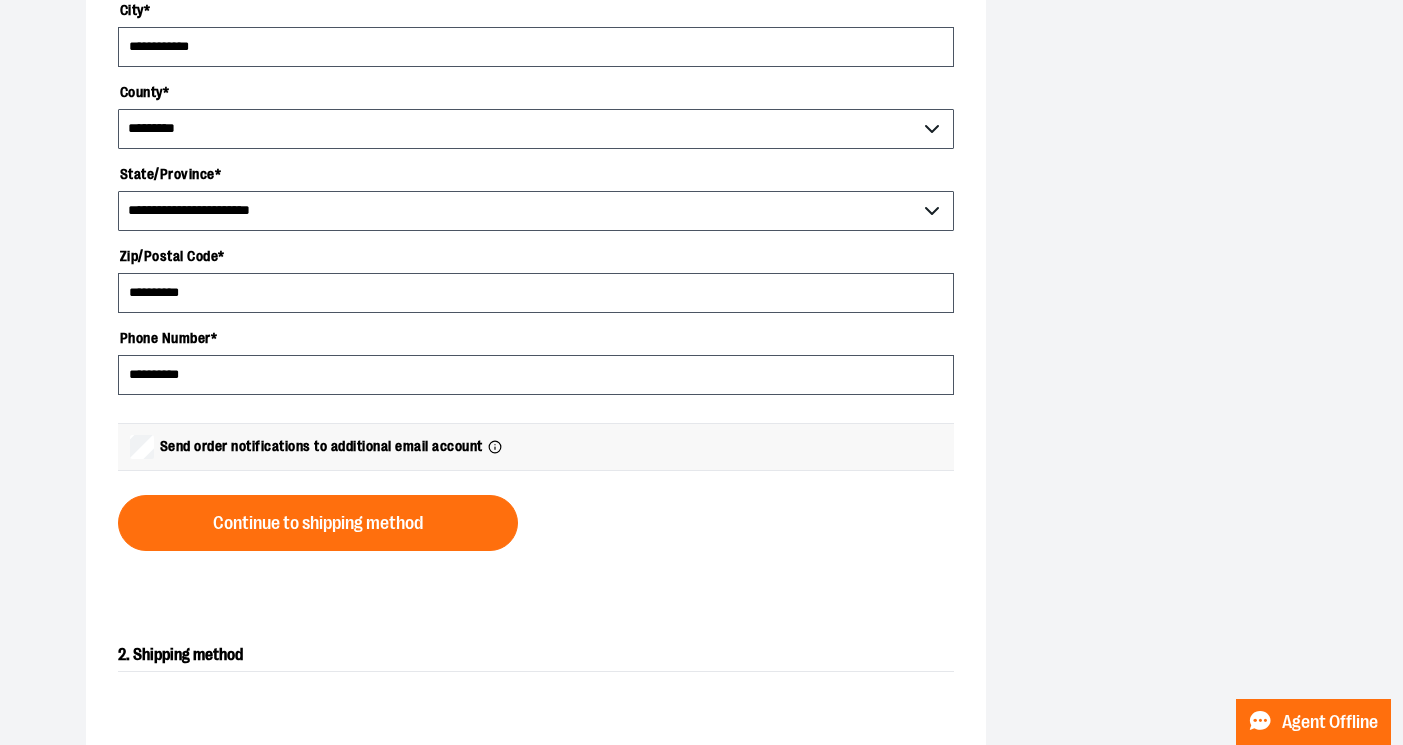 scroll, scrollTop: 706, scrollLeft: 0, axis: vertical 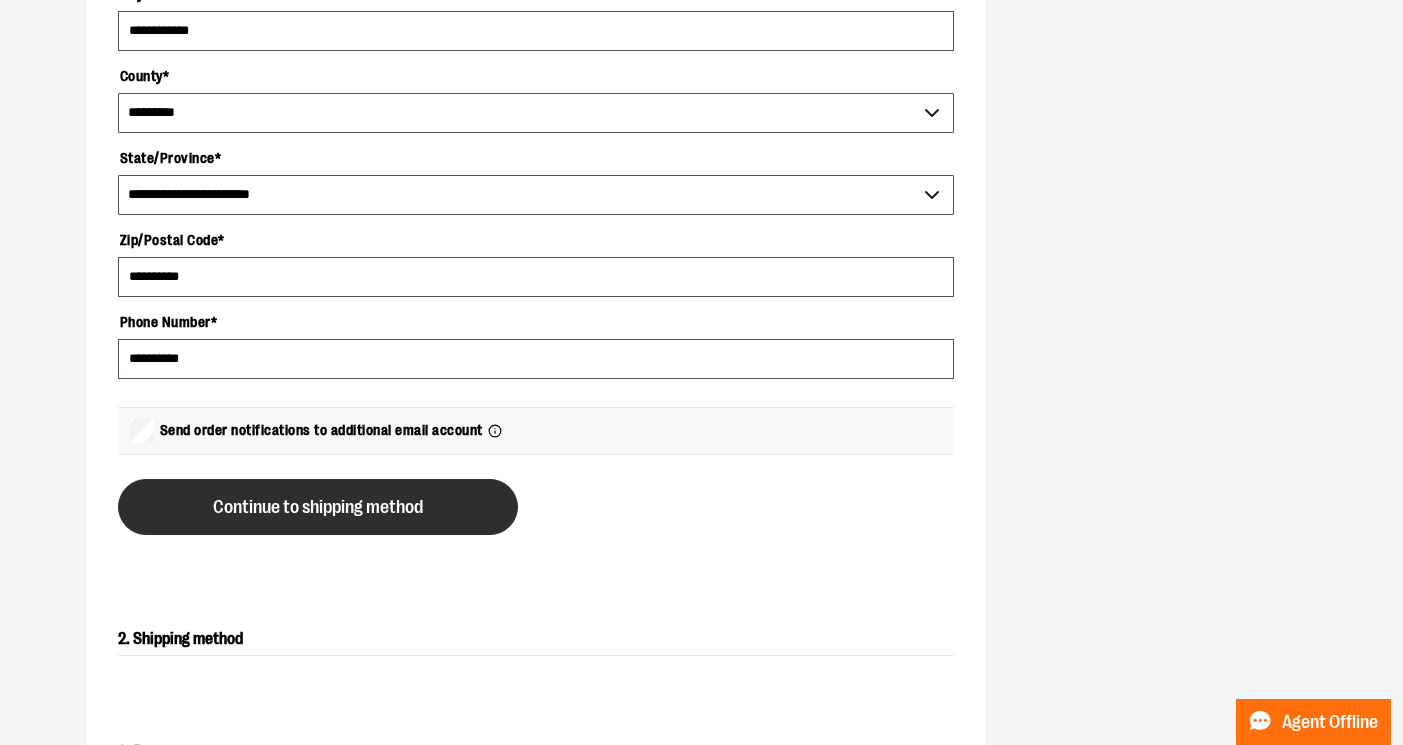 click on "Continue to shipping method" at bounding box center [318, 507] 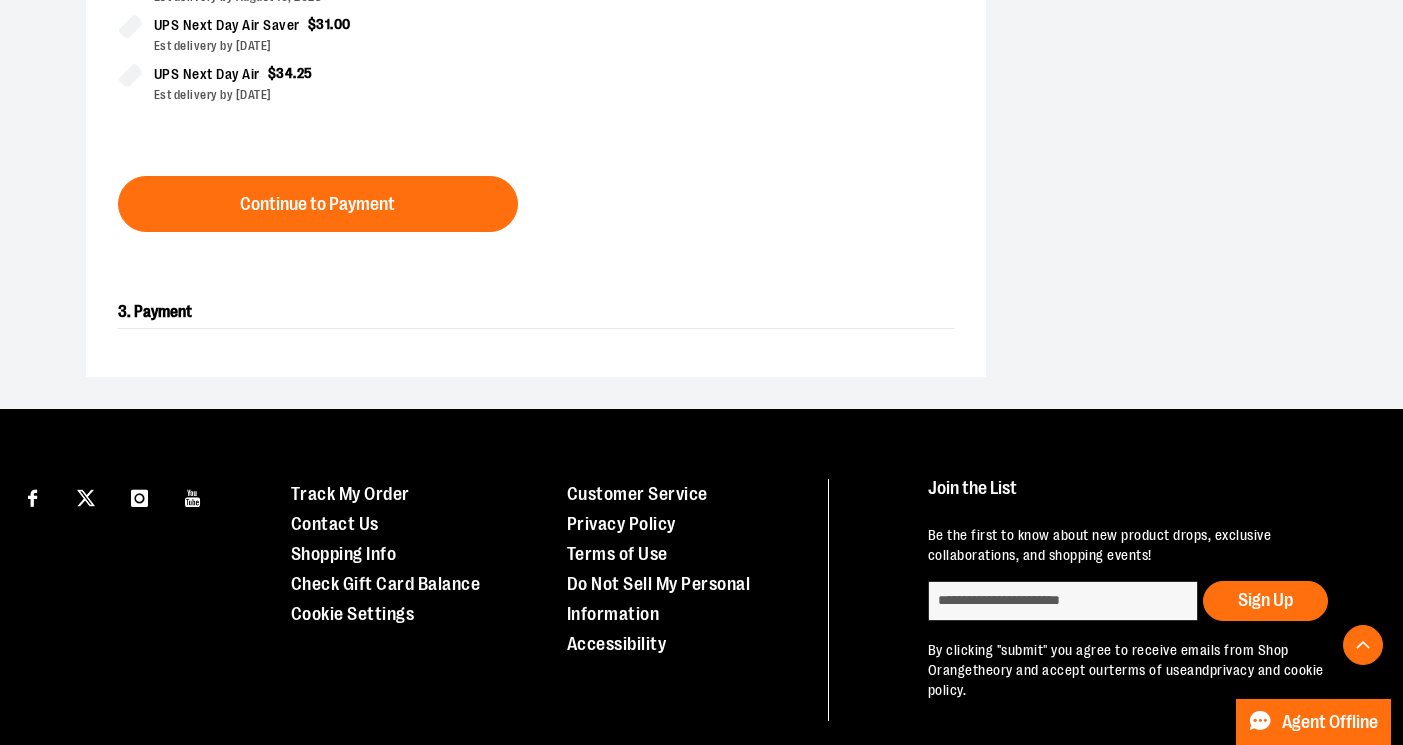 scroll, scrollTop: 0, scrollLeft: 0, axis: both 